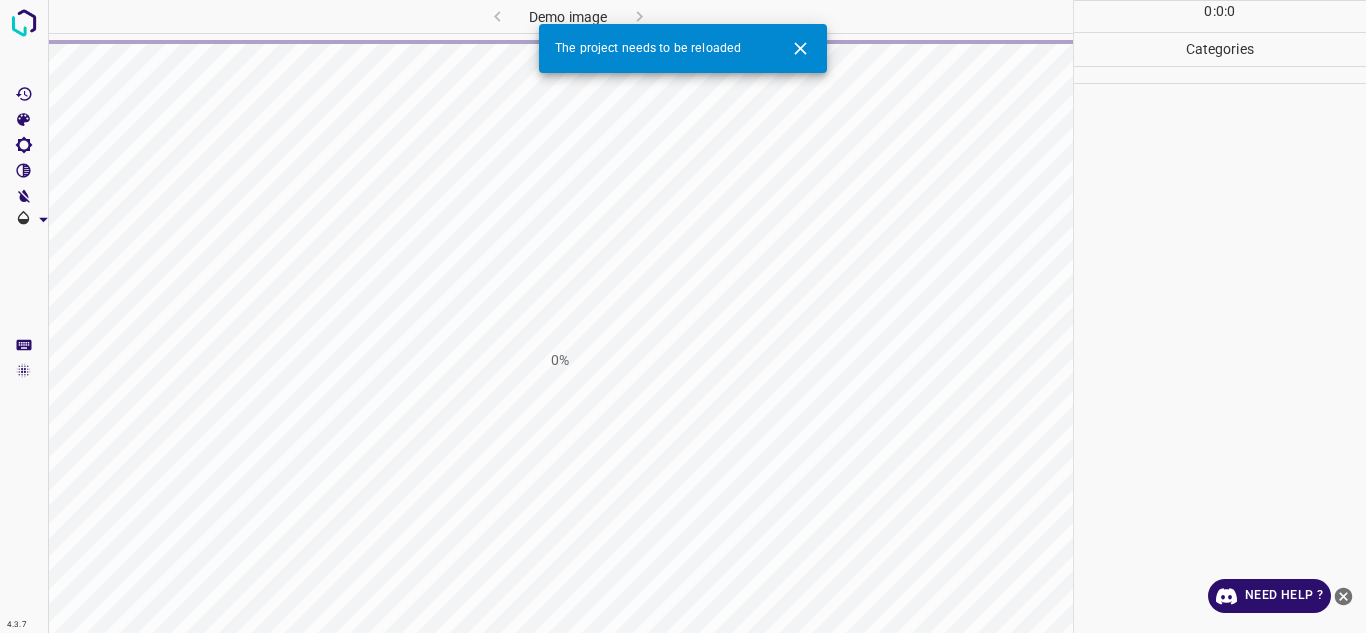 scroll, scrollTop: 0, scrollLeft: 0, axis: both 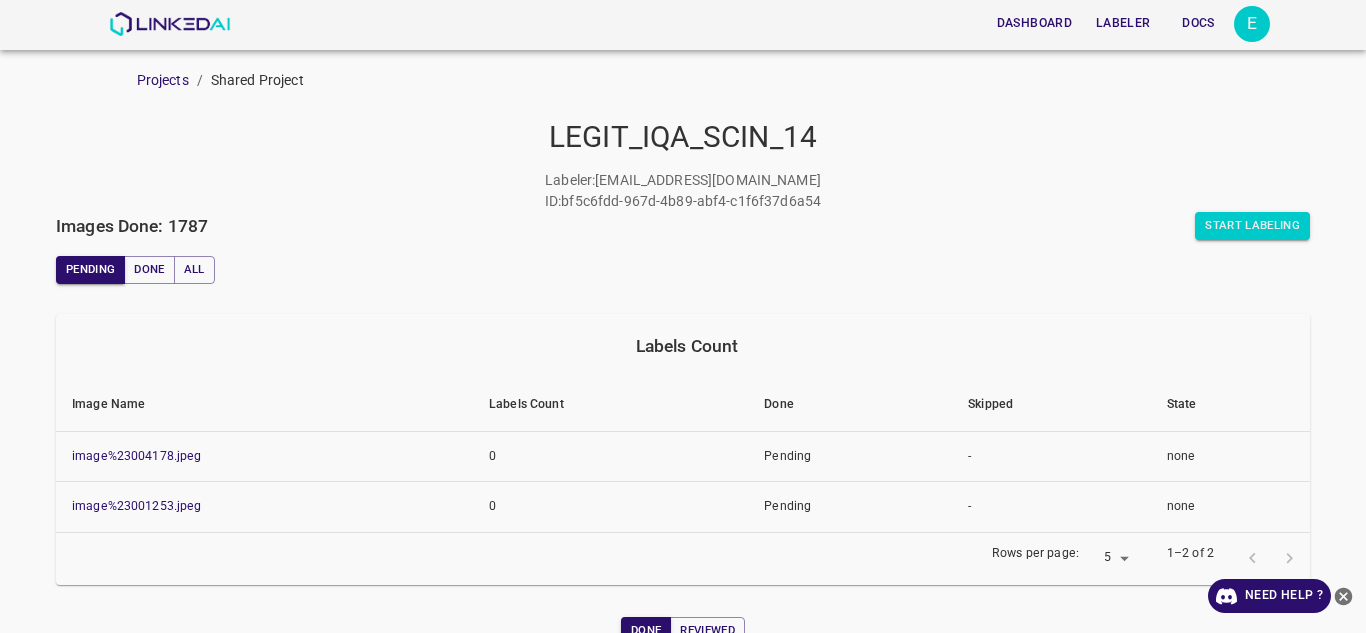 click 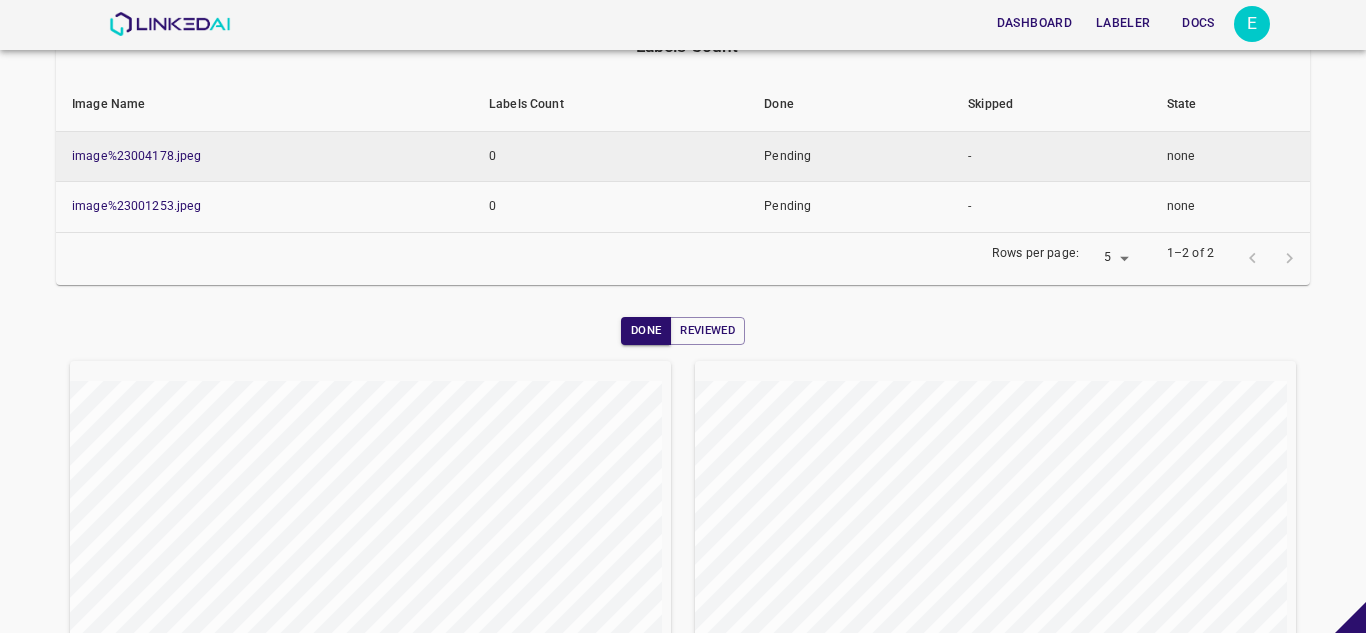 scroll, scrollTop: 0, scrollLeft: 0, axis: both 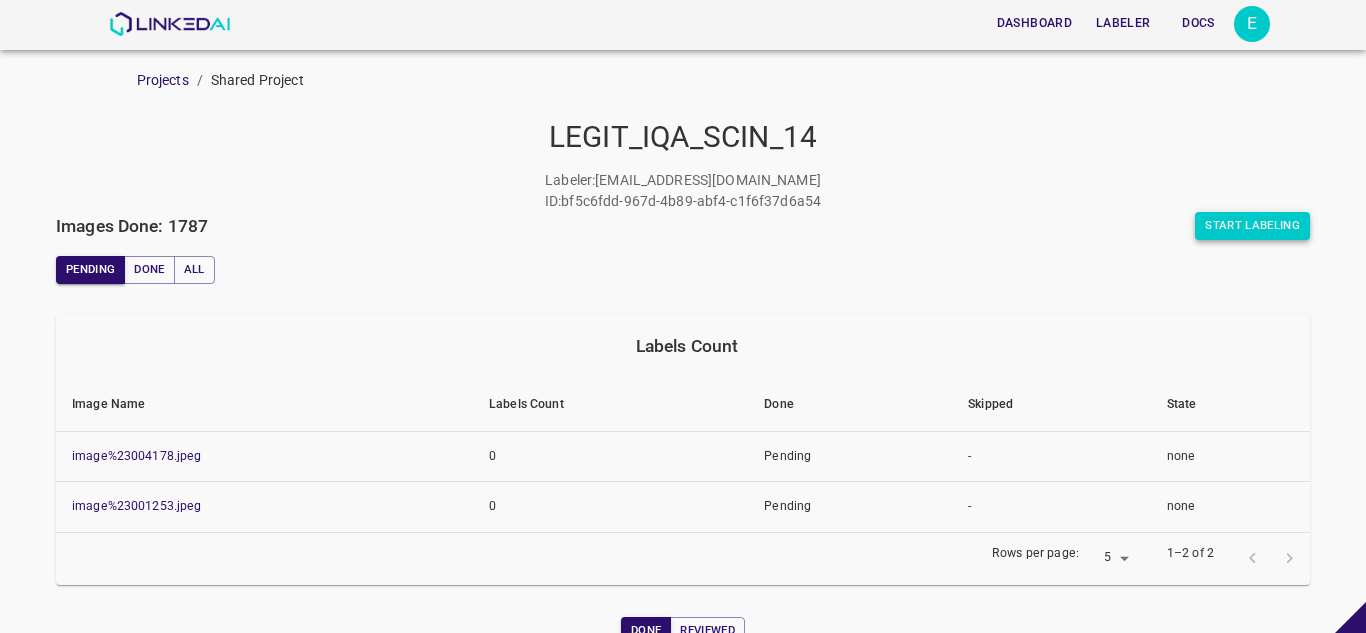 click on "Start Labeling" at bounding box center [1252, 226] 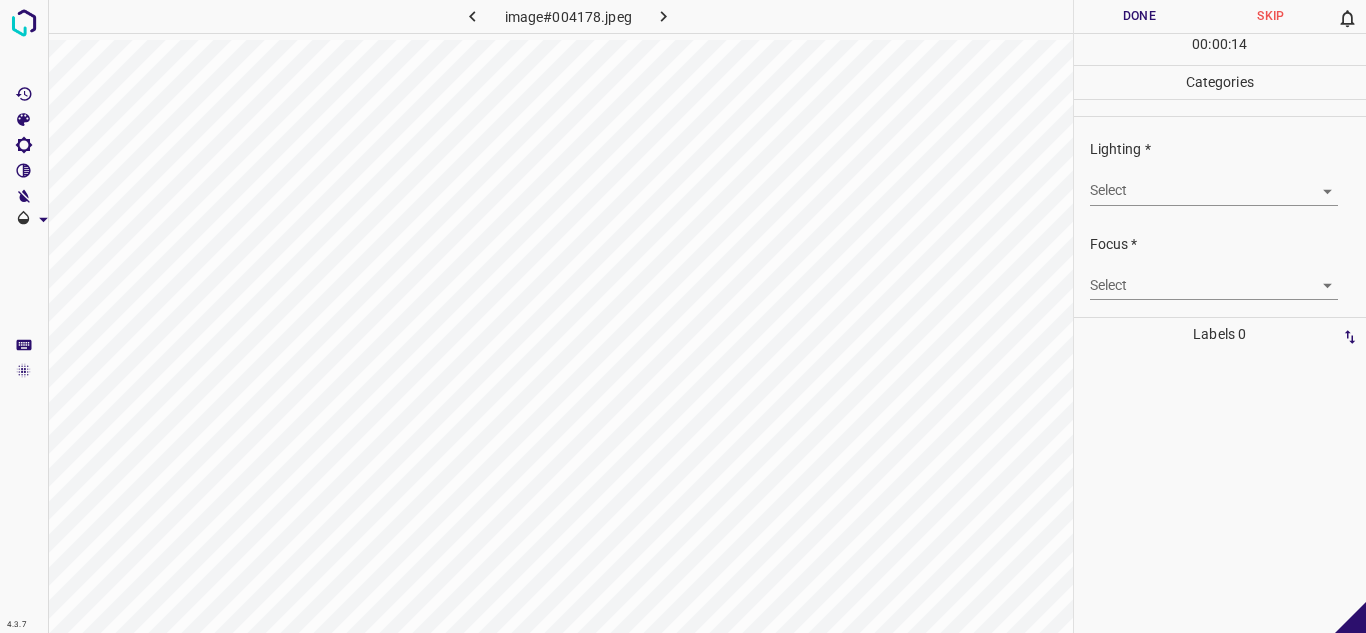 click on "4.3.7 image#004178.jpeg Done Skip 0 00   : 00   : 14   Categories Lighting *  Select ​ Focus *  Select ​ Overall *  Select ​ Labels   0 Categories 1 Lighting 2 Focus 3 Overall Tools Space Change between modes (Draw & Edit) I Auto labeling R Restore zoom M Zoom in N Zoom out Delete Delete selecte label Filters Z Restore filters X Saturation filter C Brightness filter V Contrast filter B Gray scale filter General O Download - Text - Hide - Delete" at bounding box center [683, 316] 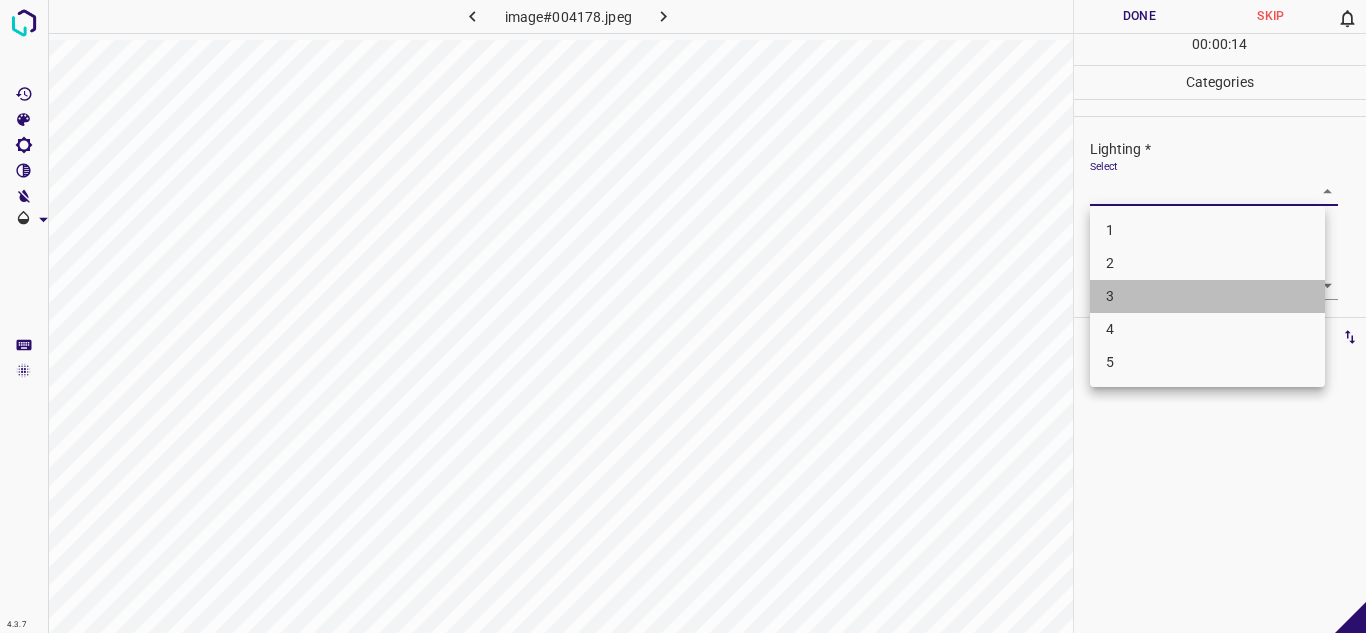 click on "3" at bounding box center (1207, 296) 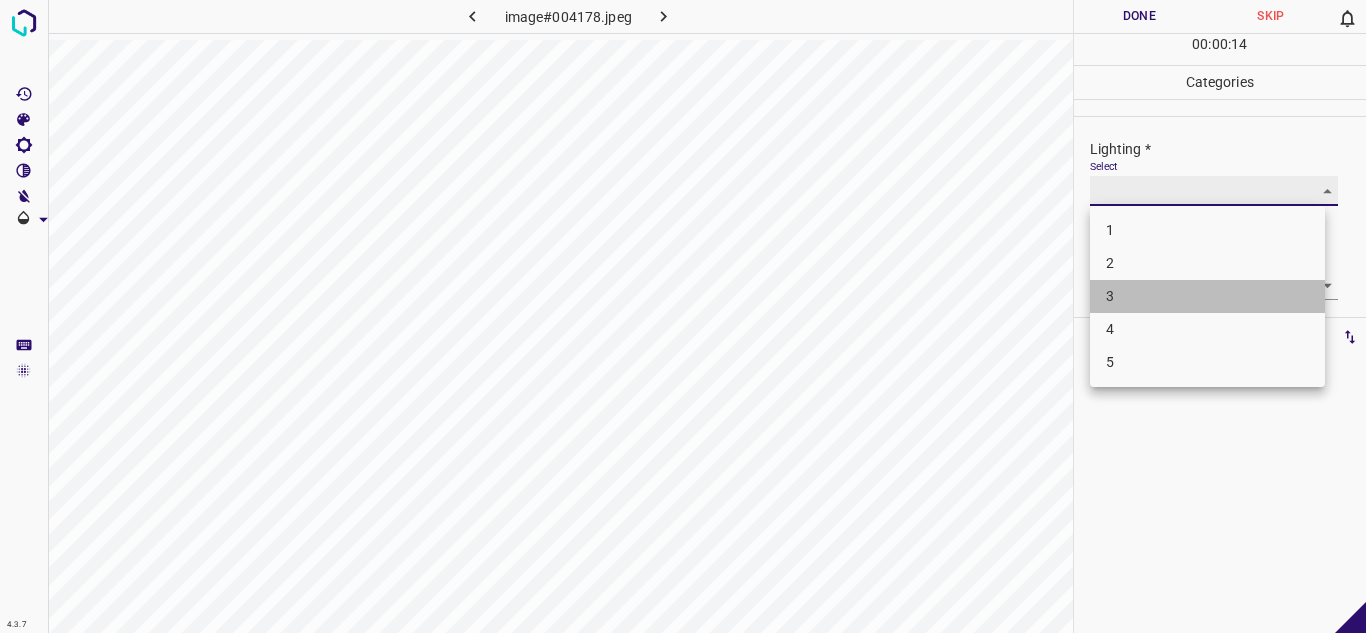 type on "3" 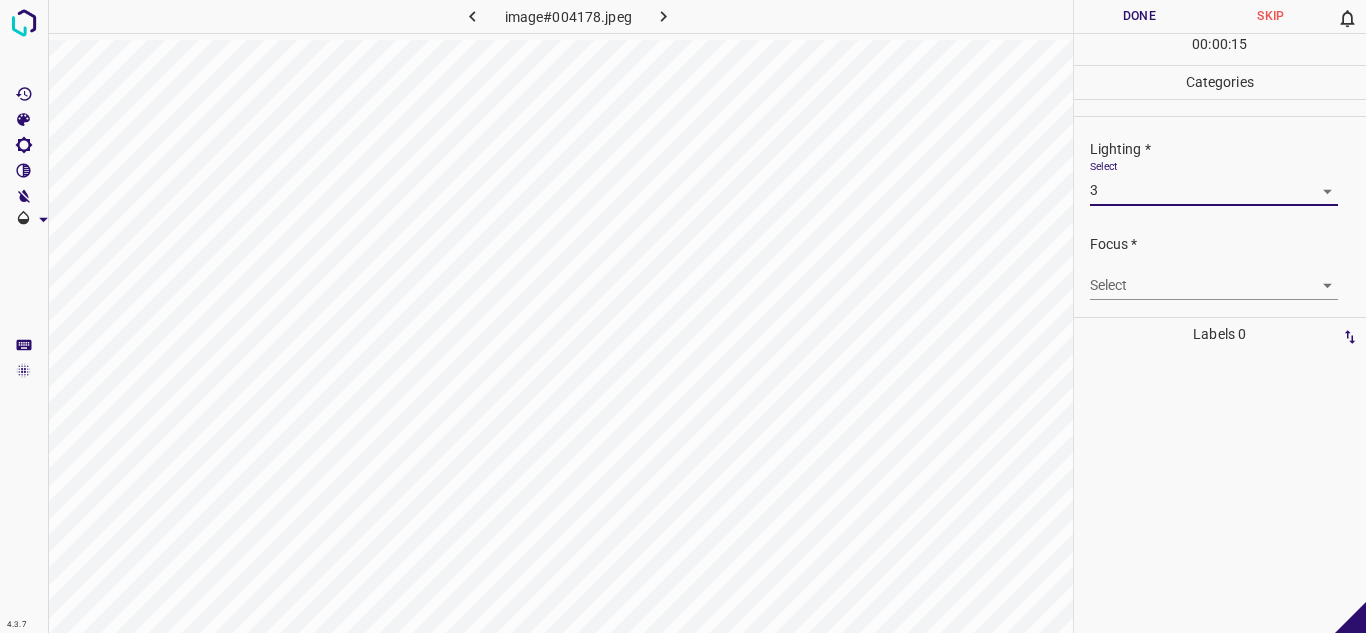 click on "4.3.7 image#004178.jpeg Done Skip 0 00   : 00   : 15   Categories Lighting *  Select 3 3 Focus *  Select ​ Overall *  Select ​ Labels   0 Categories 1 Lighting 2 Focus 3 Overall Tools Space Change between modes (Draw & Edit) I Auto labeling R Restore zoom M Zoom in N Zoom out Delete Delete selecte label Filters Z Restore filters X Saturation filter C Brightness filter V Contrast filter B Gray scale filter General O Download - Text - Hide - Delete 1 2 3 4 5" at bounding box center [683, 316] 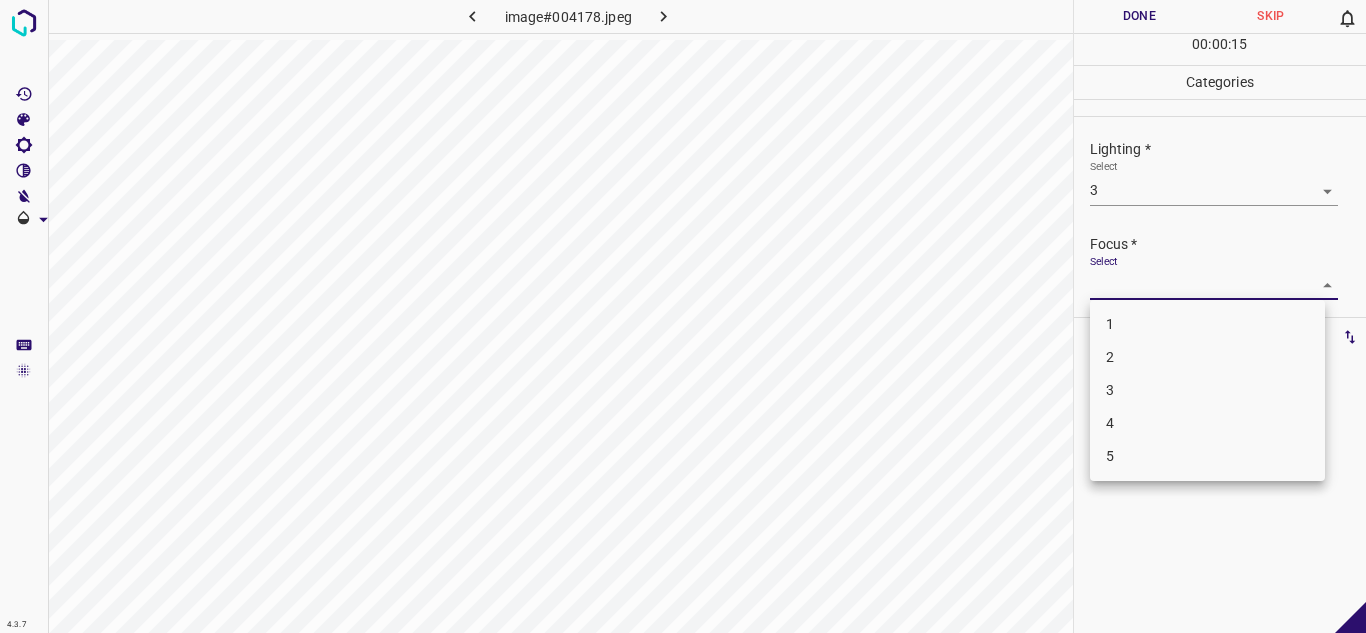click on "3" at bounding box center (1207, 390) 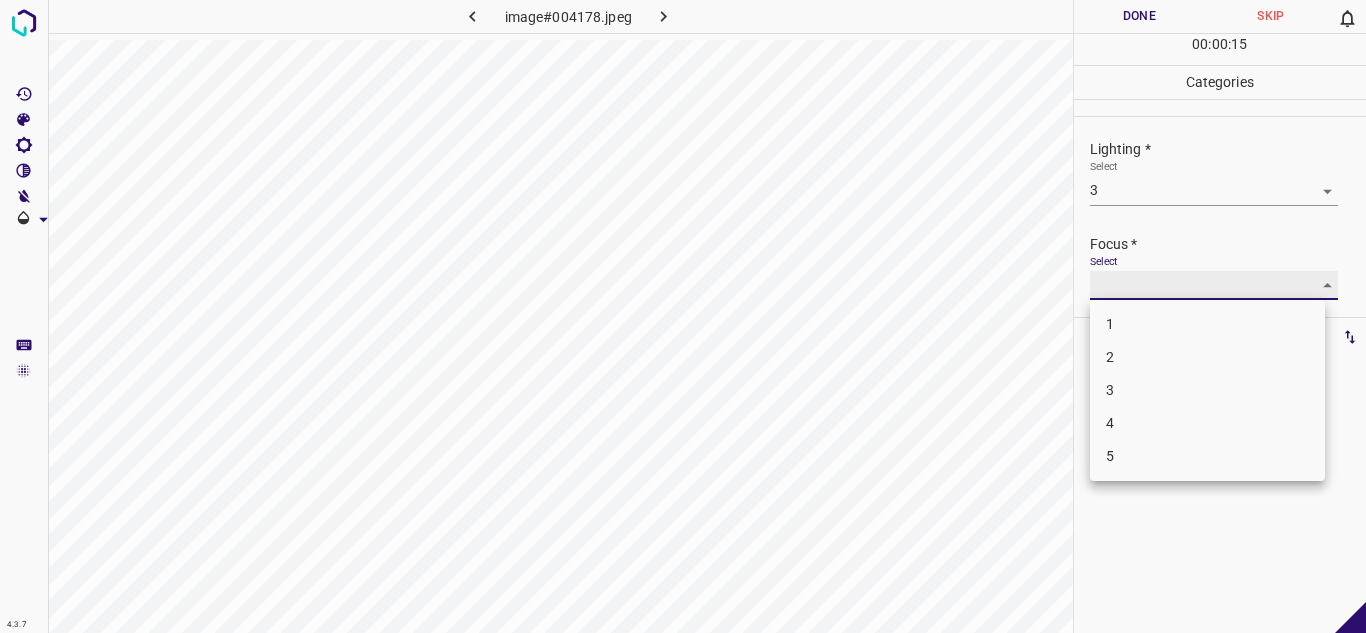 type on "3" 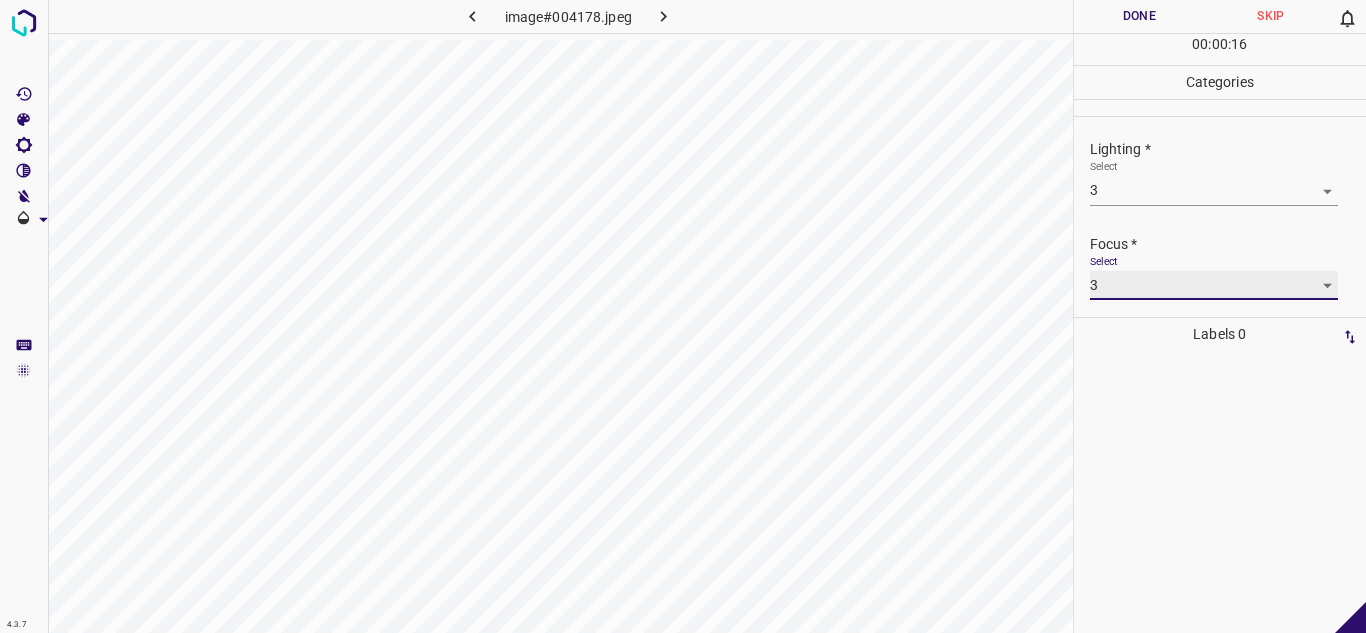 scroll, scrollTop: 98, scrollLeft: 0, axis: vertical 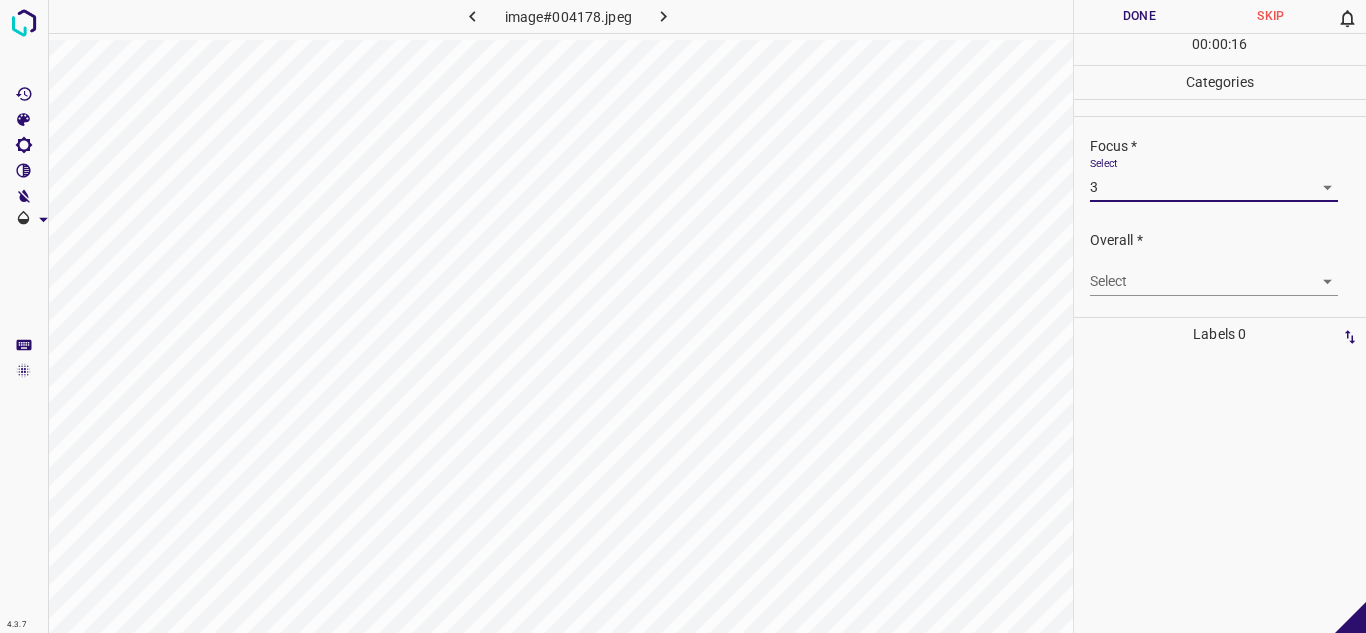 click on "4.3.7 image#004178.jpeg Done Skip 0 00   : 00   : 16   Categories Lighting *  Select 3 3 Focus *  Select 3 3 Overall *  Select ​ Labels   0 Categories 1 Lighting 2 Focus 3 Overall Tools Space Change between modes (Draw & Edit) I Auto labeling R Restore zoom M Zoom in N Zoom out Delete Delete selecte label Filters Z Restore filters X Saturation filter C Brightness filter V Contrast filter B Gray scale filter General O Download - Text - Hide - Delete" at bounding box center (683, 316) 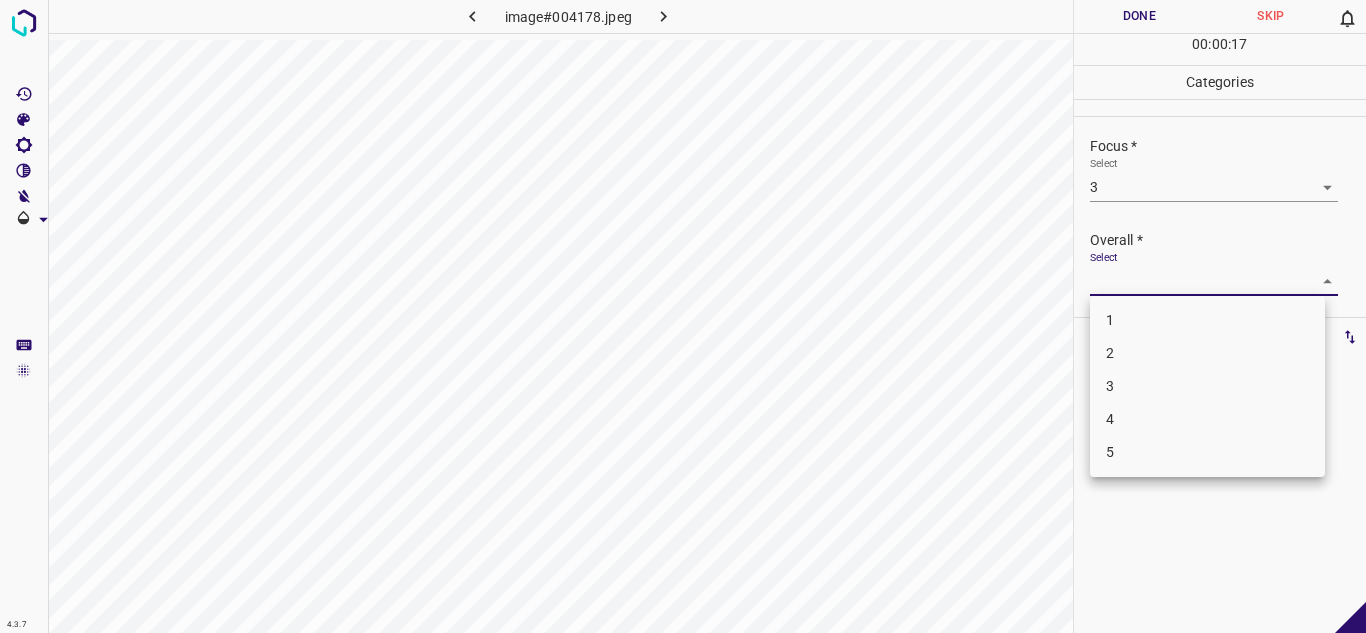 click on "3" at bounding box center (1207, 386) 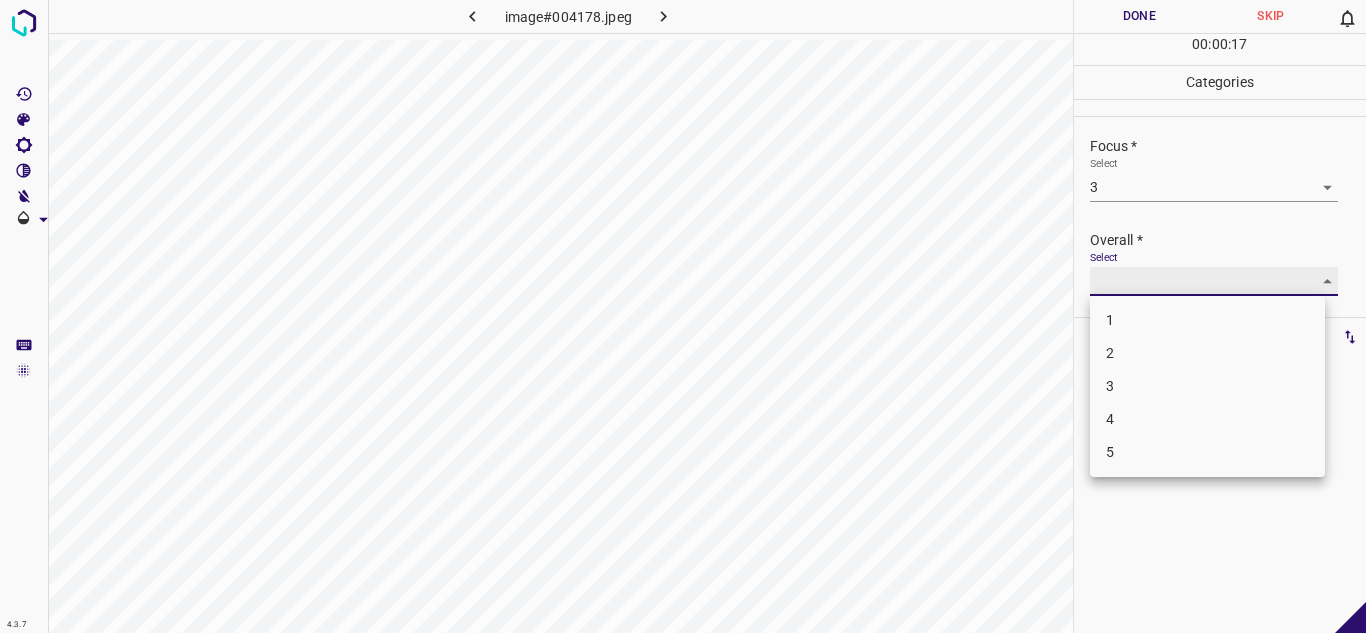 type on "3" 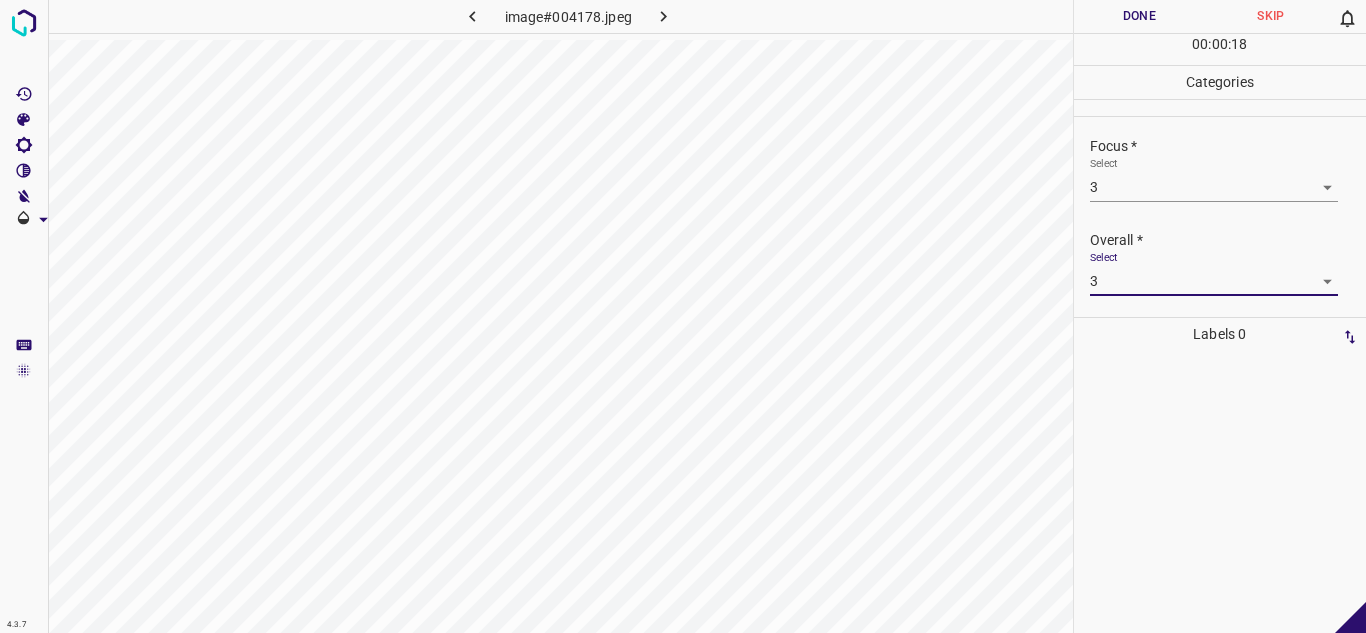 click on "Done" at bounding box center (1140, 16) 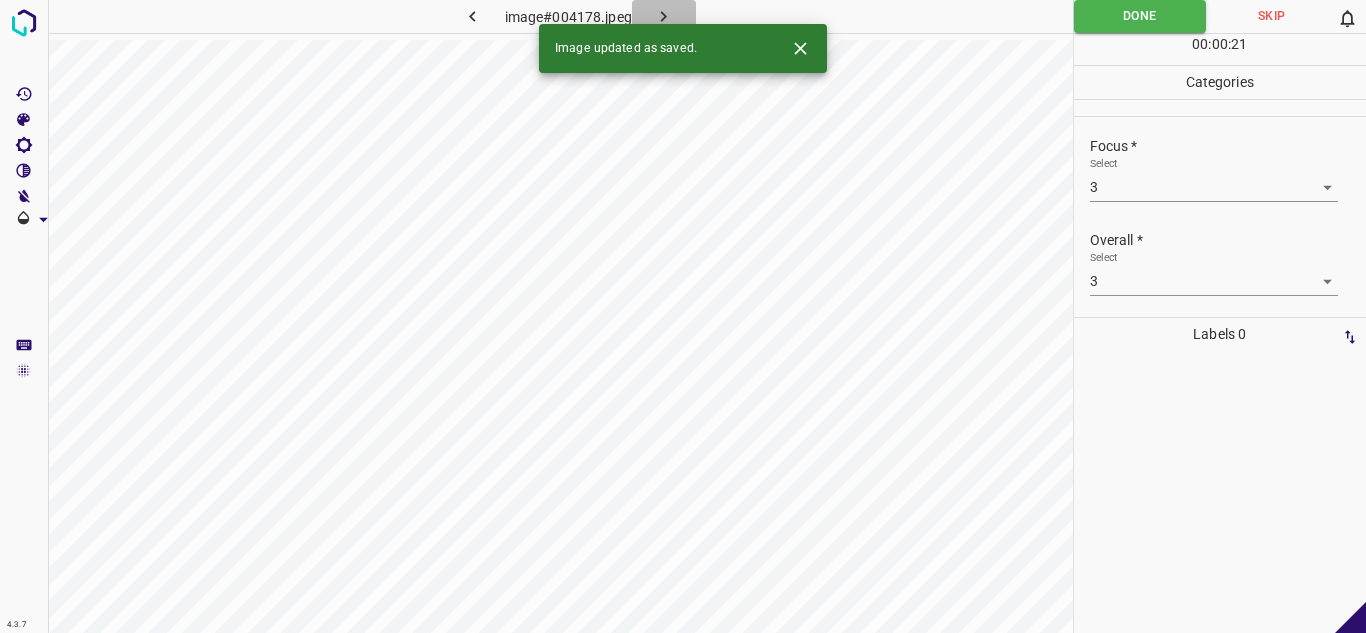 click 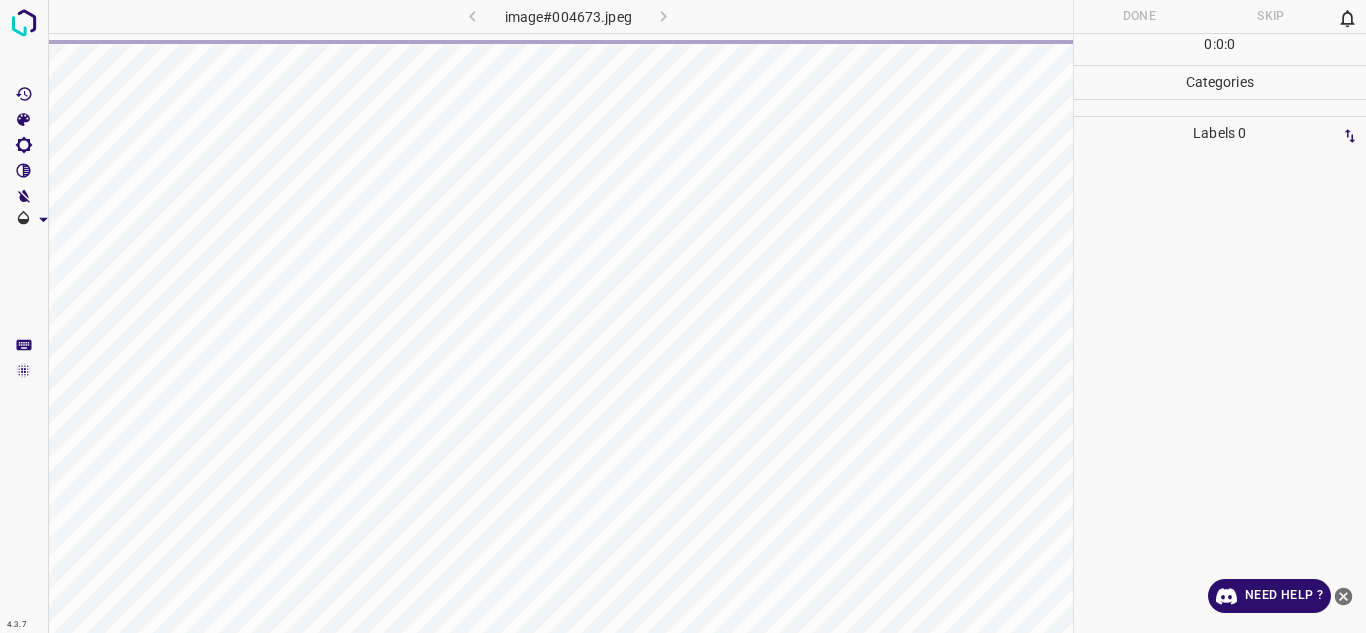 scroll, scrollTop: 0, scrollLeft: 0, axis: both 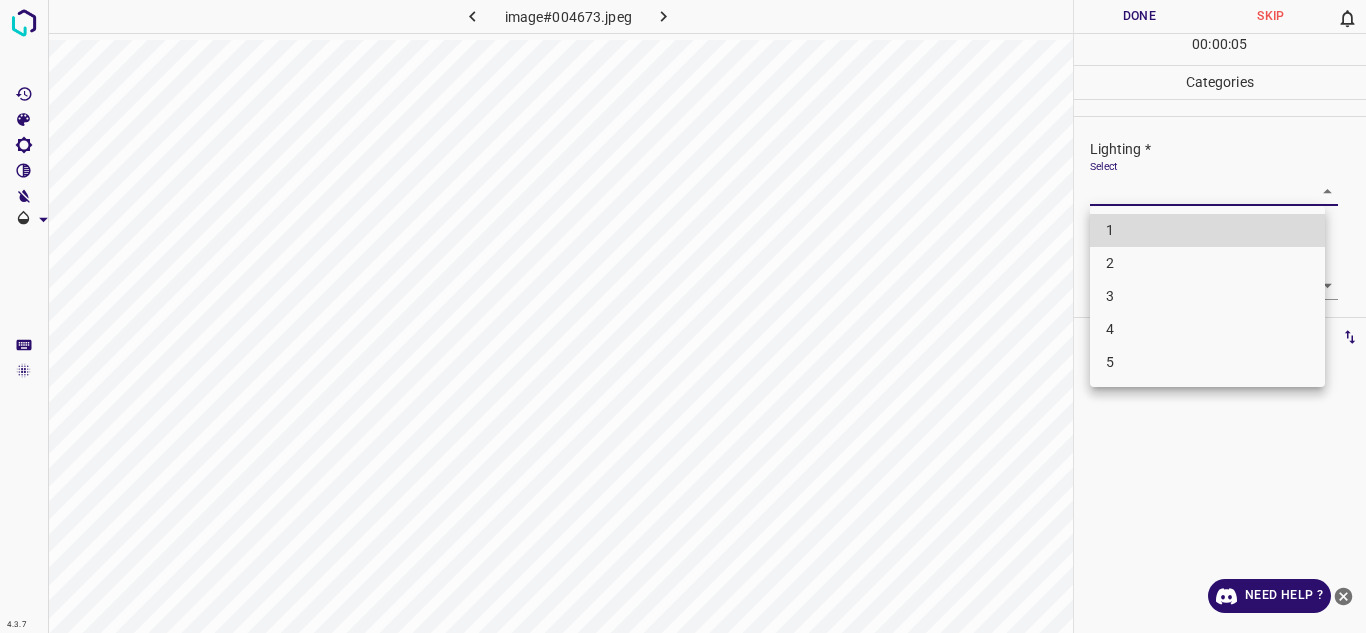 click on "4.3.7 image#004673.jpeg Done Skip 0 00   : 00   : 05   Categories Lighting *  Select ​ Focus *  Select ​ Overall *  Select ​ Labels   0 Categories 1 Lighting 2 Focus 3 Overall Tools Space Change between modes (Draw & Edit) I Auto labeling R Restore zoom M Zoom in N Zoom out Delete Delete selecte label Filters Z Restore filters X Saturation filter C Brightness filter V Contrast filter B Gray scale filter General O Download Need Help ? - Text - Hide - Delete 1 2 3 4 5" at bounding box center [683, 316] 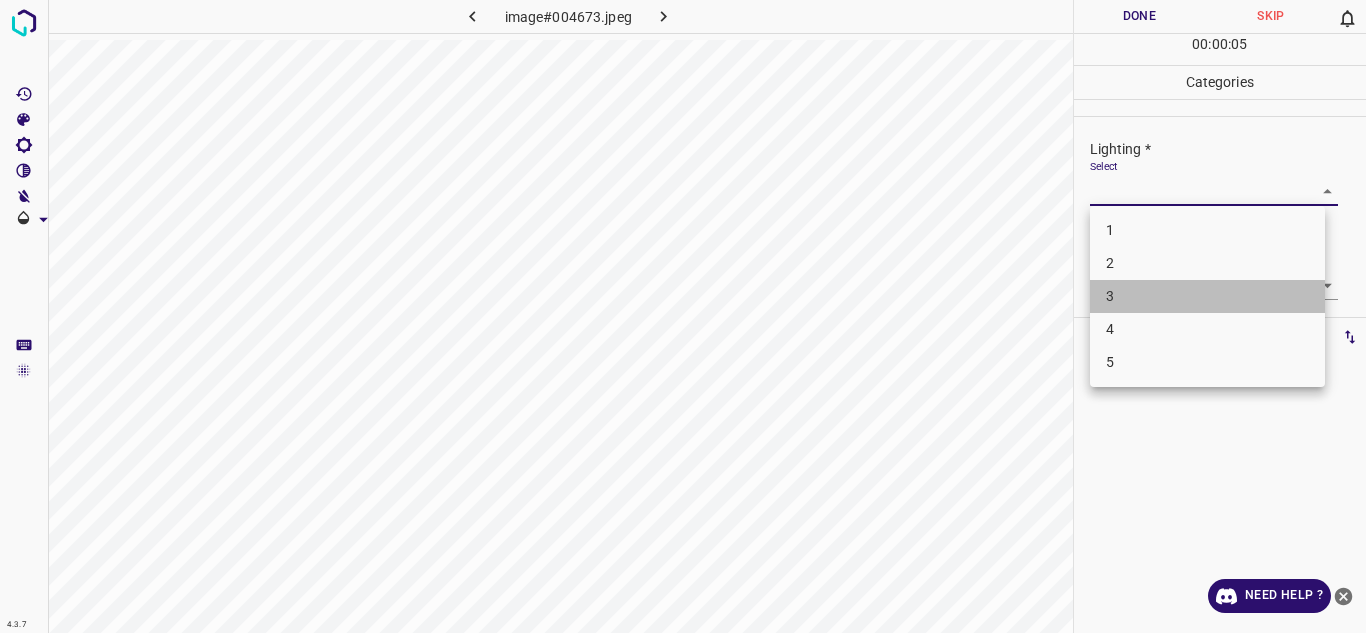 click on "3" at bounding box center (1207, 296) 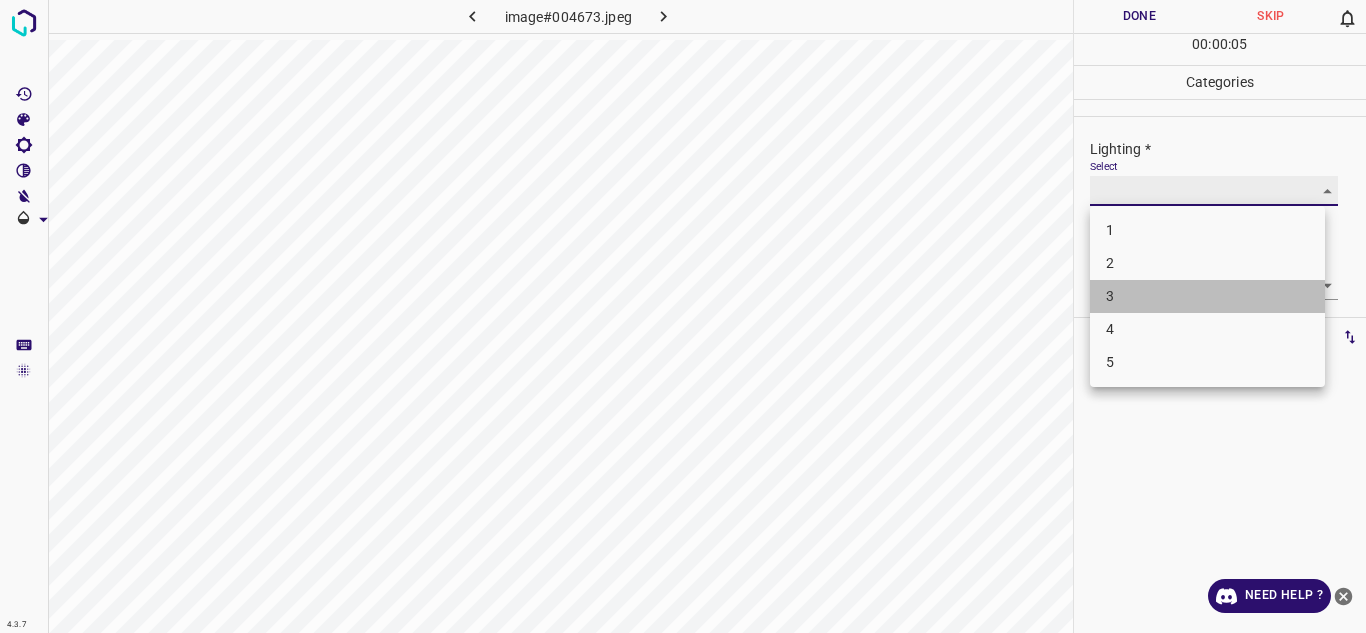 type on "3" 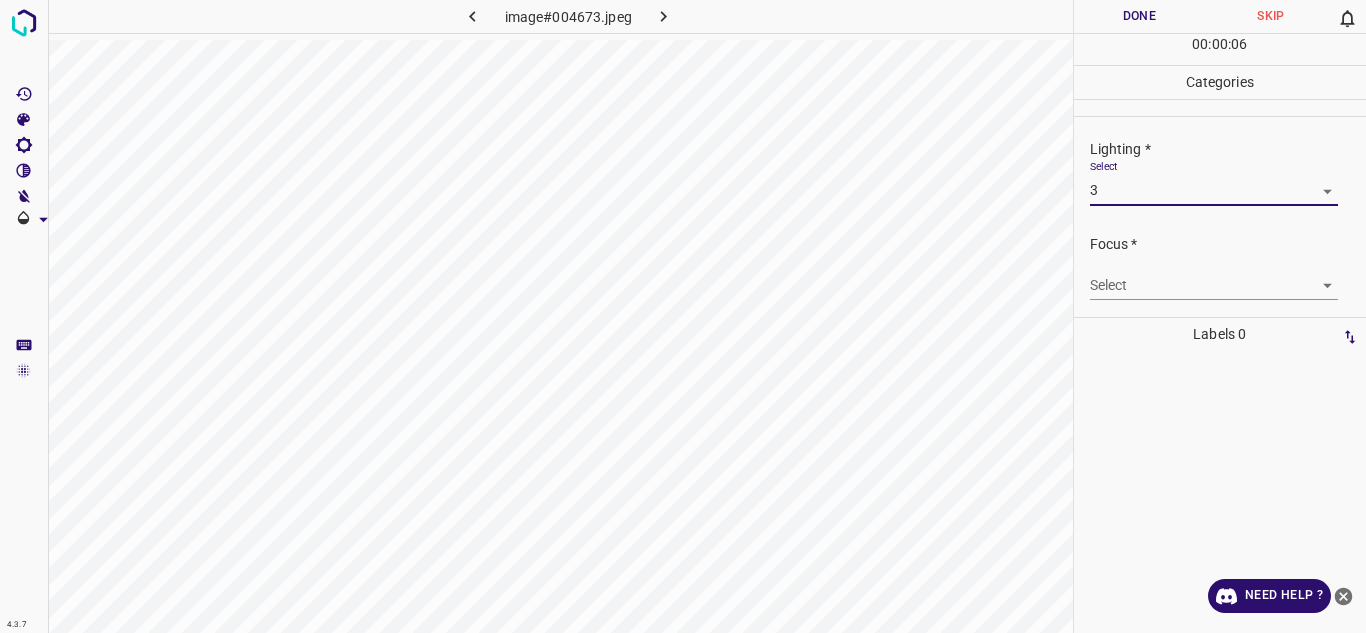click on "4.3.7 image#004673.jpeg Done Skip 0 00   : 00   : 06   Categories Lighting *  Select 3 3 Focus *  Select ​ Overall *  Select ​ Labels   0 Categories 1 Lighting 2 Focus 3 Overall Tools Space Change between modes (Draw & Edit) I Auto labeling R Restore zoom M Zoom in N Zoom out Delete Delete selecte label Filters Z Restore filters X Saturation filter C Brightness filter V Contrast filter B Gray scale filter General O Download Need Help ? - Text - Hide - Delete 1 2 3 4 5" at bounding box center (683, 316) 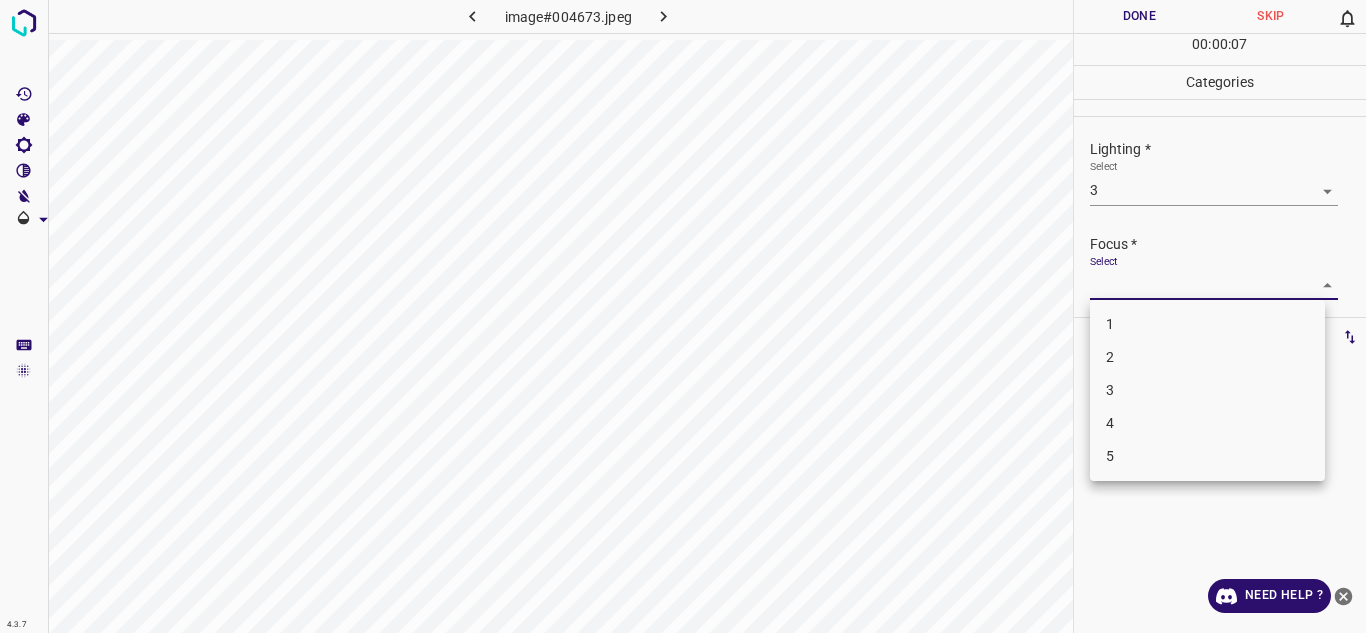 click on "3" at bounding box center [1207, 390] 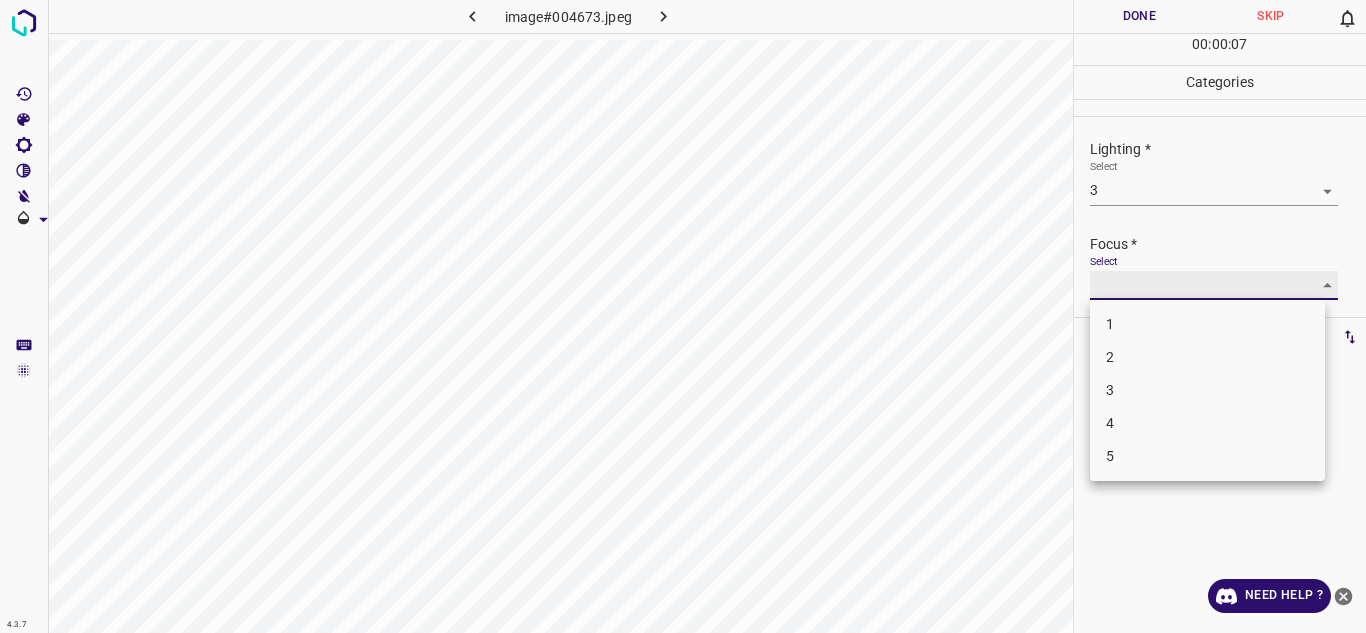 type on "3" 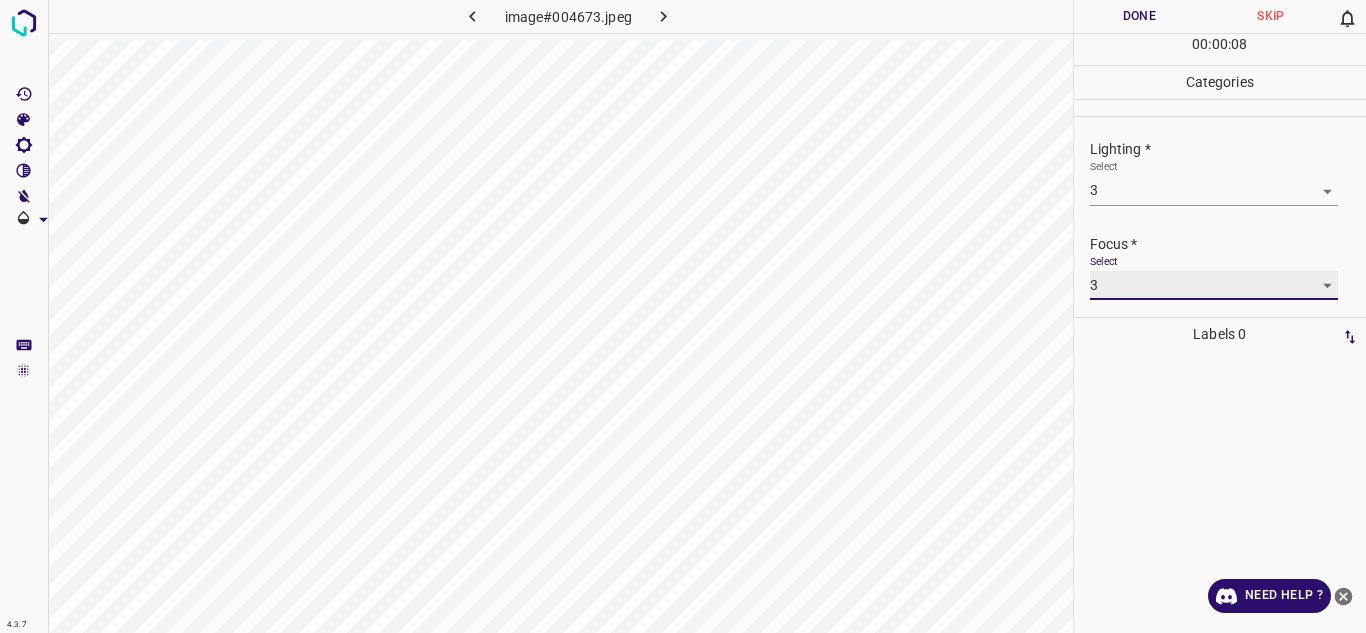 scroll, scrollTop: 98, scrollLeft: 0, axis: vertical 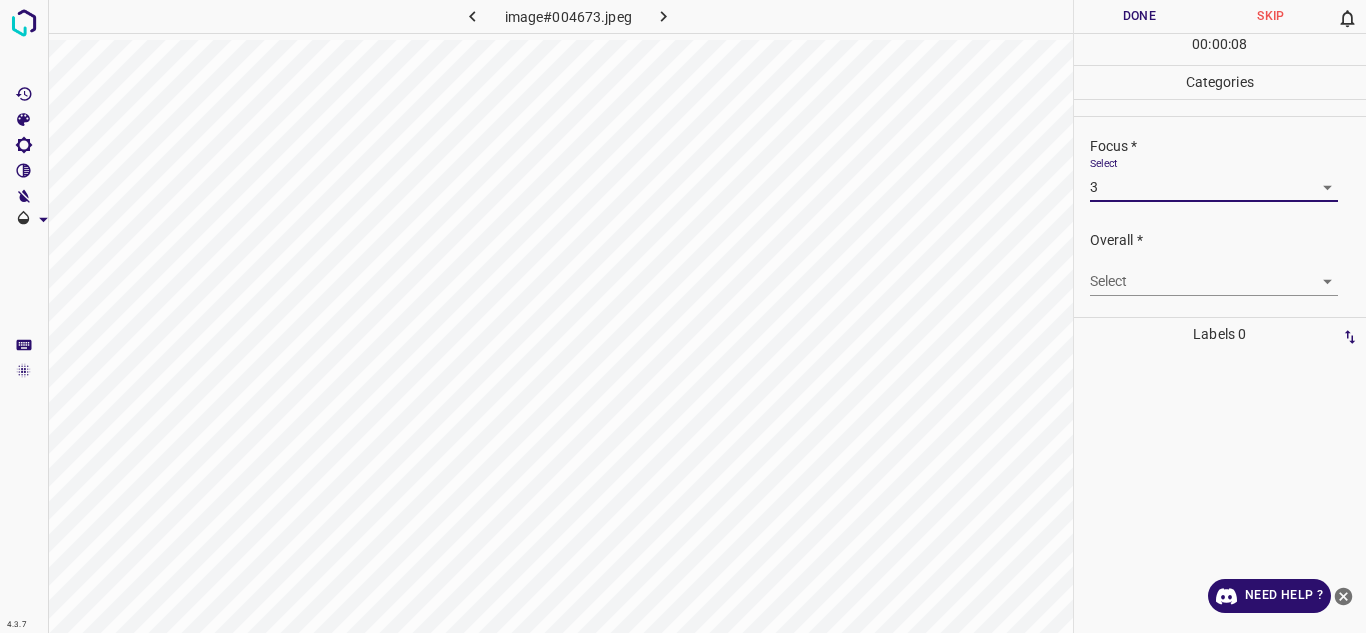 click on "4.3.7 image#004673.jpeg Done Skip 0 00   : 00   : 08   Categories Lighting *  Select 3 3 Focus *  Select 3 3 Overall *  Select ​ Labels   0 Categories 1 Lighting 2 Focus 3 Overall Tools Space Change between modes (Draw & Edit) I Auto labeling R Restore zoom M Zoom in N Zoom out Delete Delete selecte label Filters Z Restore filters X Saturation filter C Brightness filter V Contrast filter B Gray scale filter General O Download Need Help ? - Text - Hide - Delete" at bounding box center [683, 316] 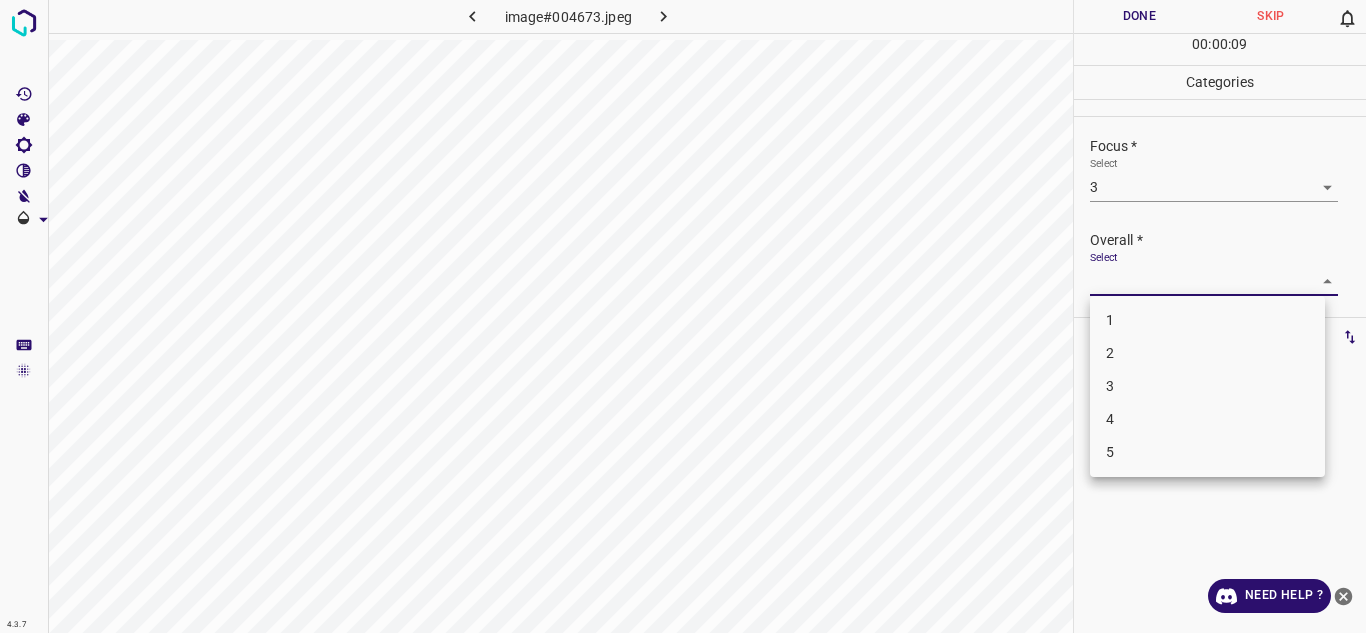 click on "3" at bounding box center [1207, 386] 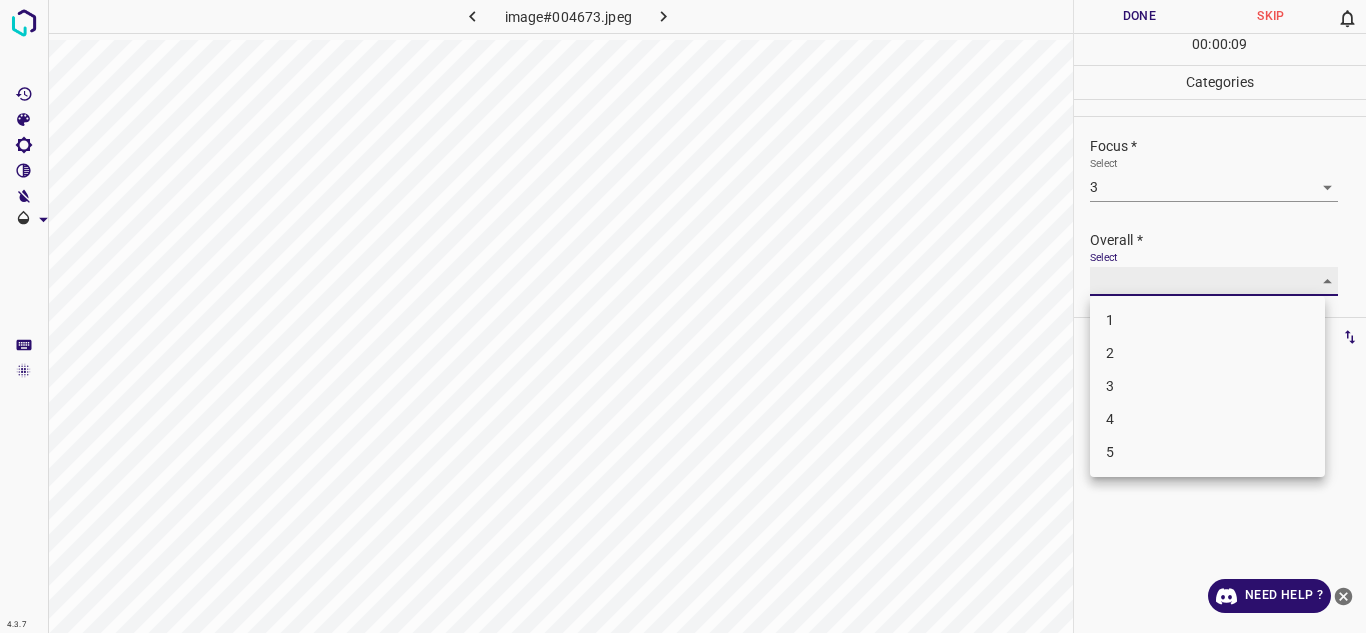 type on "3" 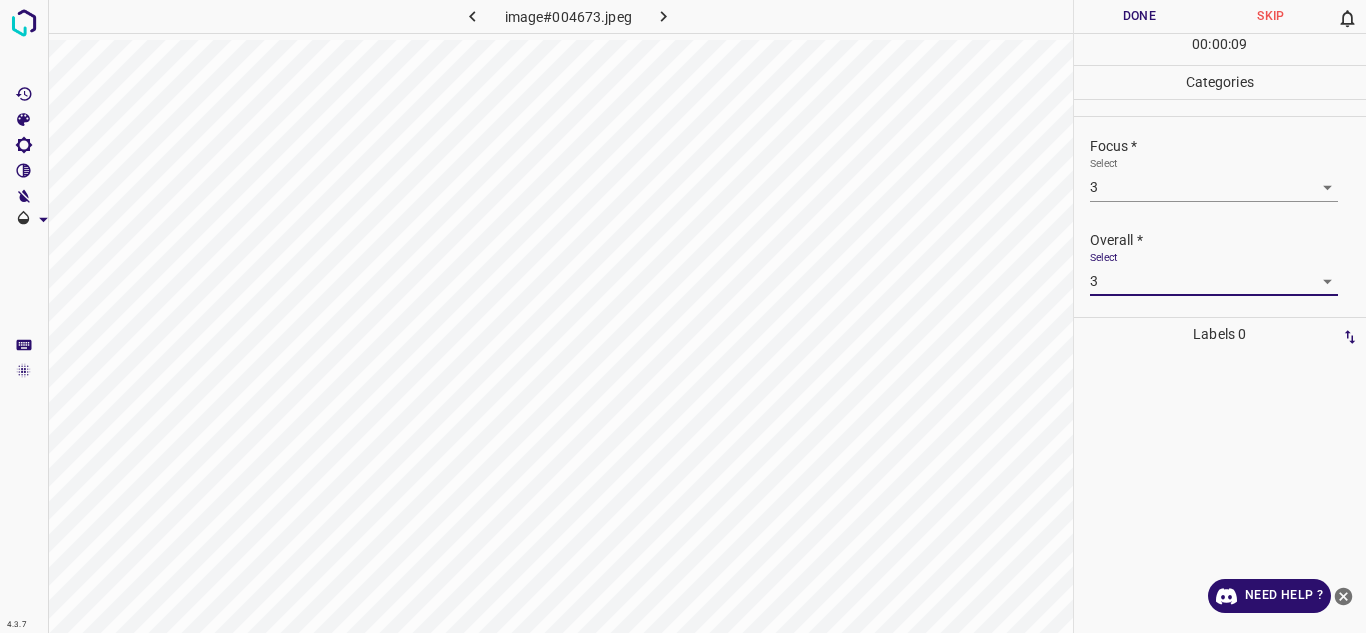 click on "Done" at bounding box center (1140, 16) 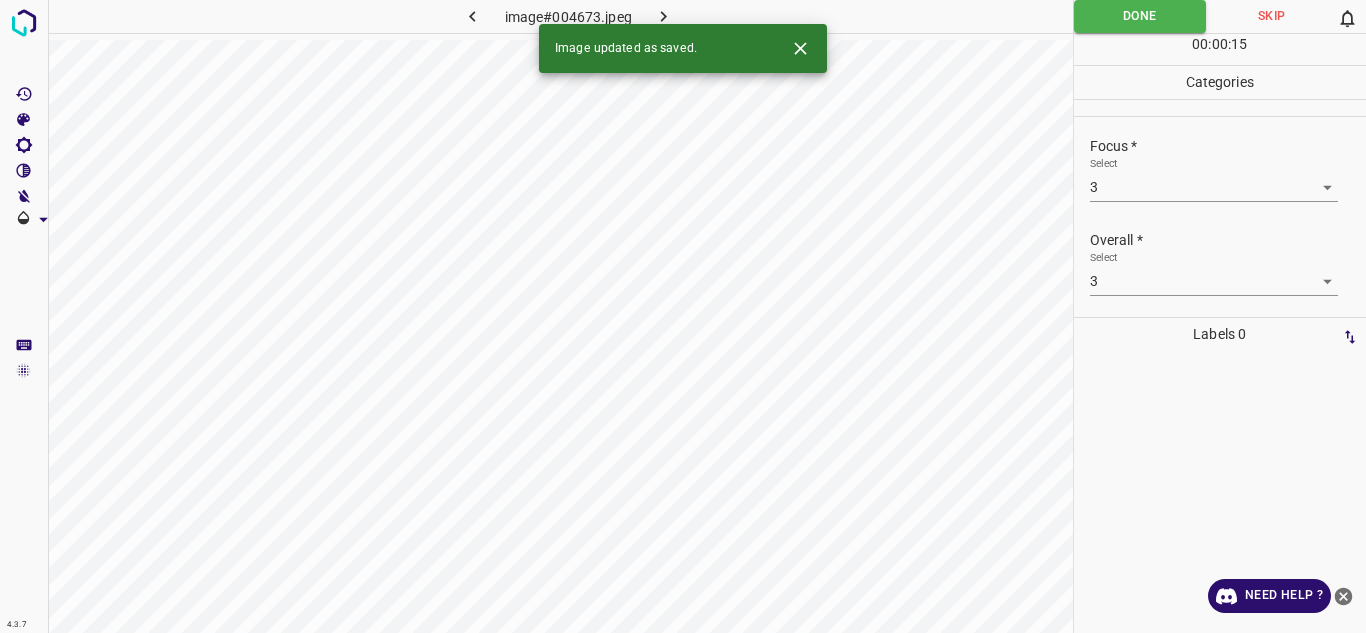 click 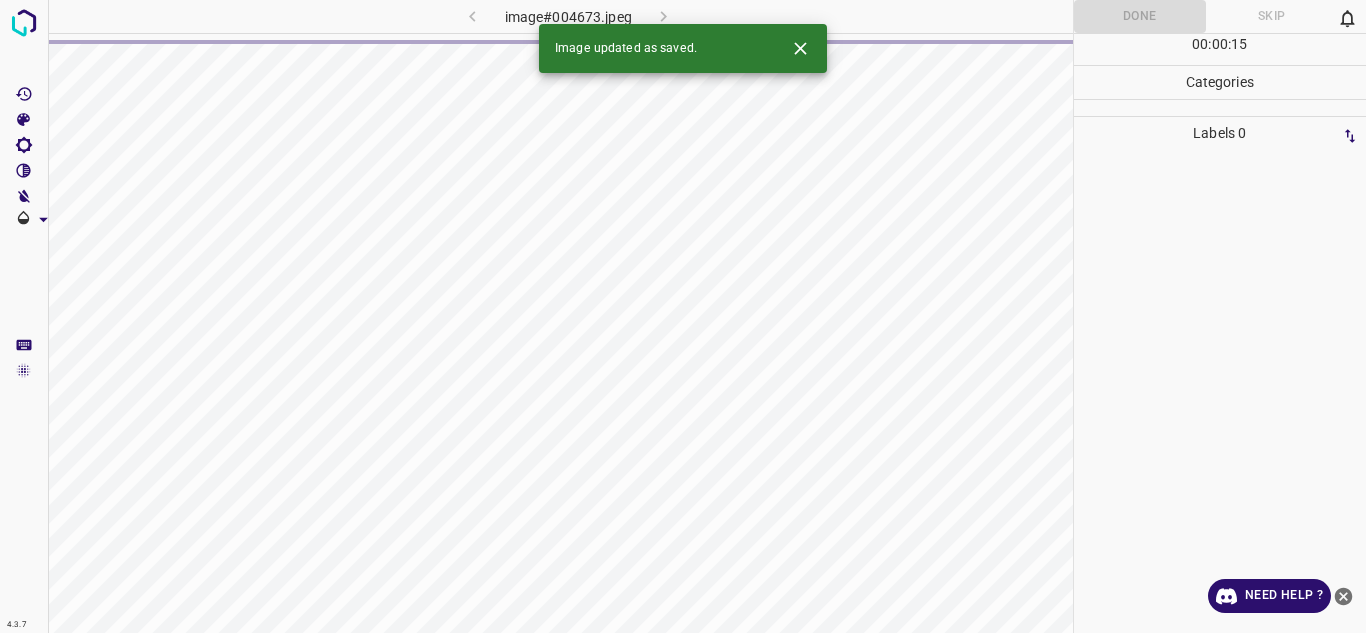 click 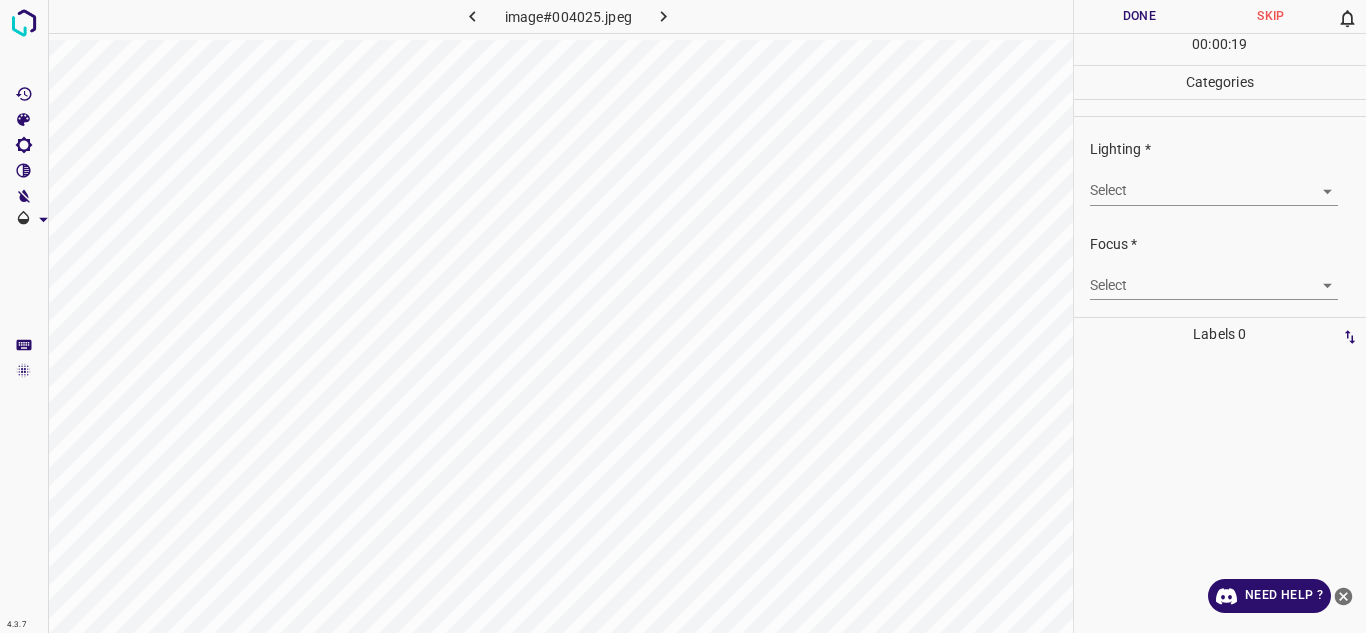 click on "4.3.7 image#004025.jpeg Done Skip 0 00   : 00   : 19   Categories Lighting *  Select ​ Focus *  Select ​ Overall *  Select ​ Labels   0 Categories 1 Lighting 2 Focus 3 Overall Tools Space Change between modes (Draw & Edit) I Auto labeling R Restore zoom M Zoom in N Zoom out Delete Delete selecte label Filters Z Restore filters X Saturation filter C Brightness filter V Contrast filter B Gray scale filter General O Download Need Help ? - Text - Hide - Delete" at bounding box center [683, 316] 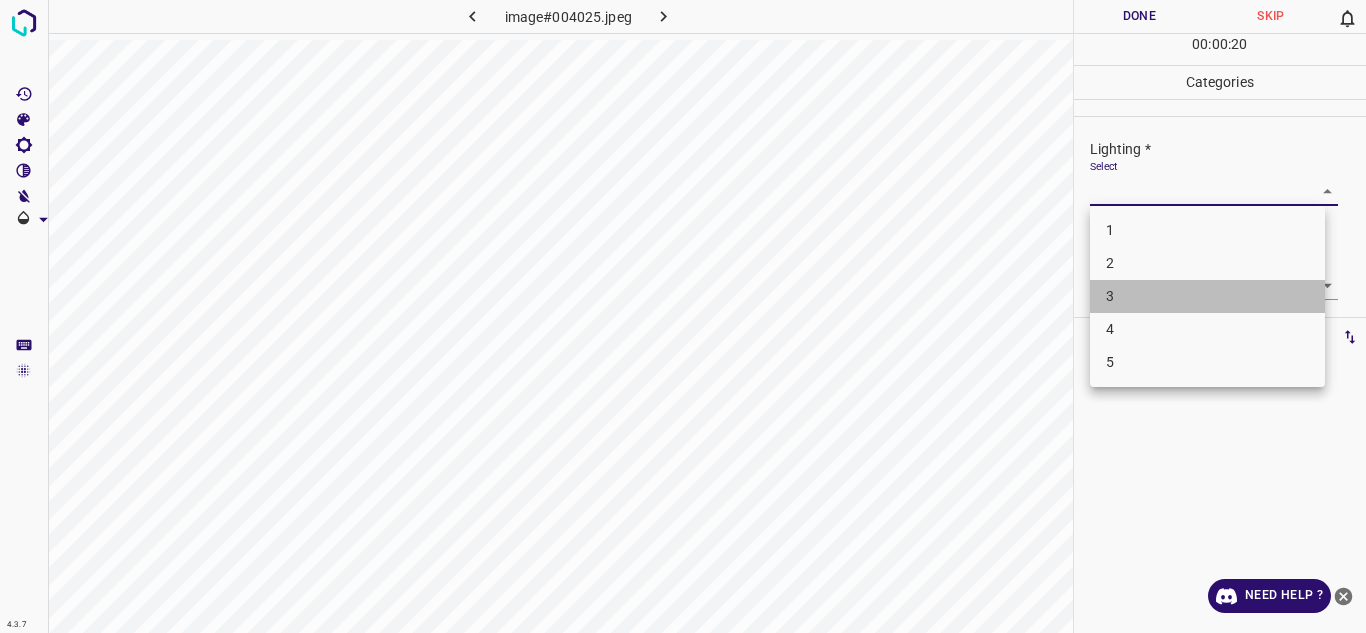 click on "3" at bounding box center [1207, 296] 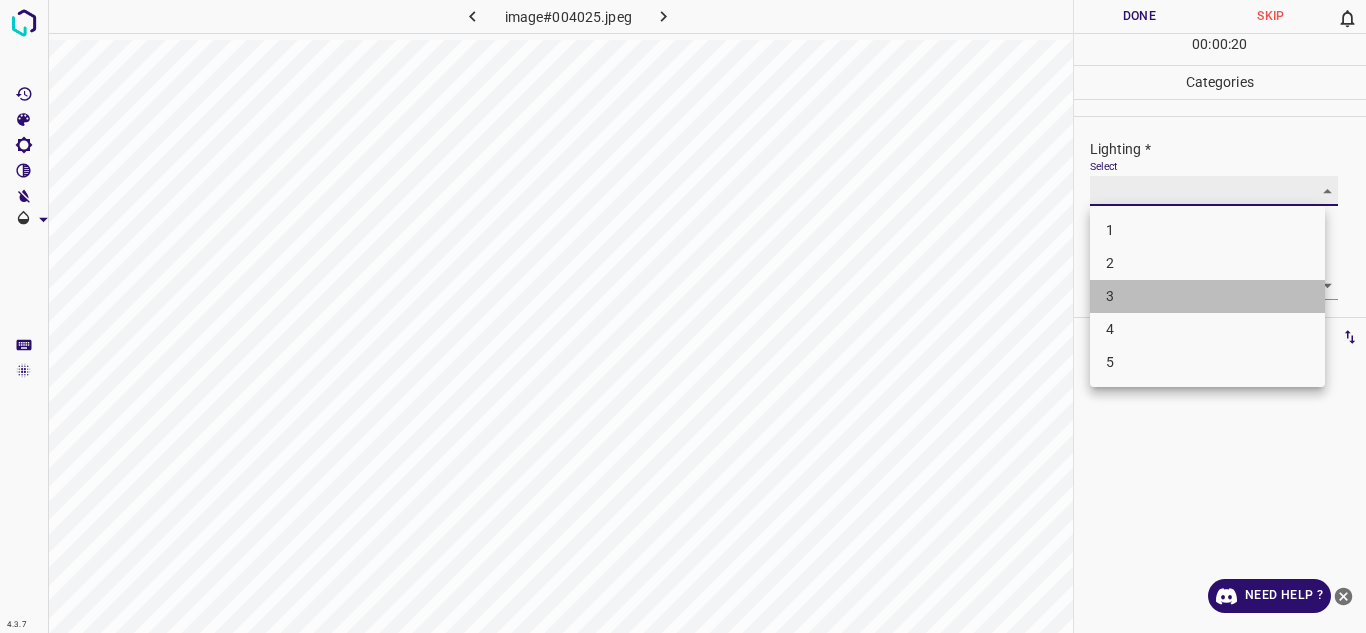 type on "3" 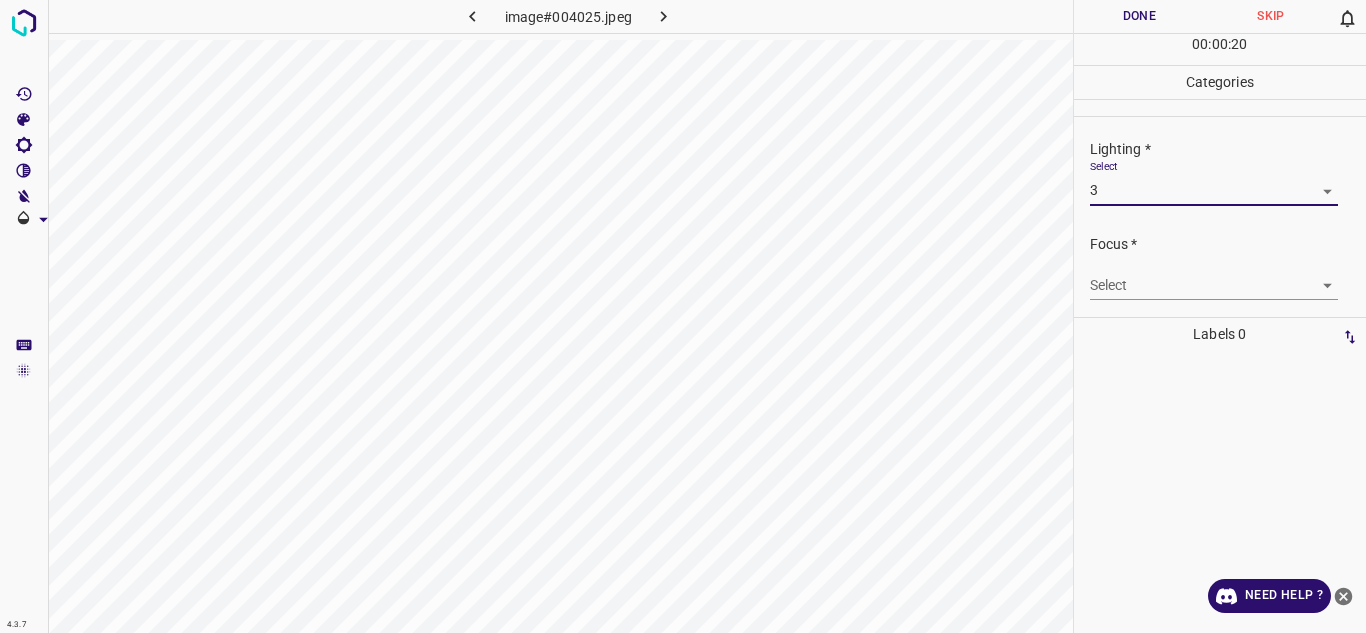click on "4.3.7 image#004025.jpeg Done Skip 0 00   : 00   : 20   Categories Lighting *  Select 3 3 Focus *  Select ​ Overall *  Select ​ Labels   0 Categories 1 Lighting 2 Focus 3 Overall Tools Space Change between modes (Draw & Edit) I Auto labeling R Restore zoom M Zoom in N Zoom out Delete Delete selecte label Filters Z Restore filters X Saturation filter C Brightness filter V Contrast filter B Gray scale filter General O Download Need Help ? - Text - Hide - Delete 1 2 3 4 5" at bounding box center (683, 316) 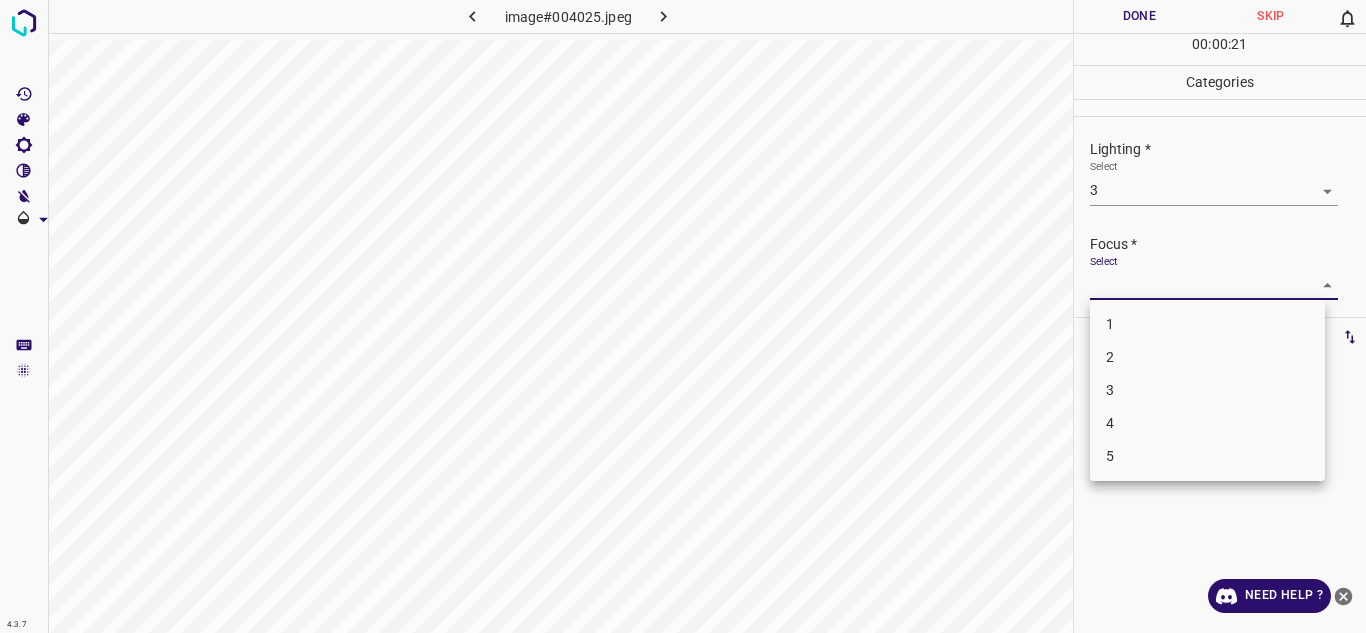 click on "3" at bounding box center (1207, 390) 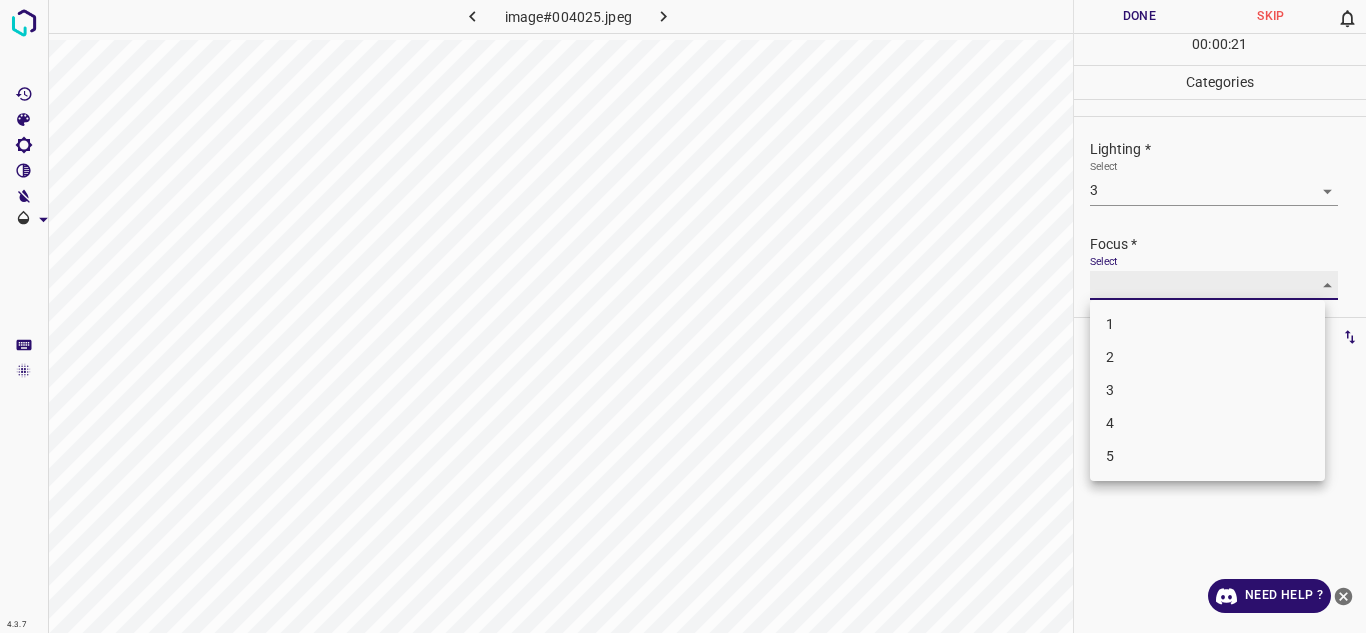 type on "3" 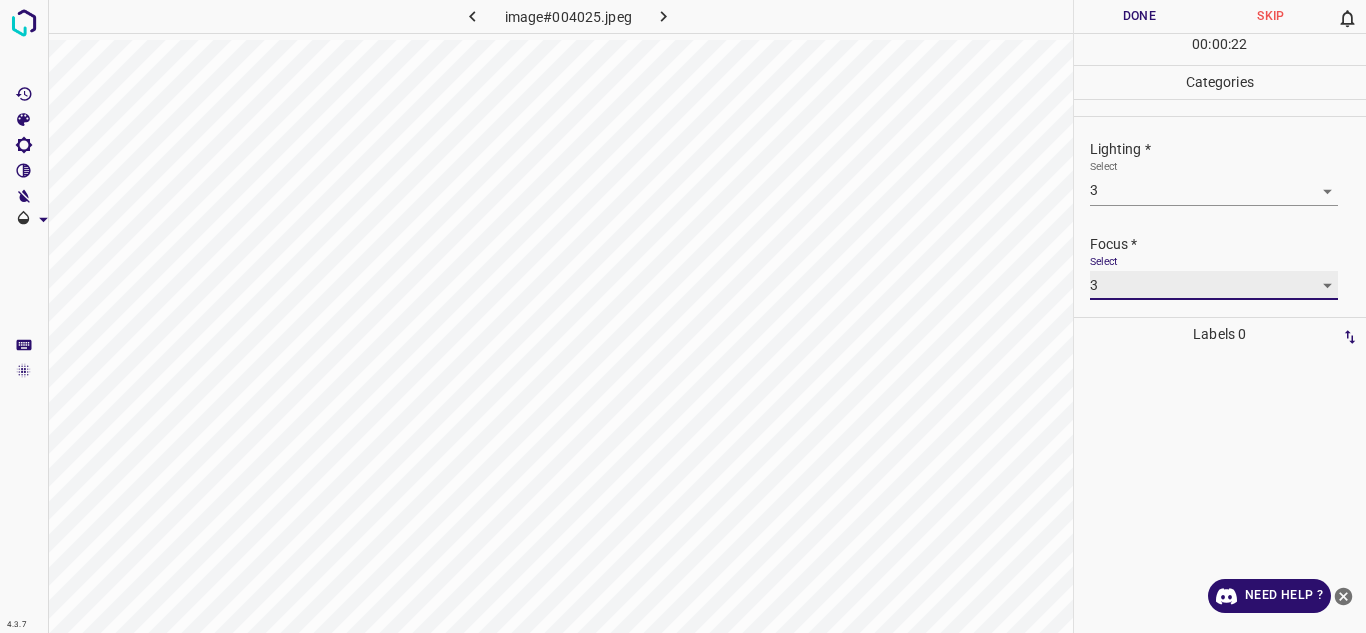 scroll, scrollTop: 98, scrollLeft: 0, axis: vertical 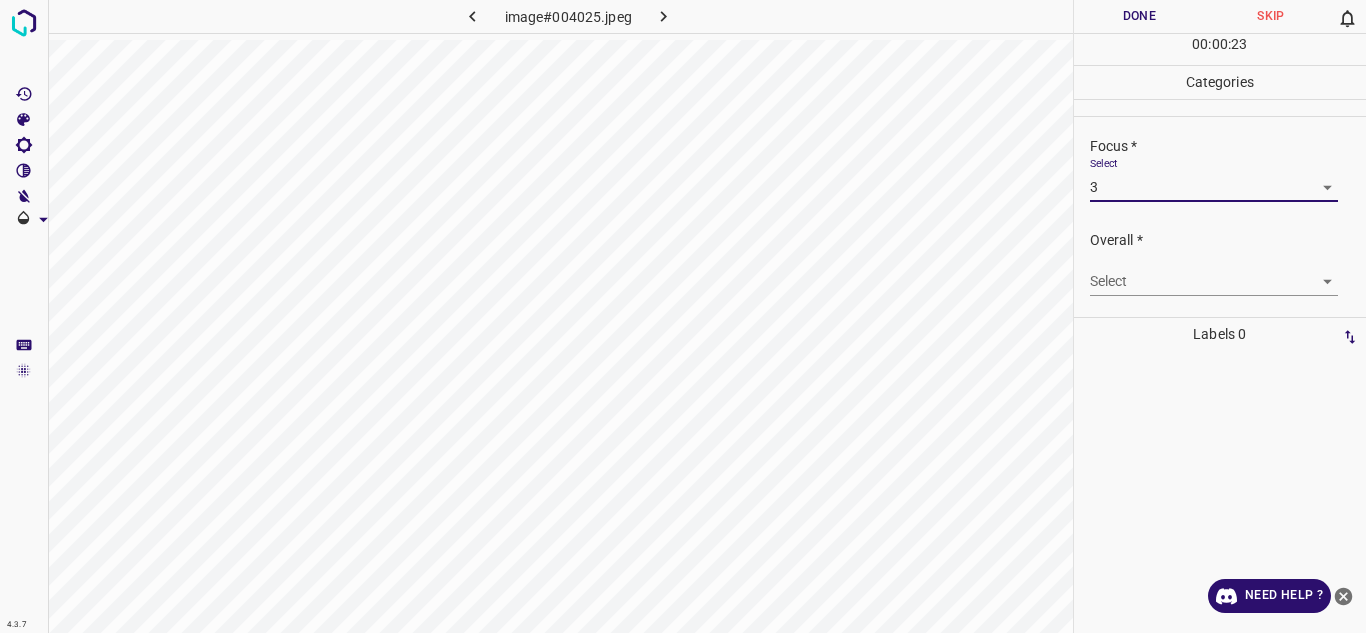 click on "4.3.7 image#004025.jpeg Done Skip 0 00   : 00   : 23   Categories Lighting *  Select 3 3 Focus *  Select 3 3 Overall *  Select ​ Labels   0 Categories 1 Lighting 2 Focus 3 Overall Tools Space Change between modes (Draw & Edit) I Auto labeling R Restore zoom M Zoom in N Zoom out Delete Delete selecte label Filters Z Restore filters X Saturation filter C Brightness filter V Contrast filter B Gray scale filter General O Download Need Help ? - Text - Hide - Delete" at bounding box center [683, 316] 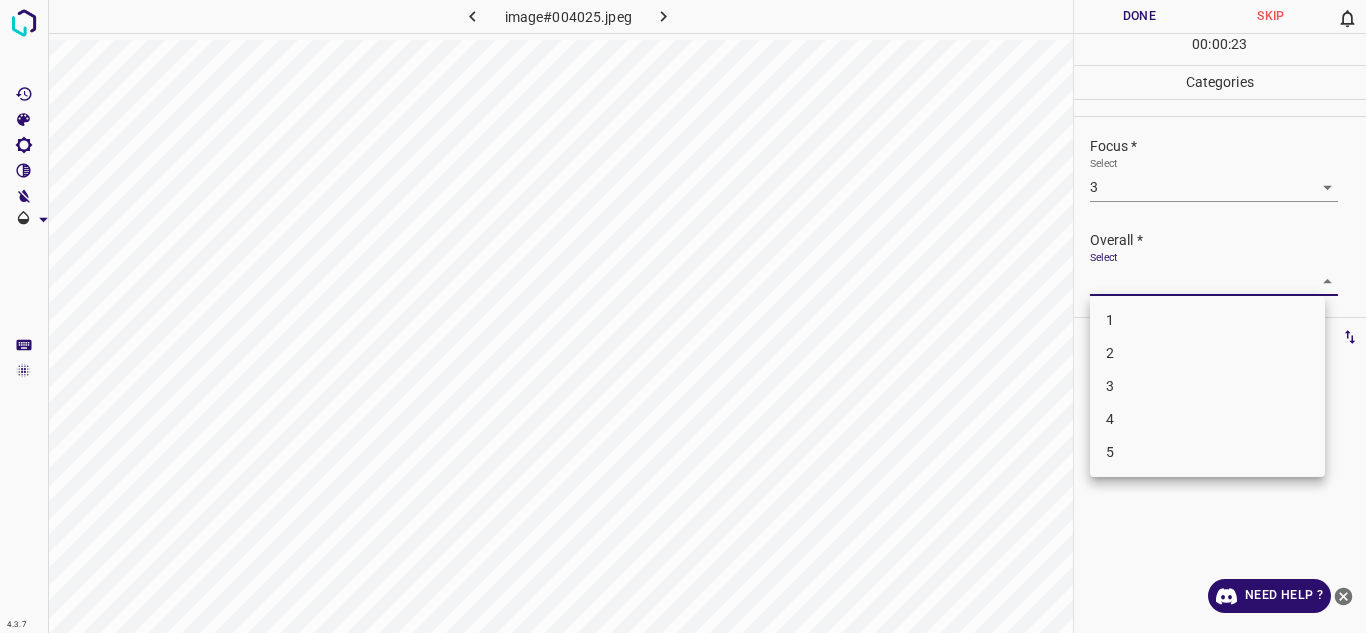 click on "3" at bounding box center (1207, 386) 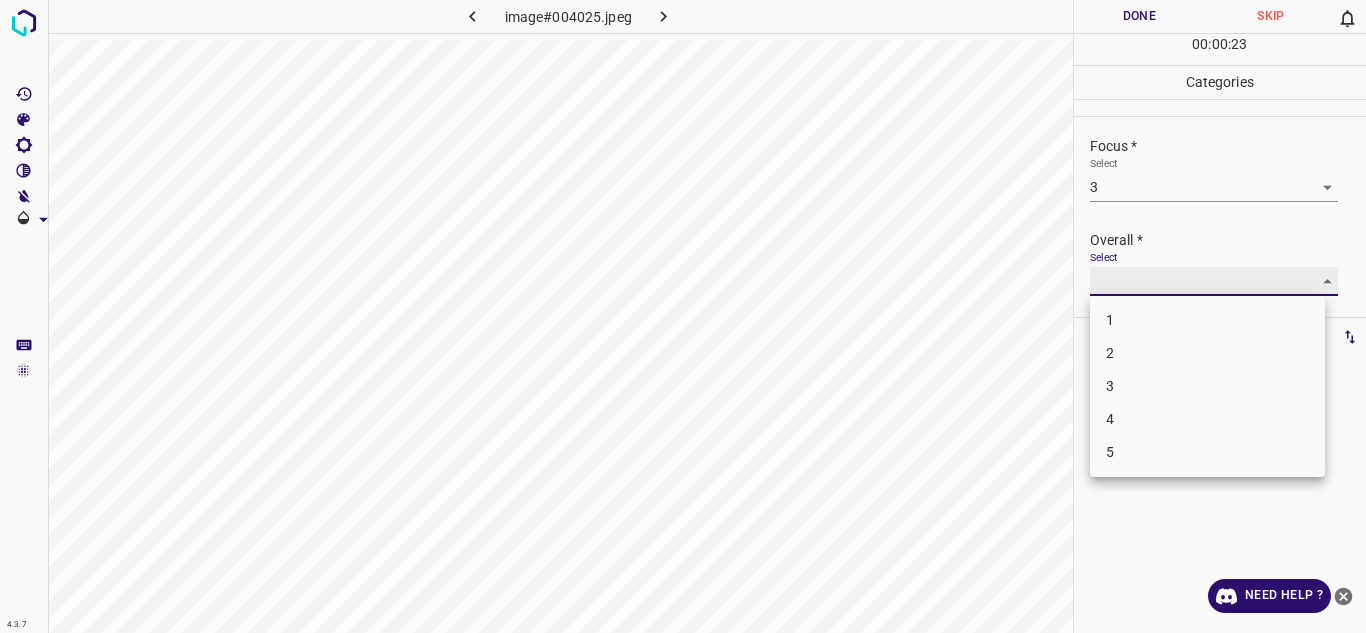 type on "3" 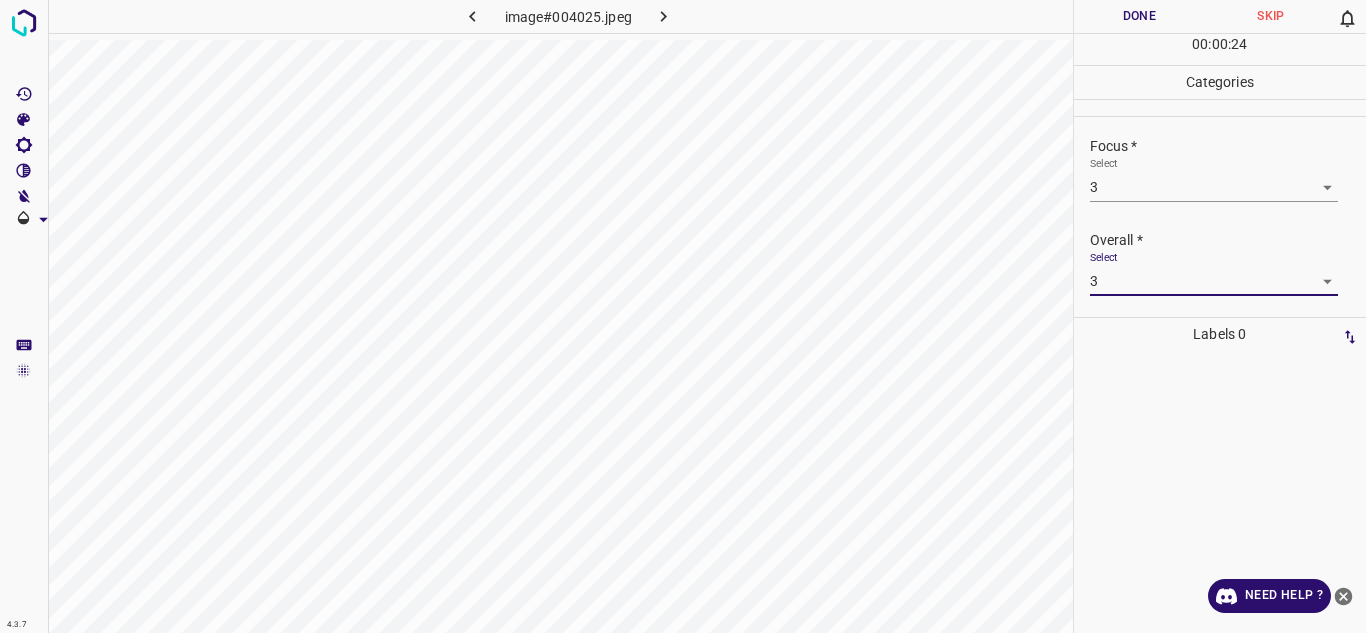 click on "Done" at bounding box center [1140, 16] 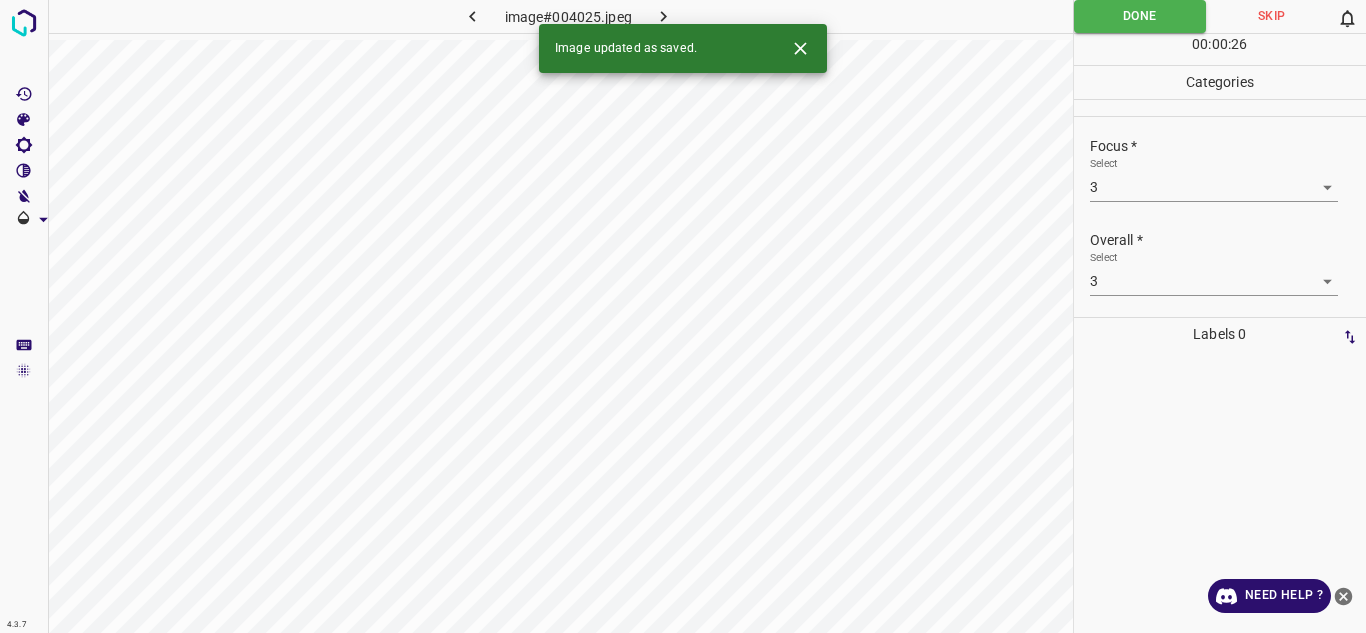 click 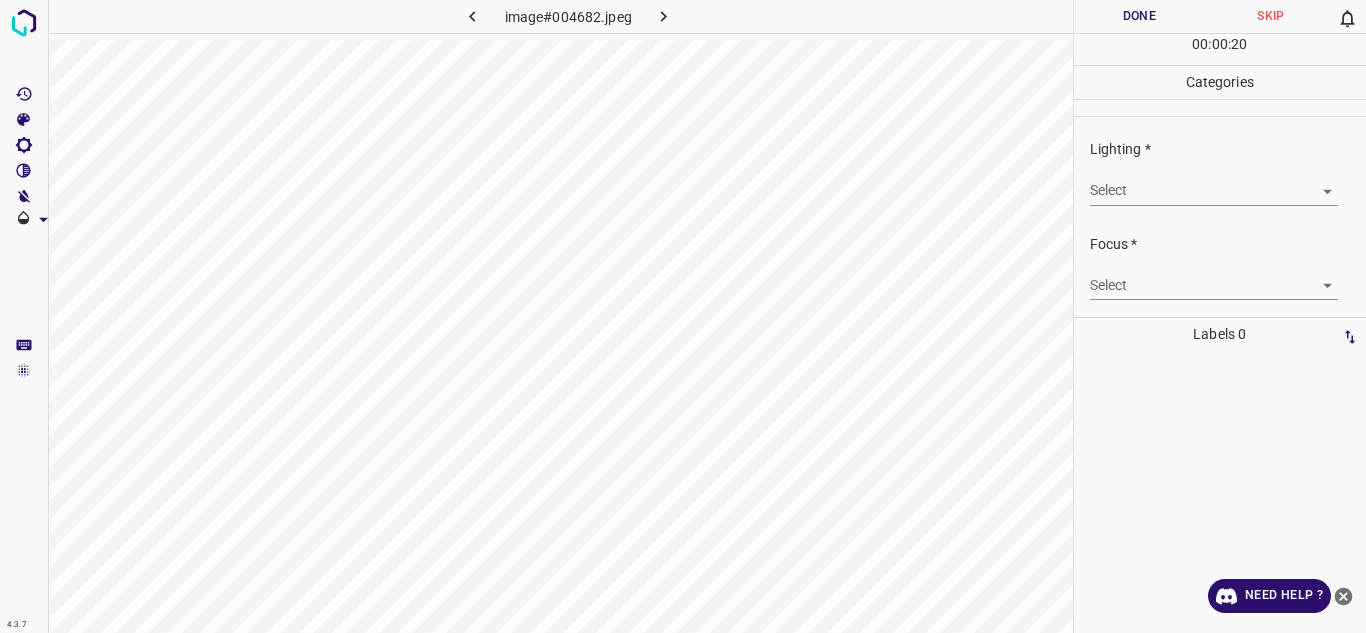 click on "4.3.7 image#004682.jpeg Done Skip 0 00   : 00   : 20   Categories Lighting *  Select ​ Focus *  Select ​ Overall *  Select ​ Labels   0 Categories 1 Lighting 2 Focus 3 Overall Tools Space Change between modes (Draw & Edit) I Auto labeling R Restore zoom M Zoom in N Zoom out Delete Delete selecte label Filters Z Restore filters X Saturation filter C Brightness filter V Contrast filter B Gray scale filter General O Download Need Help ? - Text - Hide - Delete" at bounding box center (683, 316) 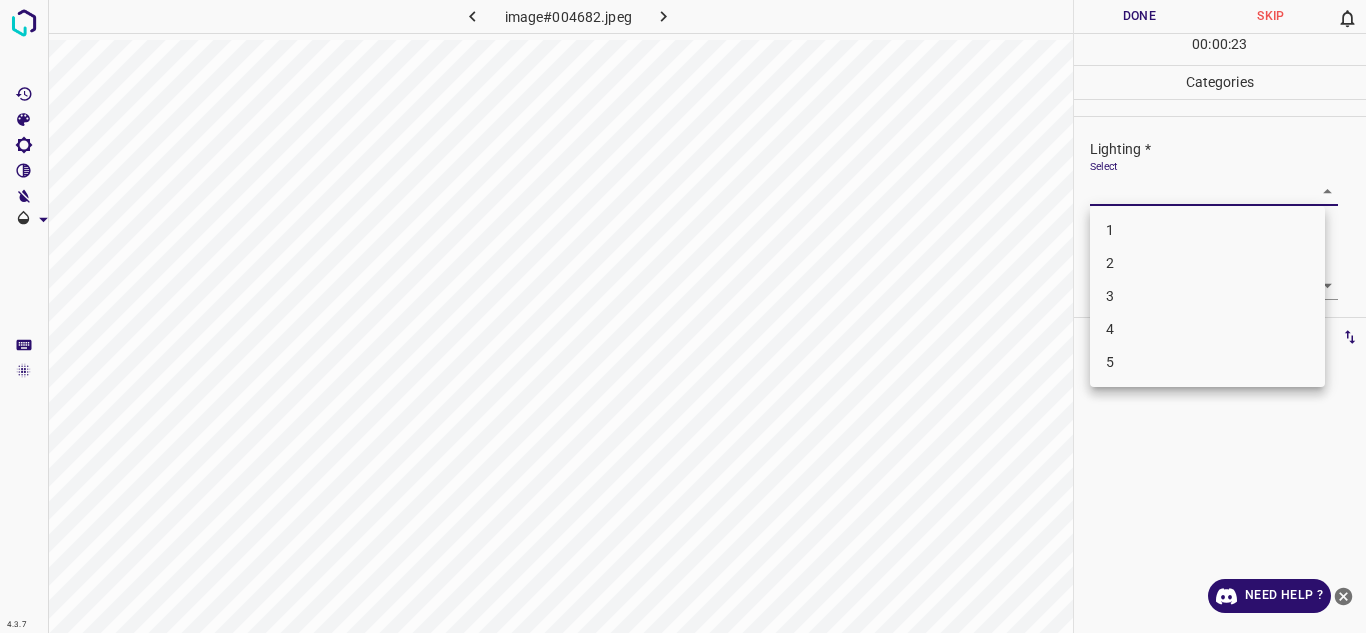 click on "3" at bounding box center [1207, 296] 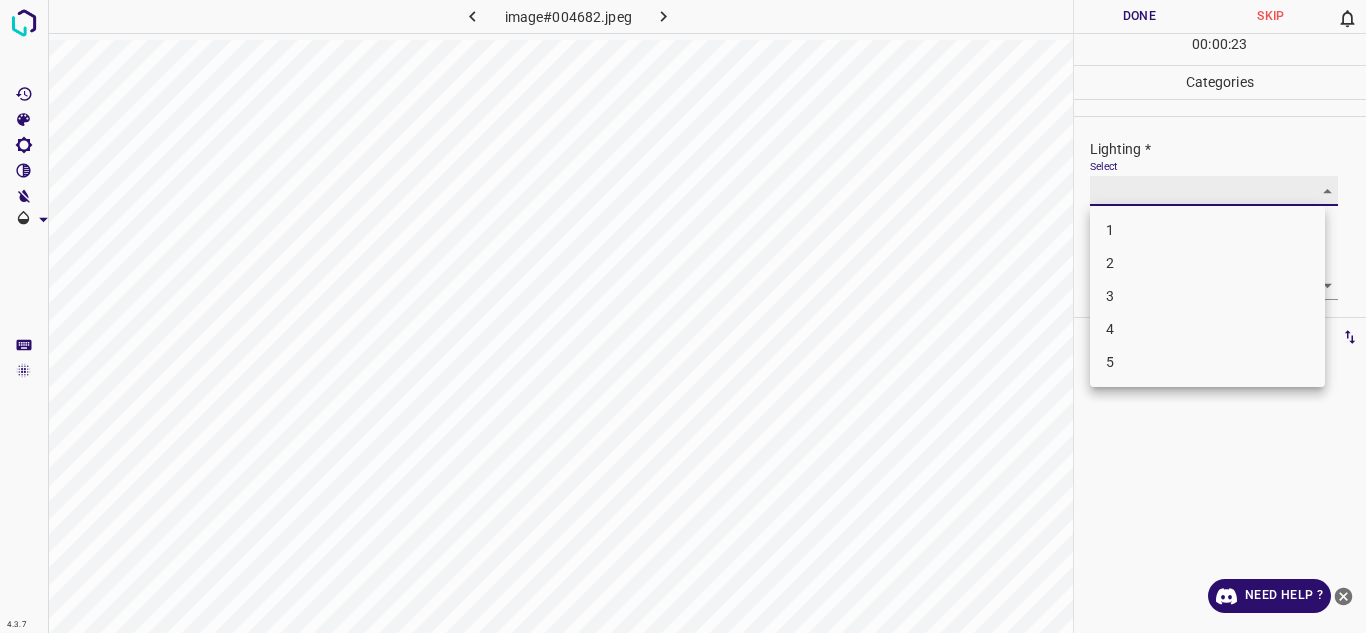 type on "3" 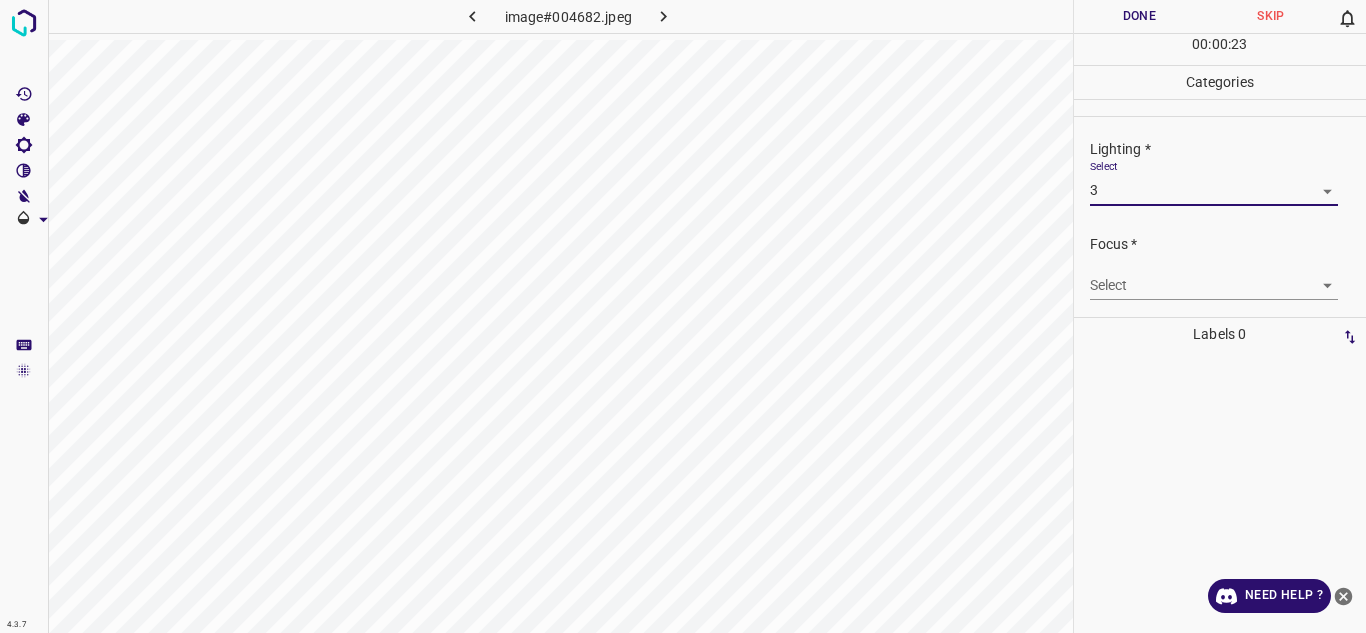 click on "4.3.7 image#004682.jpeg Done Skip 0 00   : 00   : 23   Categories Lighting *  Select 3 3 Focus *  Select ​ Overall *  Select ​ Labels   0 Categories 1 Lighting 2 Focus 3 Overall Tools Space Change between modes (Draw & Edit) I Auto labeling R Restore zoom M Zoom in N Zoom out Delete Delete selecte label Filters Z Restore filters X Saturation filter C Brightness filter V Contrast filter B Gray scale filter General O Download Need Help ? - Text - Hide - Delete" at bounding box center [683, 316] 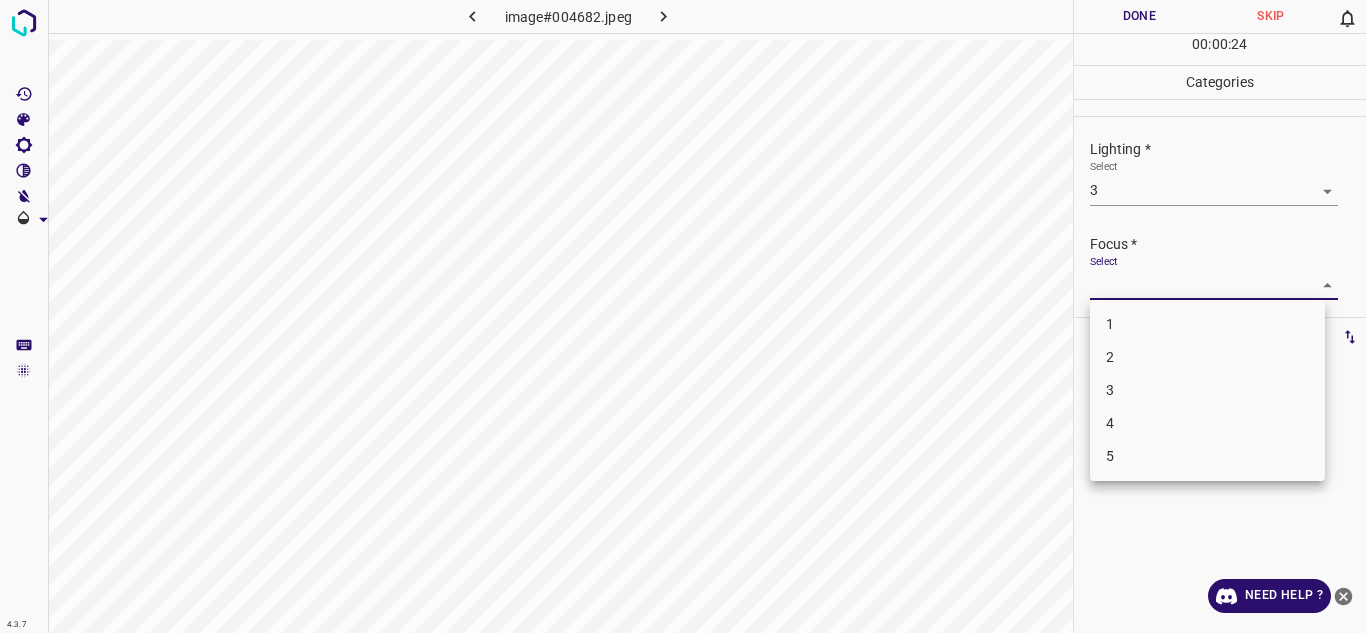 click on "3" at bounding box center [1207, 390] 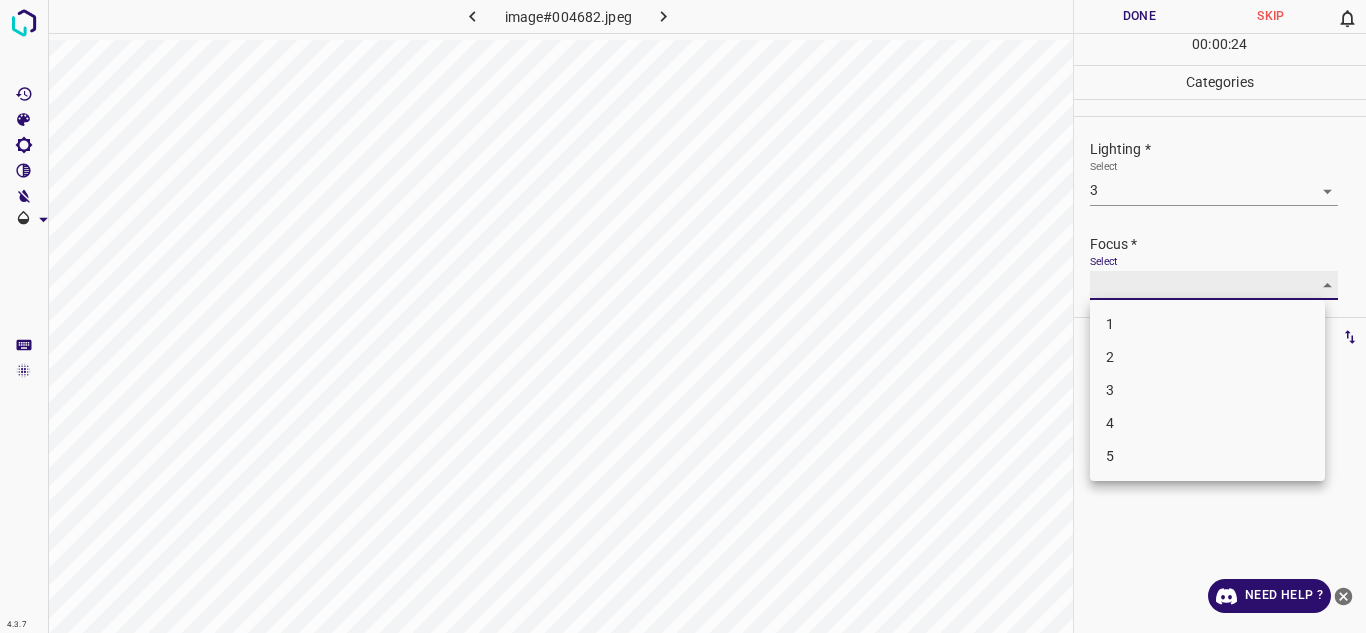 type on "3" 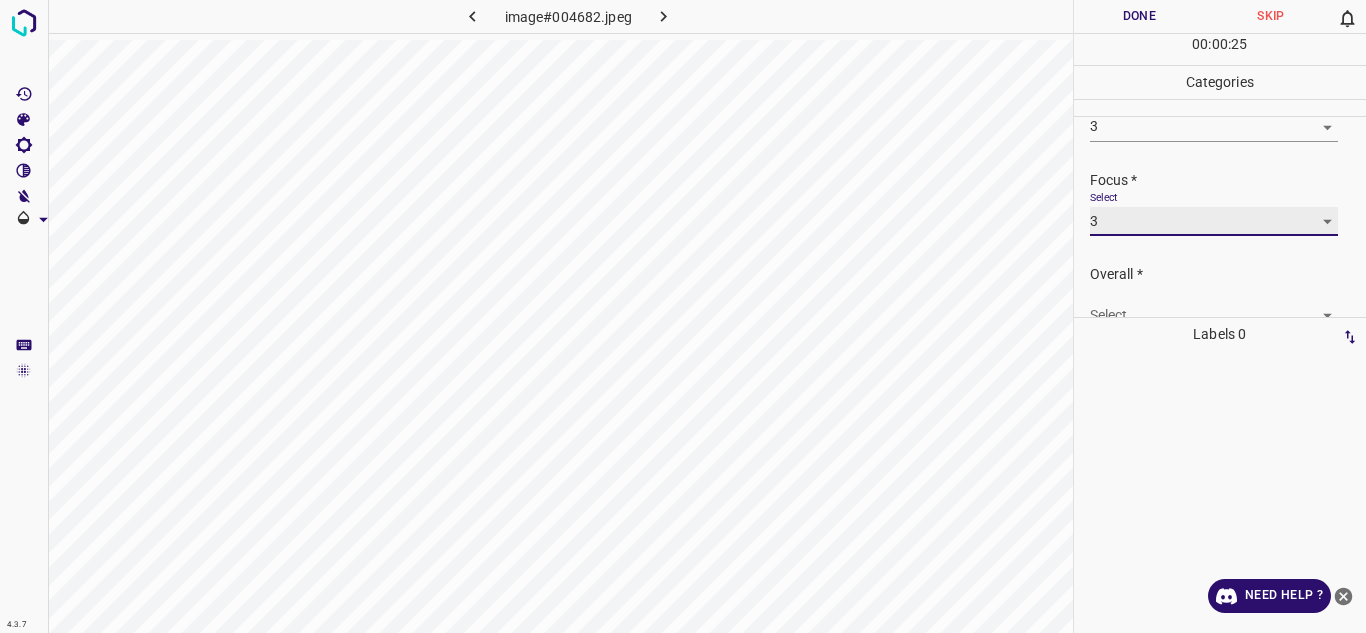 scroll, scrollTop: 98, scrollLeft: 0, axis: vertical 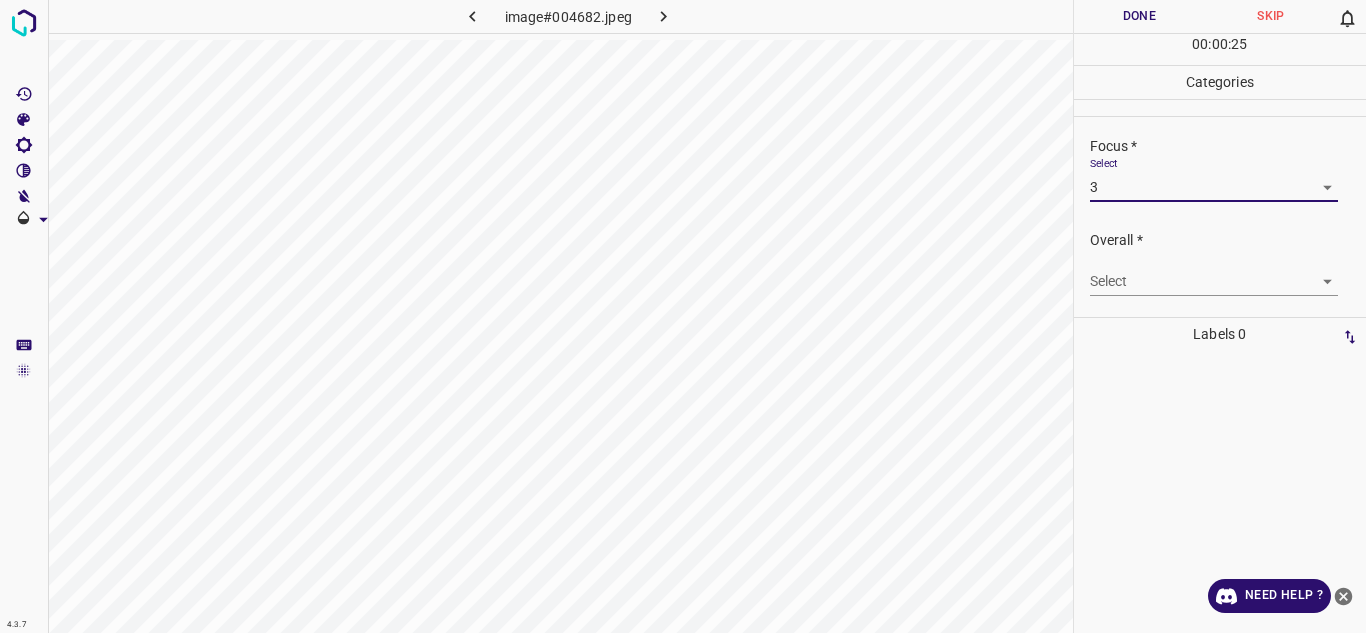 click on "4.3.7 image#004682.jpeg Done Skip 0 00   : 00   : 25   Categories Lighting *  Select 3 3 Focus *  Select 3 3 Overall *  Select ​ Labels   0 Categories 1 Lighting 2 Focus 3 Overall Tools Space Change between modes (Draw & Edit) I Auto labeling R Restore zoom M Zoom in N Zoom out Delete Delete selecte label Filters Z Restore filters X Saturation filter C Brightness filter V Contrast filter B Gray scale filter General O Download Need Help ? - Text - Hide - Delete" at bounding box center [683, 316] 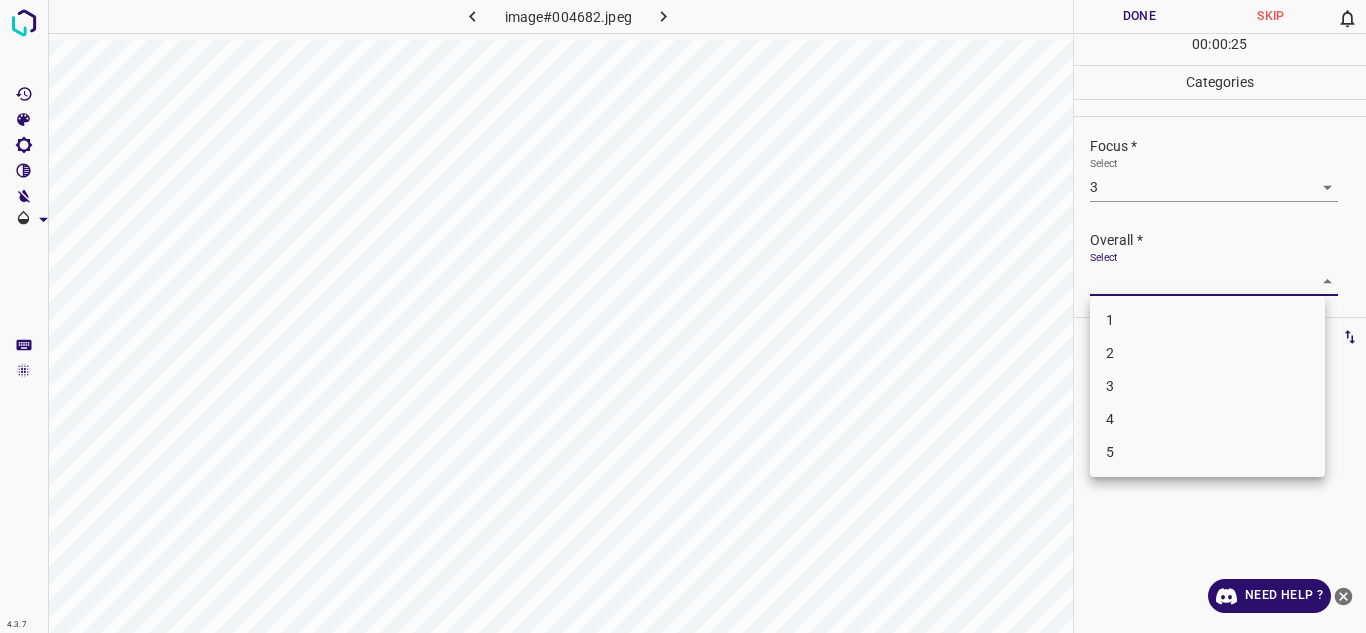 click on "3" at bounding box center [1207, 386] 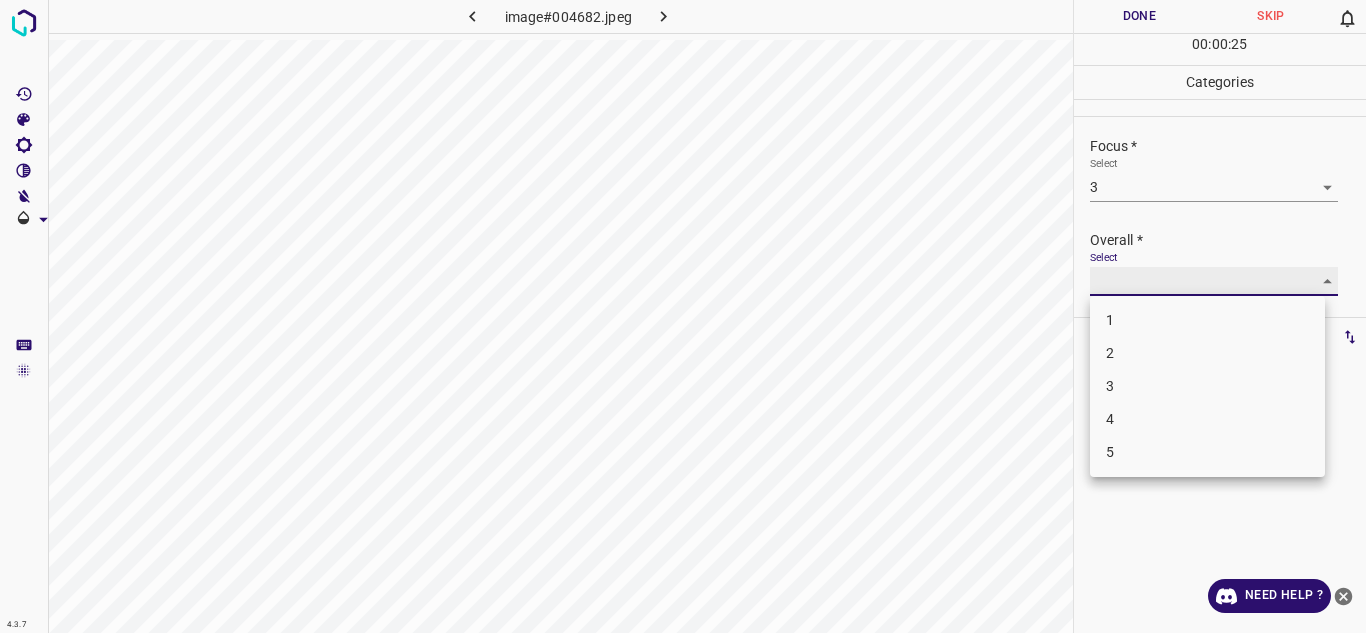 type on "3" 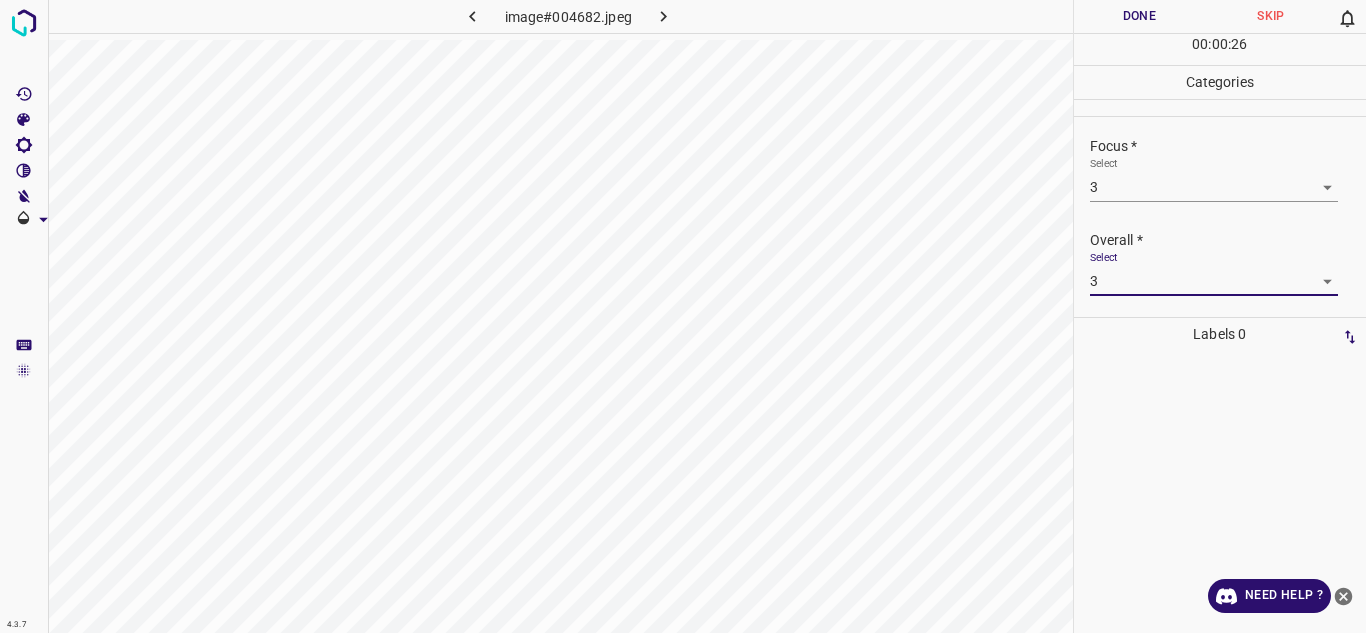 click on "Done" at bounding box center [1140, 16] 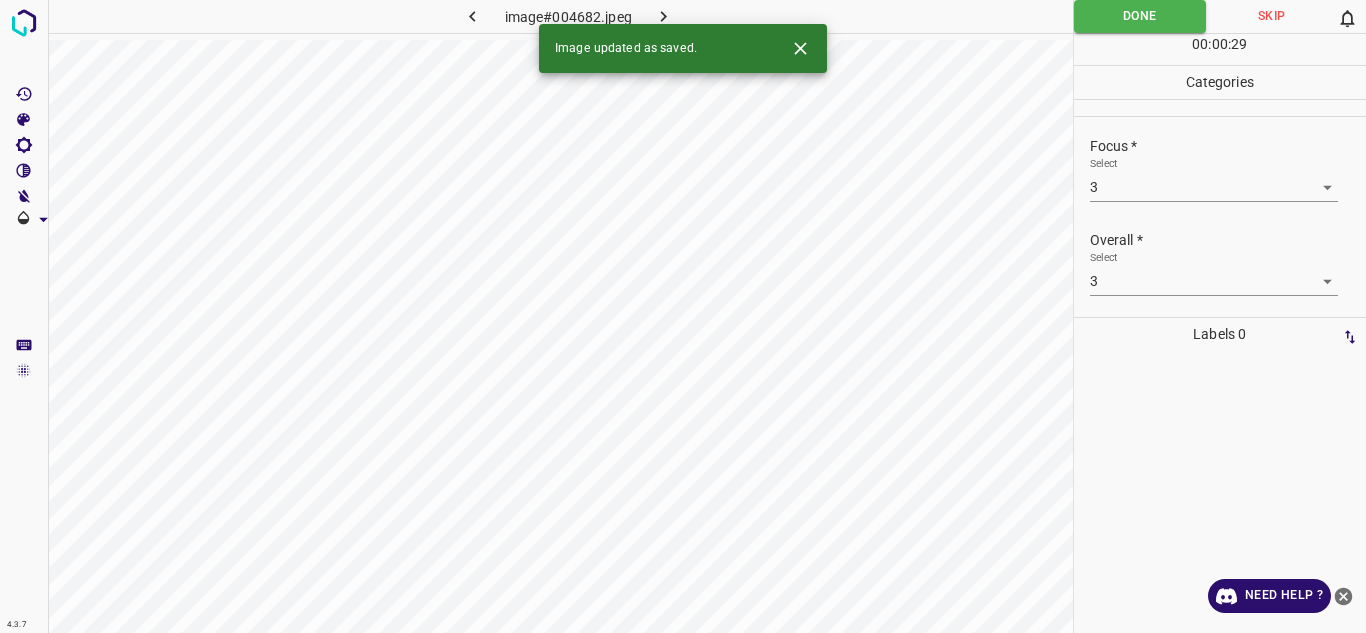 drag, startPoint x: 682, startPoint y: 14, endPoint x: 607, endPoint y: 2, distance: 75.95393 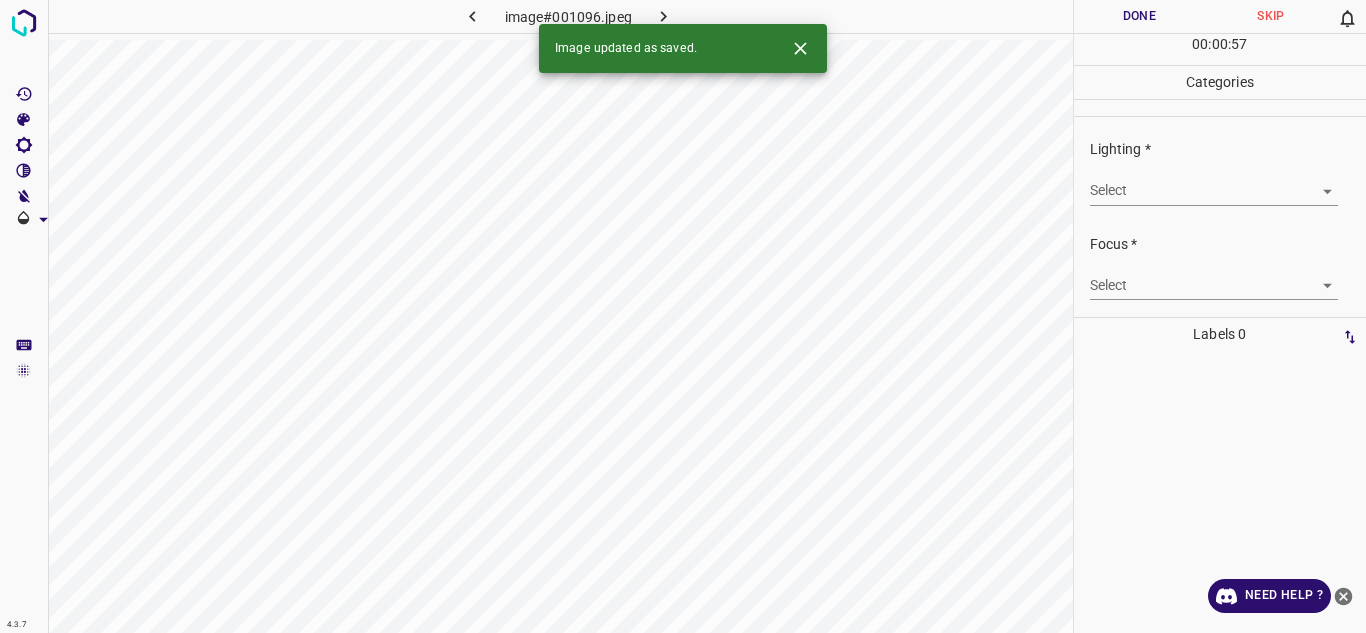 click at bounding box center [800, 48] 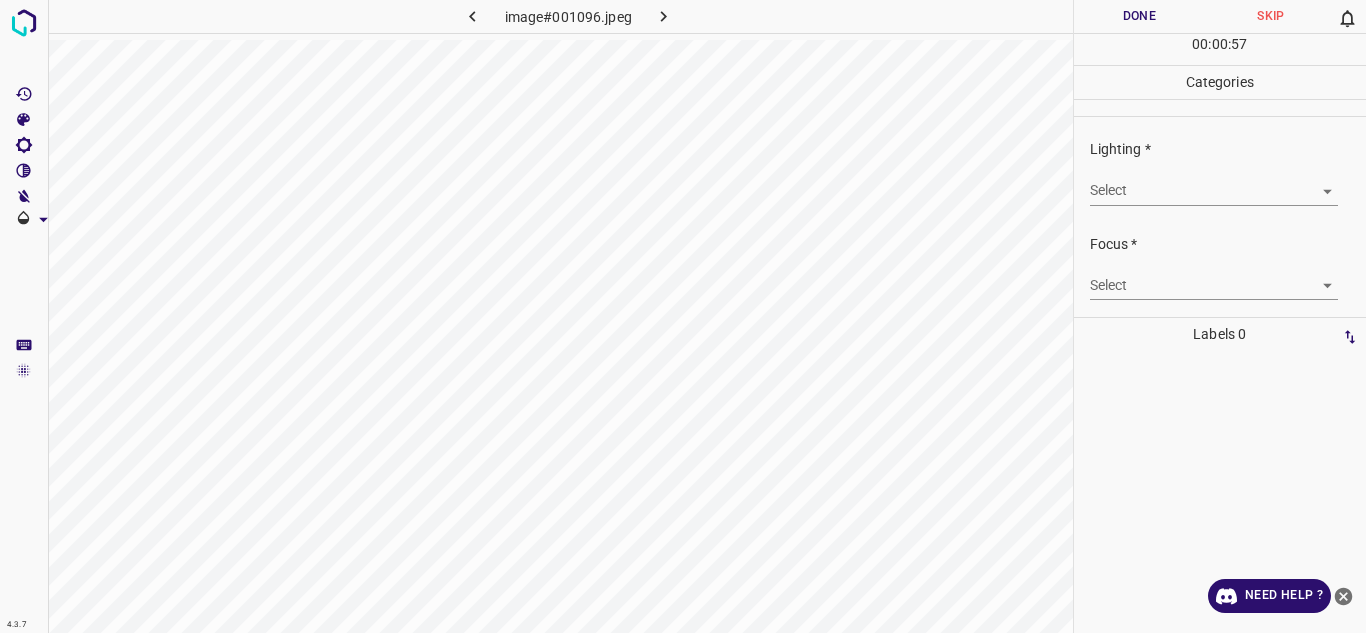 click on "4.3.7 image#001096.jpeg Done Skip 0 00   : 00   : 57   Categories Lighting *  Select ​ Focus *  Select ​ Overall *  Select ​ Labels   0 Categories 1 Lighting 2 Focus 3 Overall Tools Space Change between modes (Draw & Edit) I Auto labeling R Restore zoom M Zoom in N Zoom out Delete Delete selecte label Filters Z Restore filters X Saturation filter C Brightness filter V Contrast filter B Gray scale filter General O Download Need Help ? - Text - Hide - Delete" at bounding box center [683, 316] 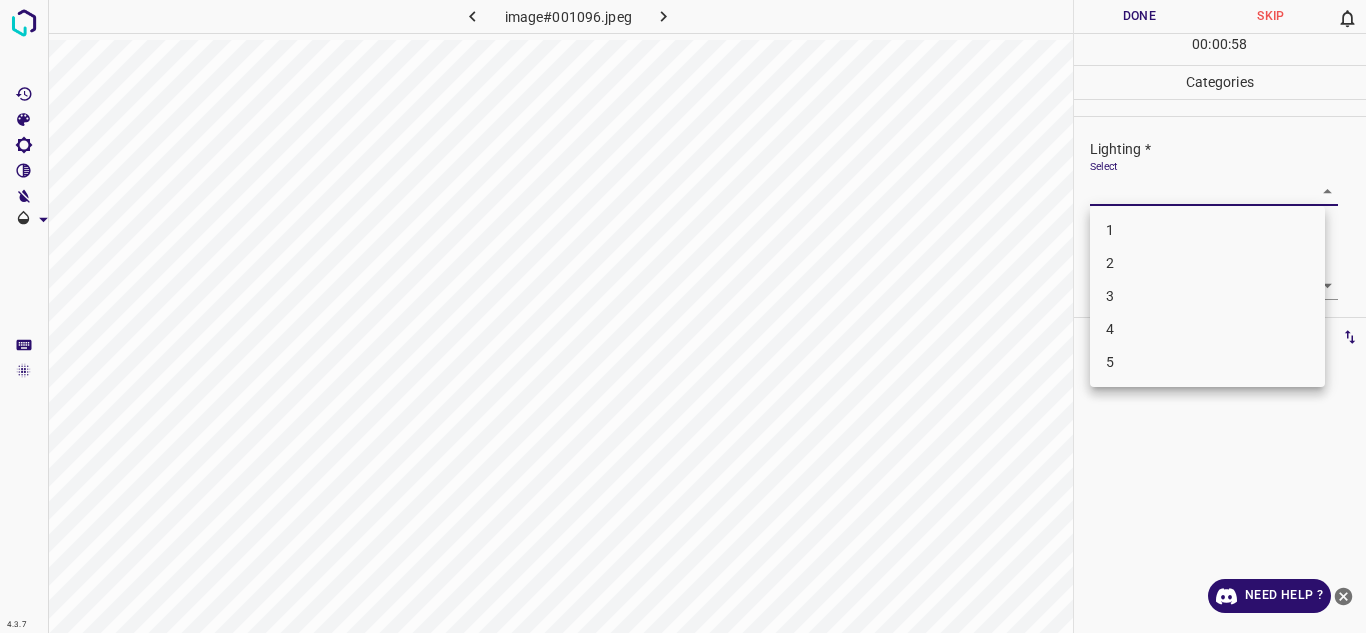 click on "3" at bounding box center (1207, 296) 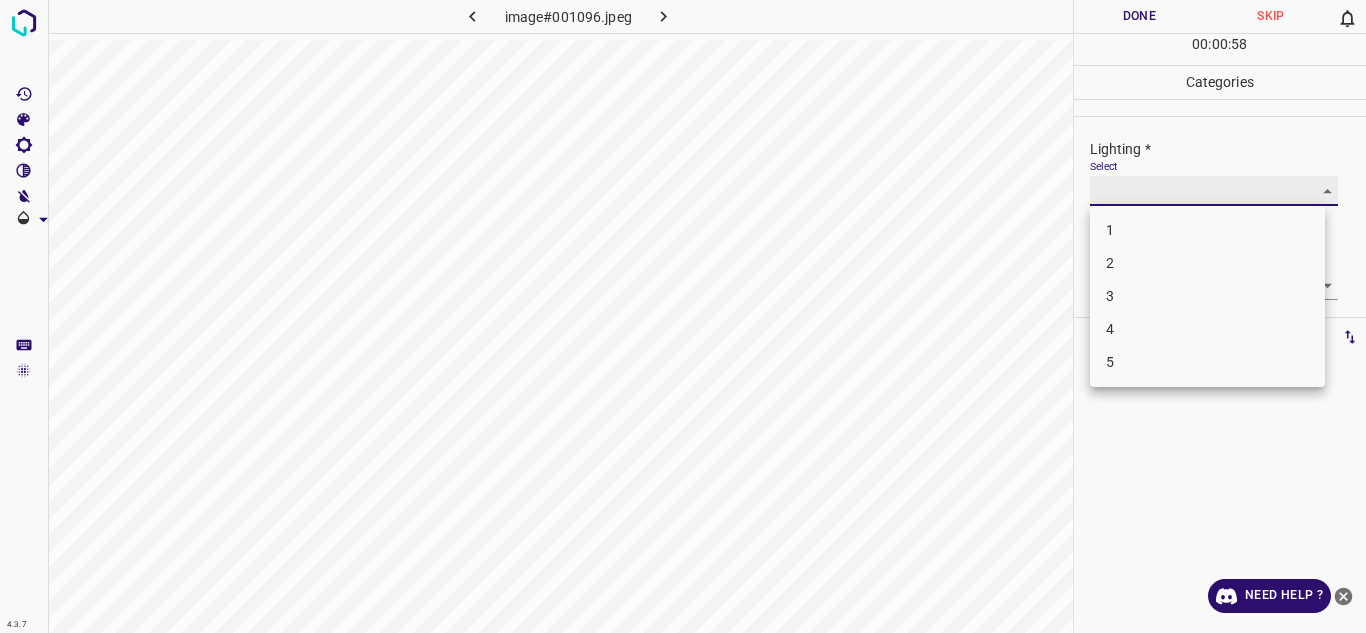 type on "3" 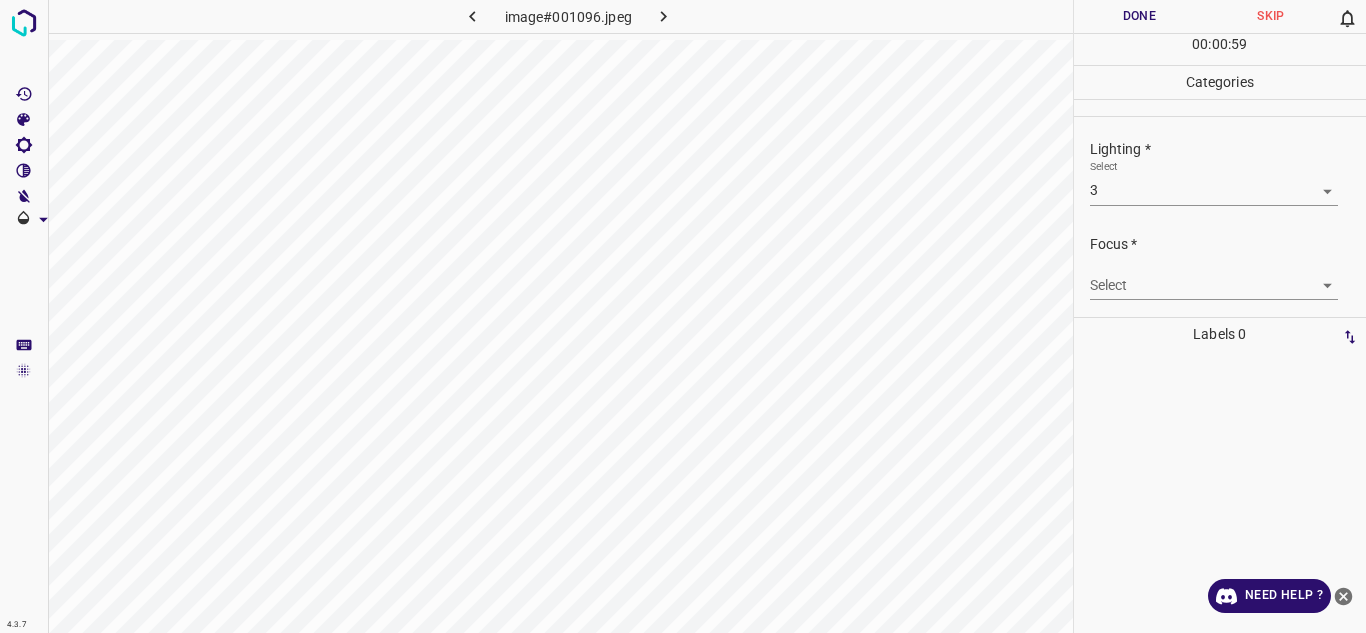 click on "4.3.7 image#001096.jpeg Done Skip 0 00   : 00   : 59   Categories Lighting *  Select 3 3 Focus *  Select ​ Overall *  Select ​ Labels   0 Categories 1 Lighting 2 Focus 3 Overall Tools Space Change between modes (Draw & Edit) I Auto labeling R Restore zoom M Zoom in N Zoom out Delete Delete selecte label Filters Z Restore filters X Saturation filter C Brightness filter V Contrast filter B Gray scale filter General O Download Need Help ? - Text - Hide - Delete" at bounding box center [683, 316] 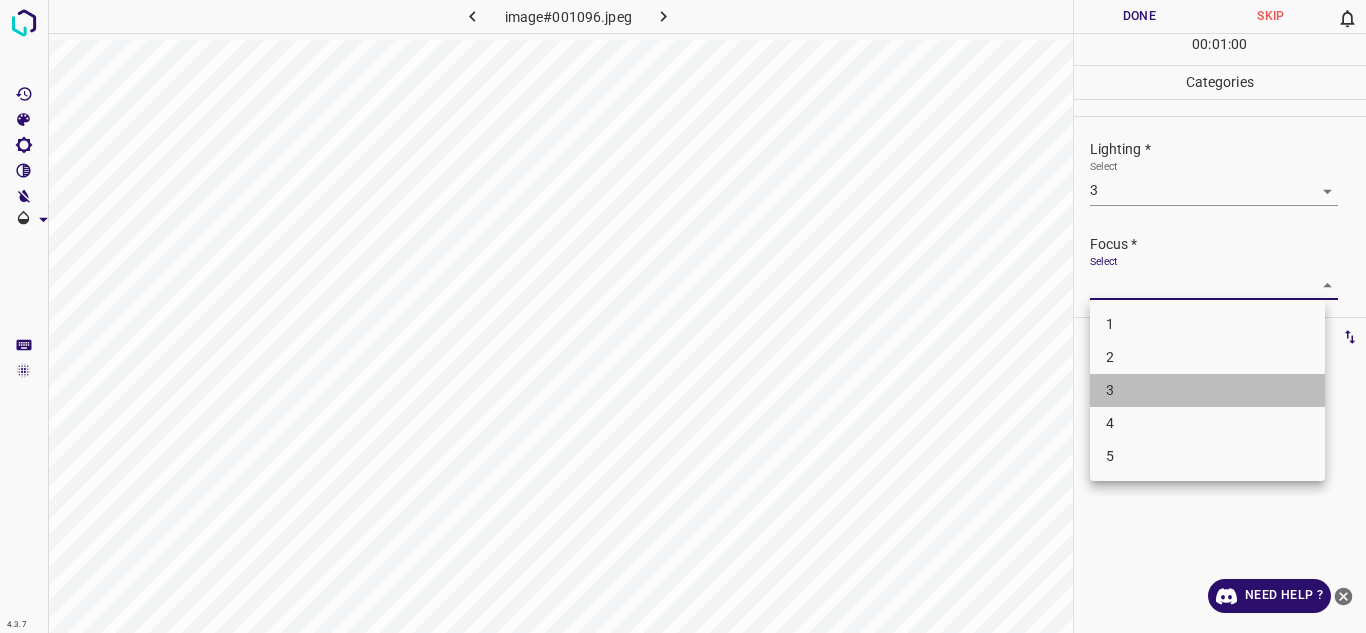 click on "3" at bounding box center (1207, 390) 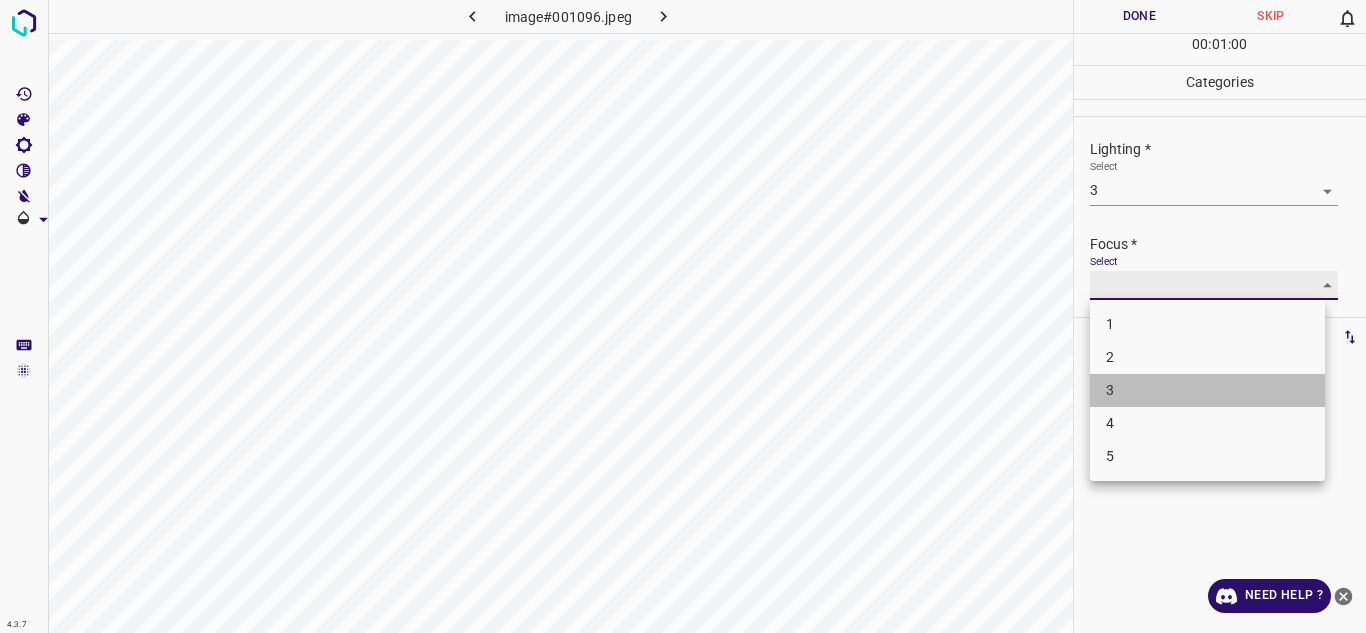 type on "3" 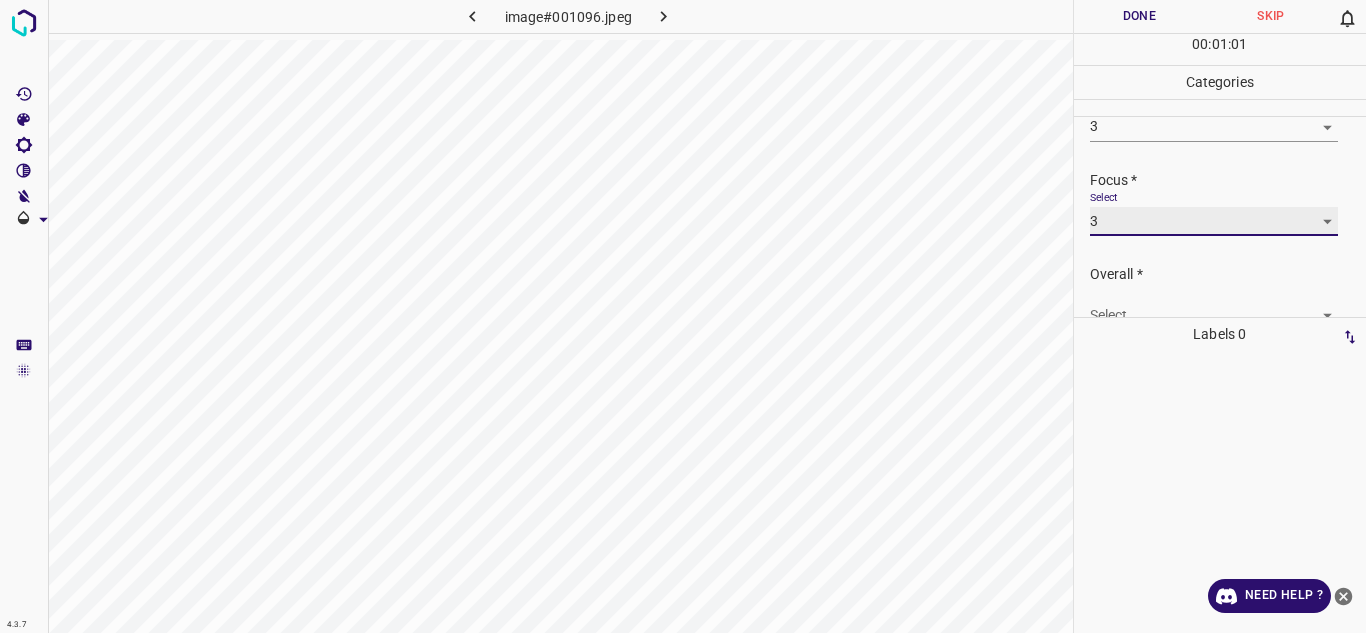 scroll, scrollTop: 98, scrollLeft: 0, axis: vertical 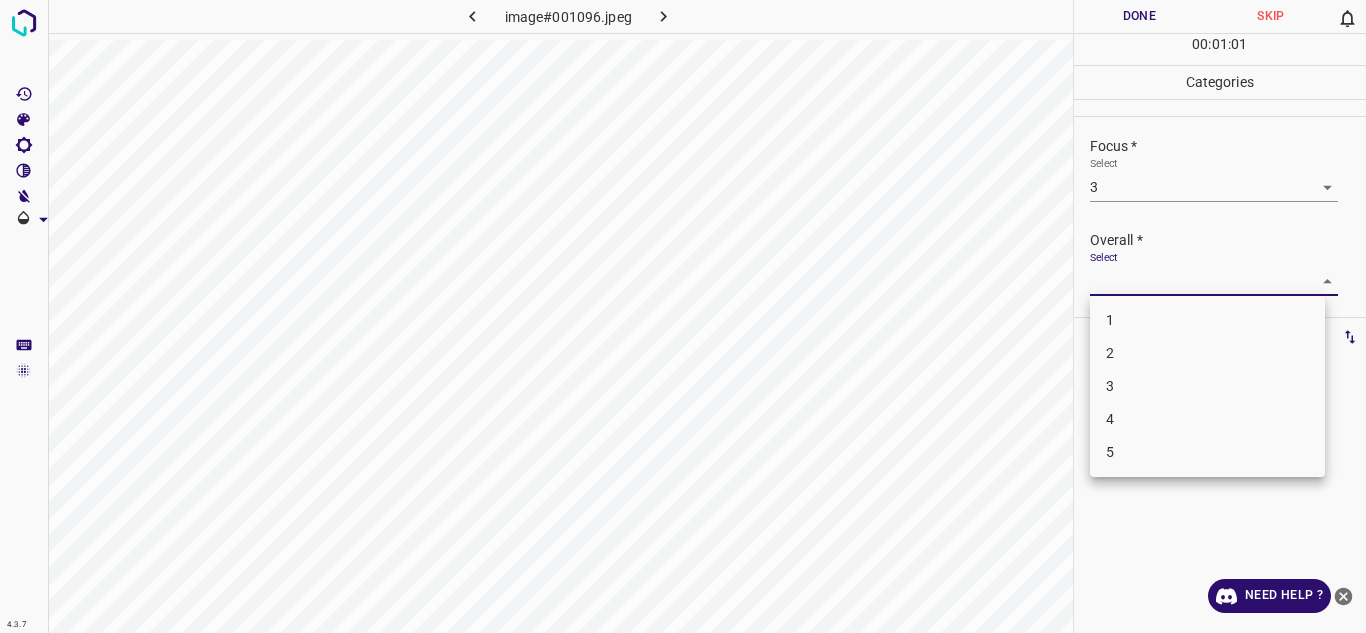 click on "4.3.7 image#001096.jpeg Done Skip 0 00   : 01   : 01   Categories Lighting *  Select 3 3 Focus *  Select 3 3 Overall *  Select ​ Labels   0 Categories 1 Lighting 2 Focus 3 Overall Tools Space Change between modes (Draw & Edit) I Auto labeling R Restore zoom M Zoom in N Zoom out Delete Delete selecte label Filters Z Restore filters X Saturation filter C Brightness filter V Contrast filter B Gray scale filter General O Download Need Help ? - Text - Hide - Delete 1 2 3 4 5" at bounding box center (683, 316) 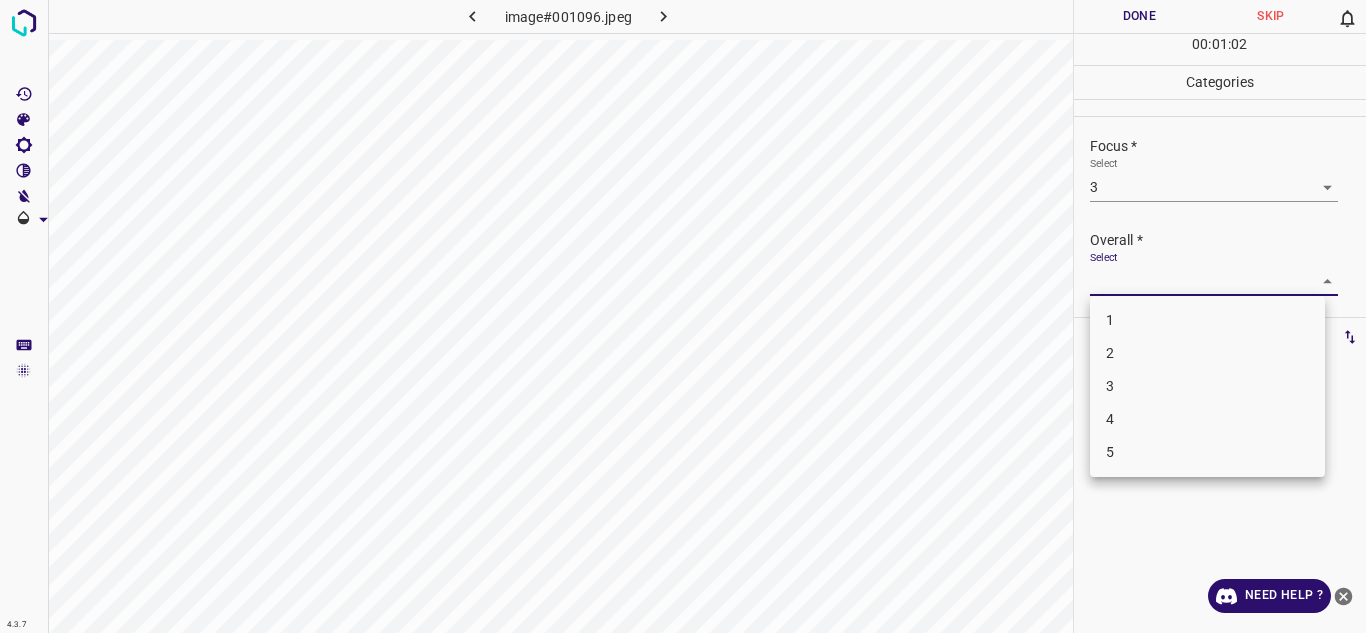 click on "3" at bounding box center (1207, 386) 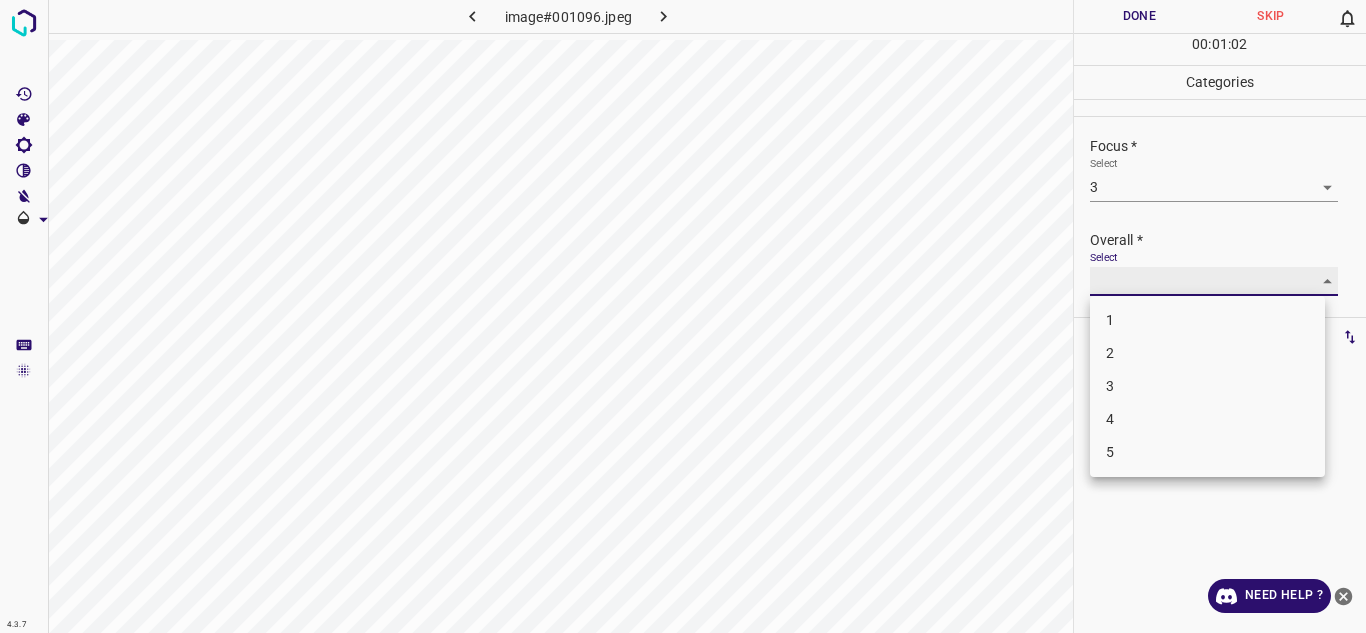 type on "3" 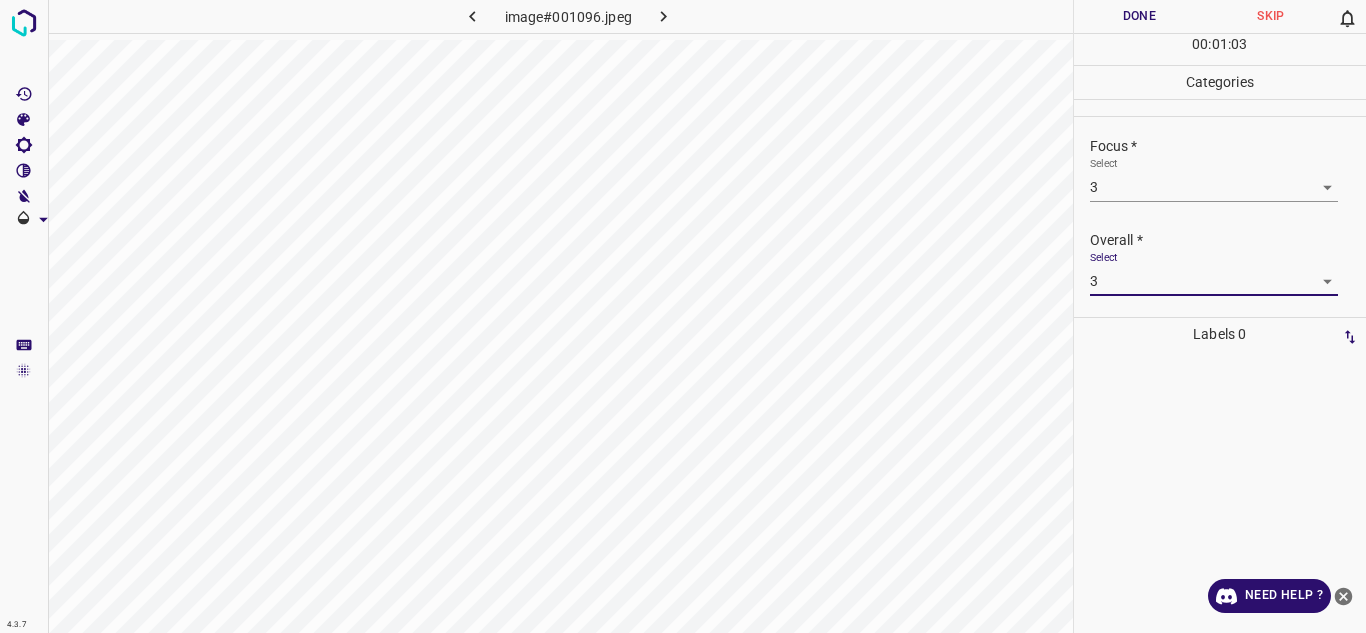 click on "Done" at bounding box center (1140, 16) 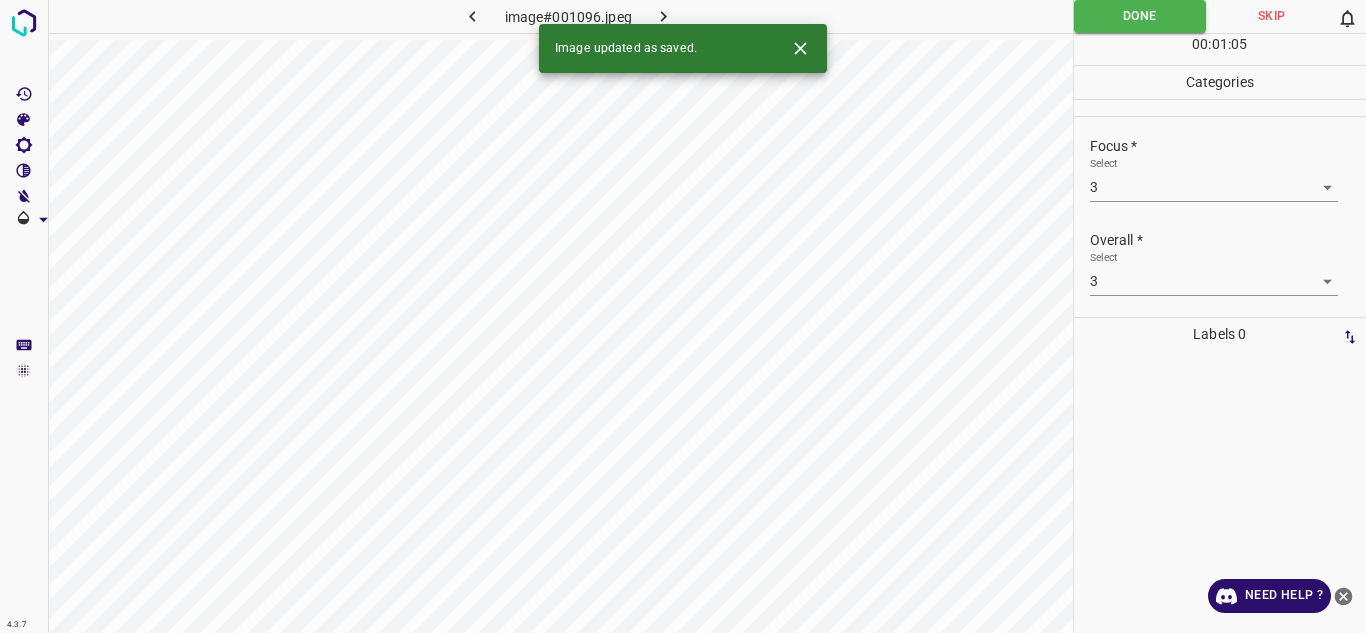 click 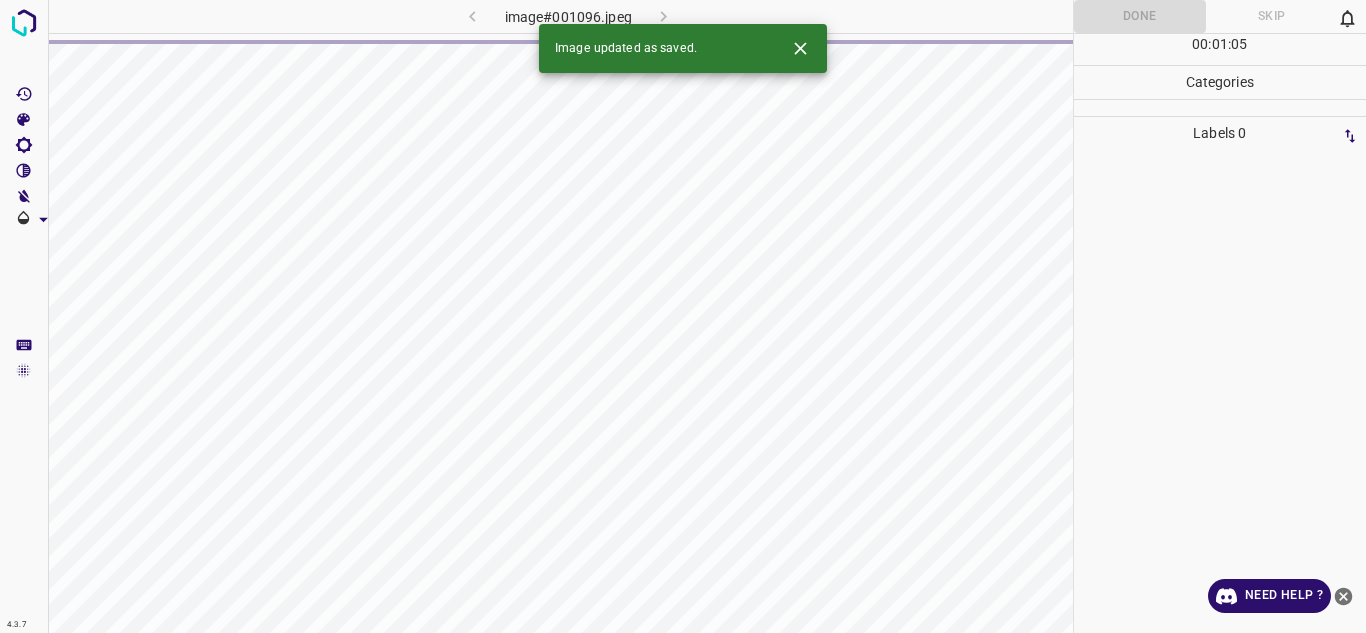 click 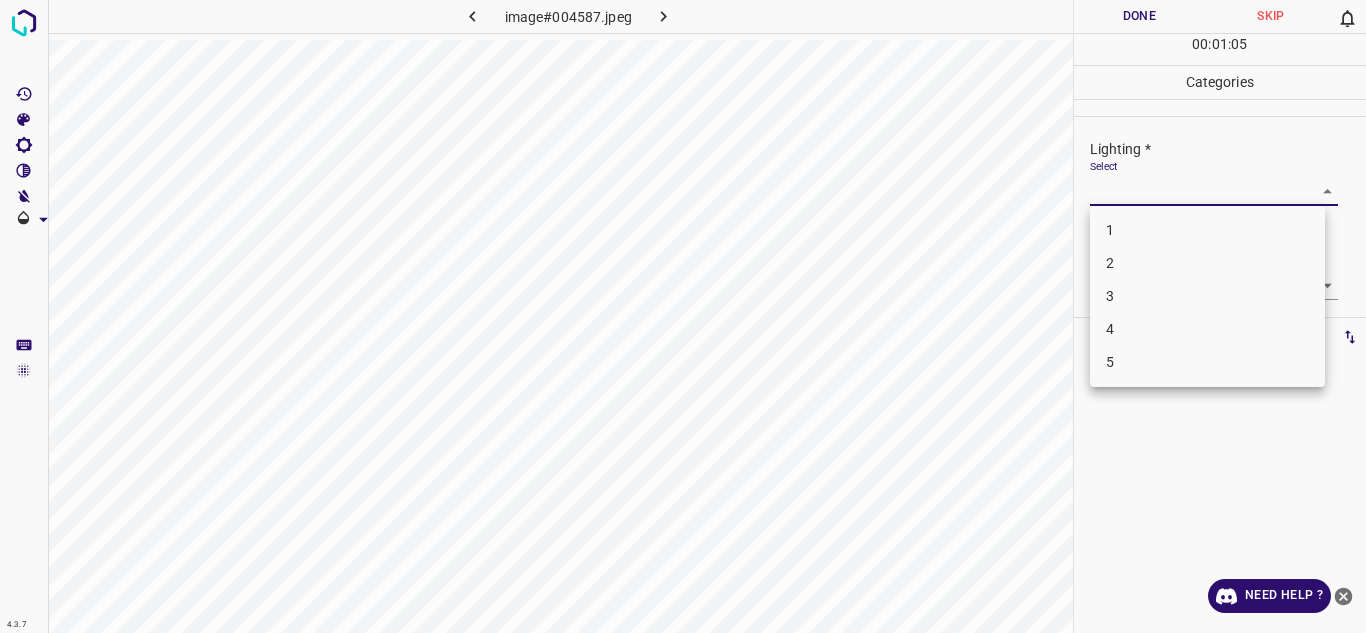 click on "4.3.7 image#004587.jpeg Done Skip 0 00   : 01   : 05   Categories Lighting *  Select ​ Focus *  Select ​ Overall *  Select ​ Labels   0 Categories 1 Lighting 2 Focus 3 Overall Tools Space Change between modes (Draw & Edit) I Auto labeling R Restore zoom M Zoom in N Zoom out Delete Delete selecte label Filters Z Restore filters X Saturation filter C Brightness filter V Contrast filter B Gray scale filter General O Download Need Help ? - Text - Hide - Delete 1 2 3 4 5" at bounding box center [683, 316] 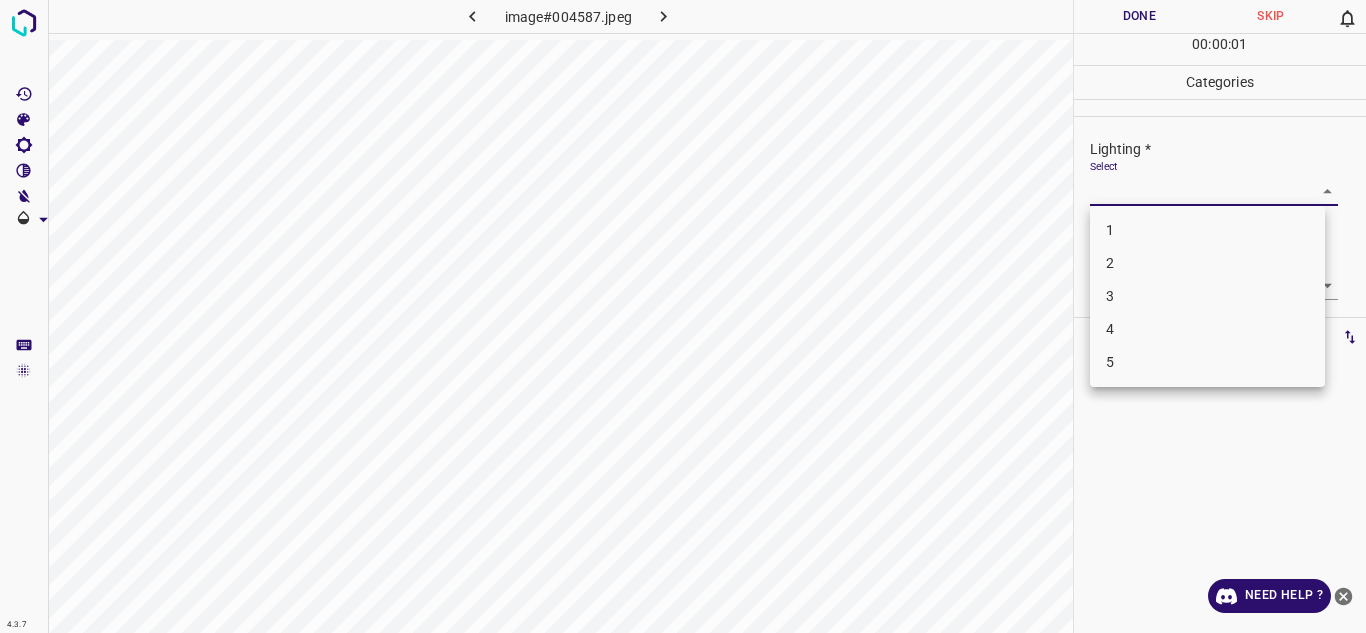 click on "2" at bounding box center (1207, 263) 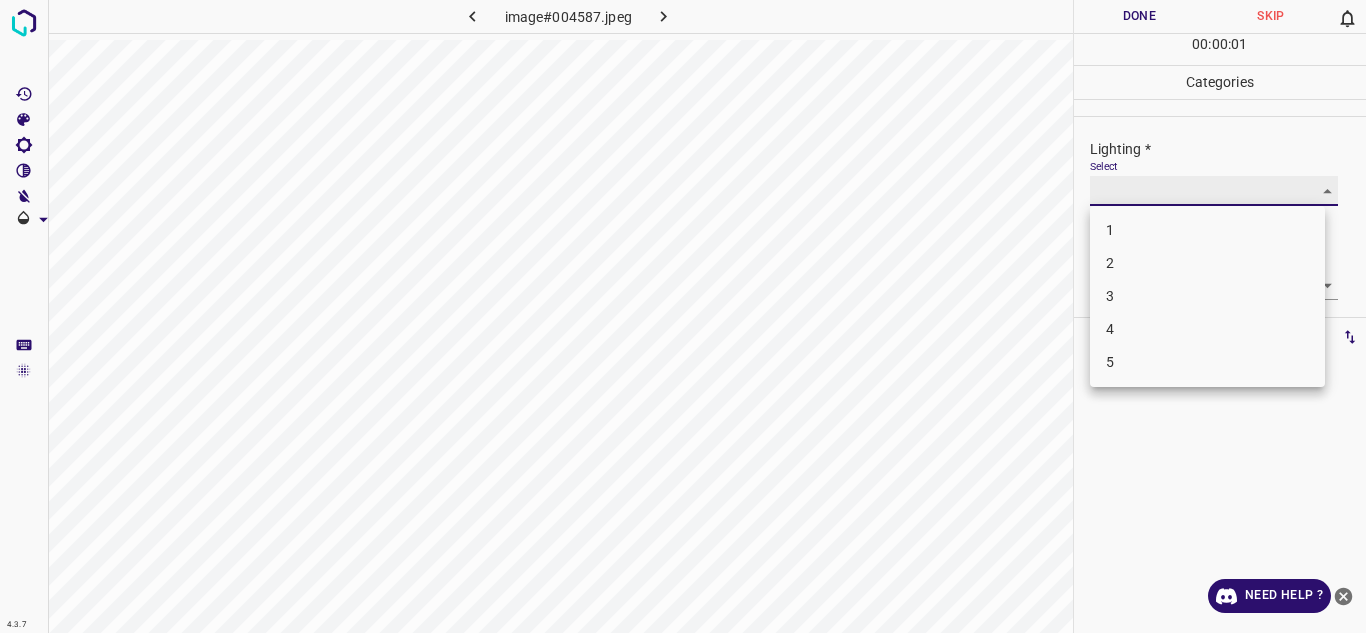 type on "2" 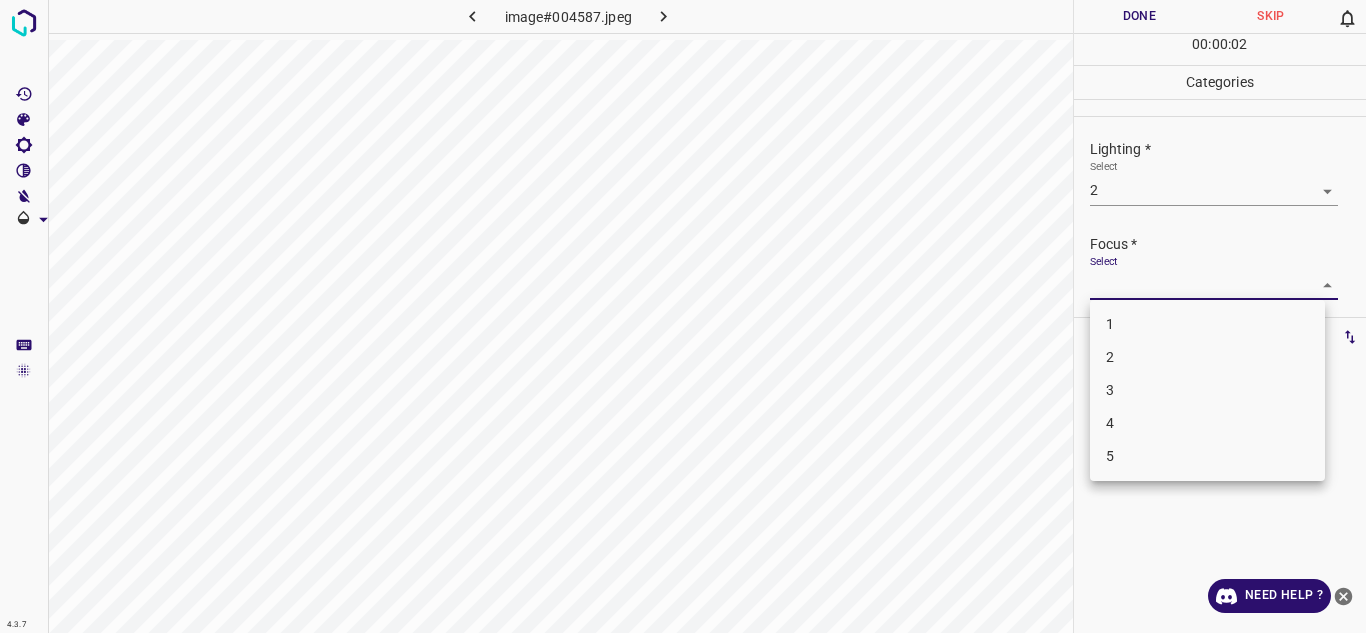 click on "4.3.7 image#004587.jpeg Done Skip 0 00   : 00   : 02   Categories Lighting *  Select 2 2 Focus *  Select ​ Overall *  Select ​ Labels   0 Categories 1 Lighting 2 Focus 3 Overall Tools Space Change between modes (Draw & Edit) I Auto labeling R Restore zoom M Zoom in N Zoom out Delete Delete selecte label Filters Z Restore filters X Saturation filter C Brightness filter V Contrast filter B Gray scale filter General O Download Need Help ? - Text - Hide - Delete 1 2 3 4 5" at bounding box center [683, 316] 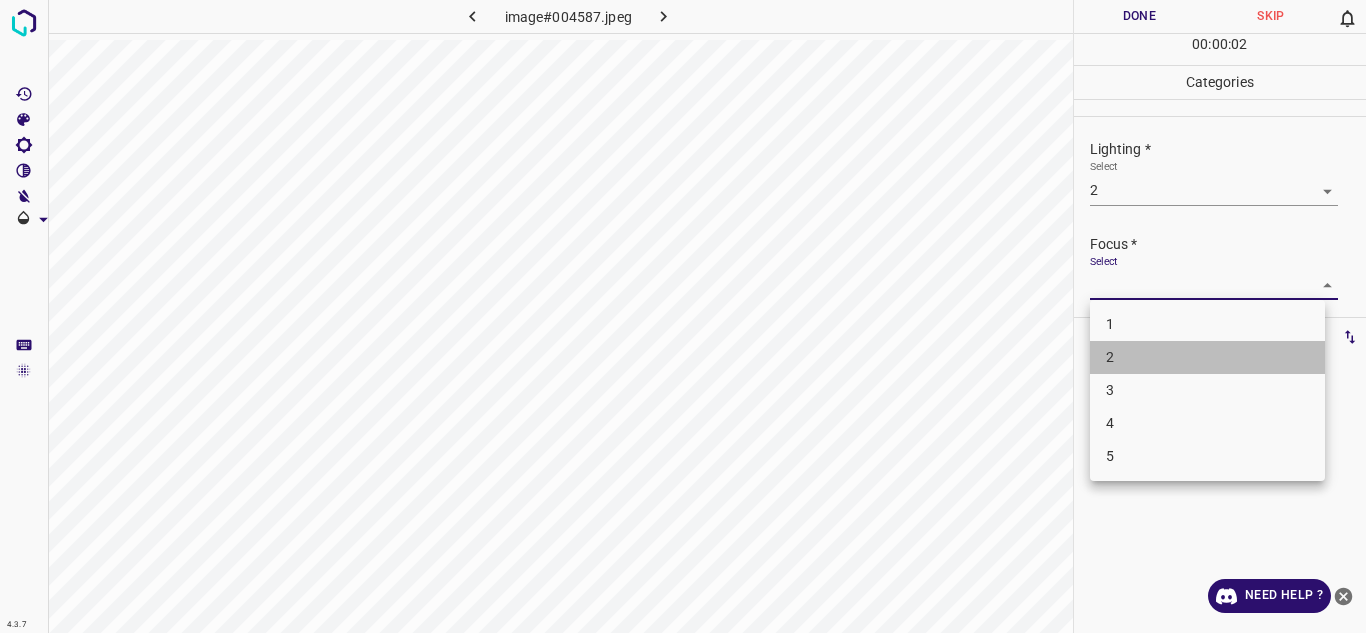 click on "2" at bounding box center (1207, 357) 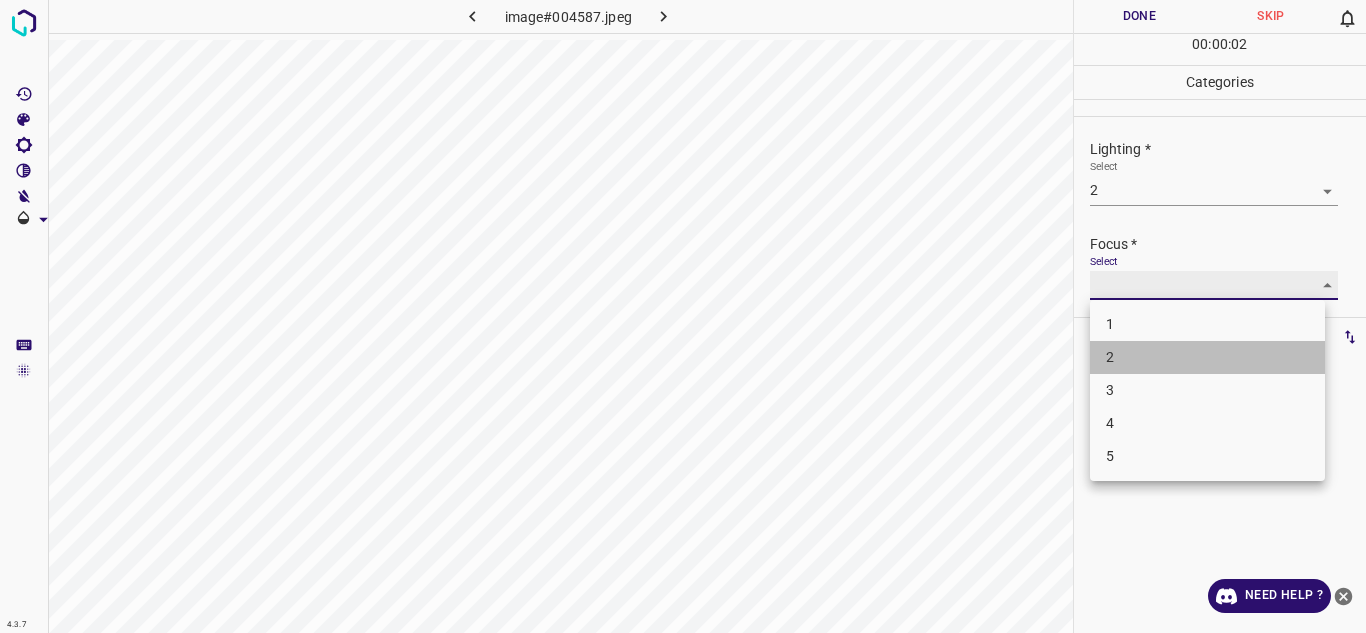 type on "2" 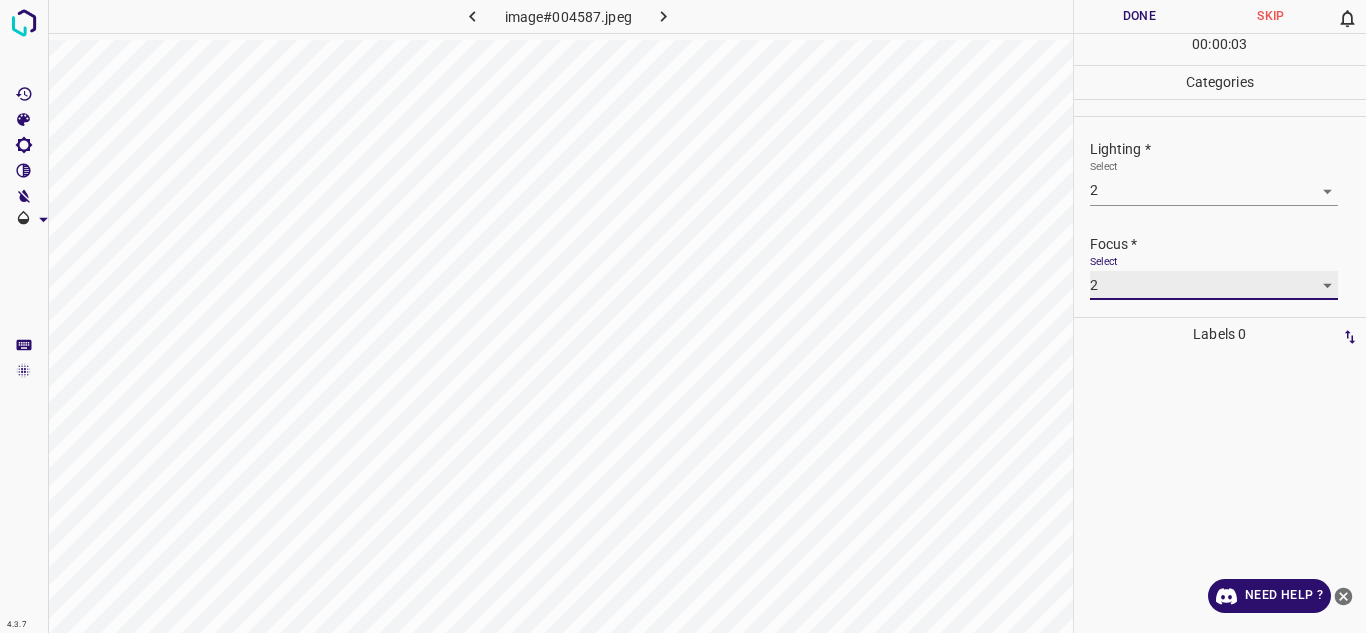 scroll, scrollTop: 98, scrollLeft: 0, axis: vertical 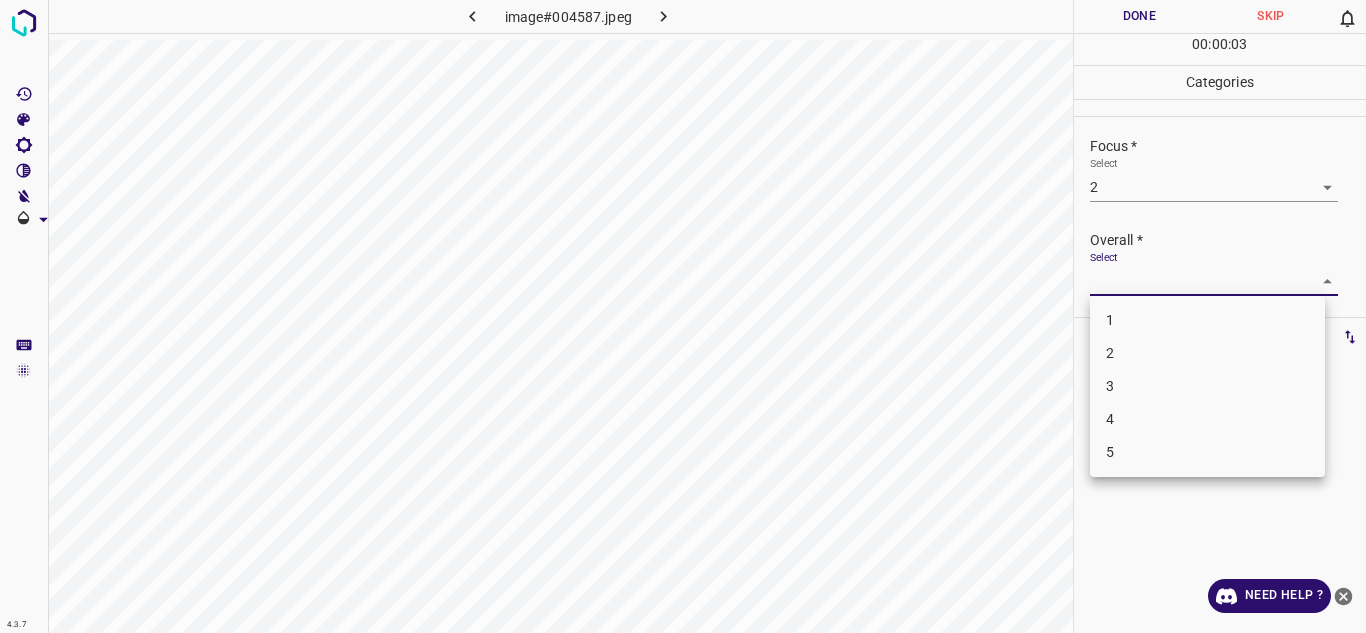 drag, startPoint x: 1159, startPoint y: 266, endPoint x: 1156, endPoint y: 294, distance: 28.160255 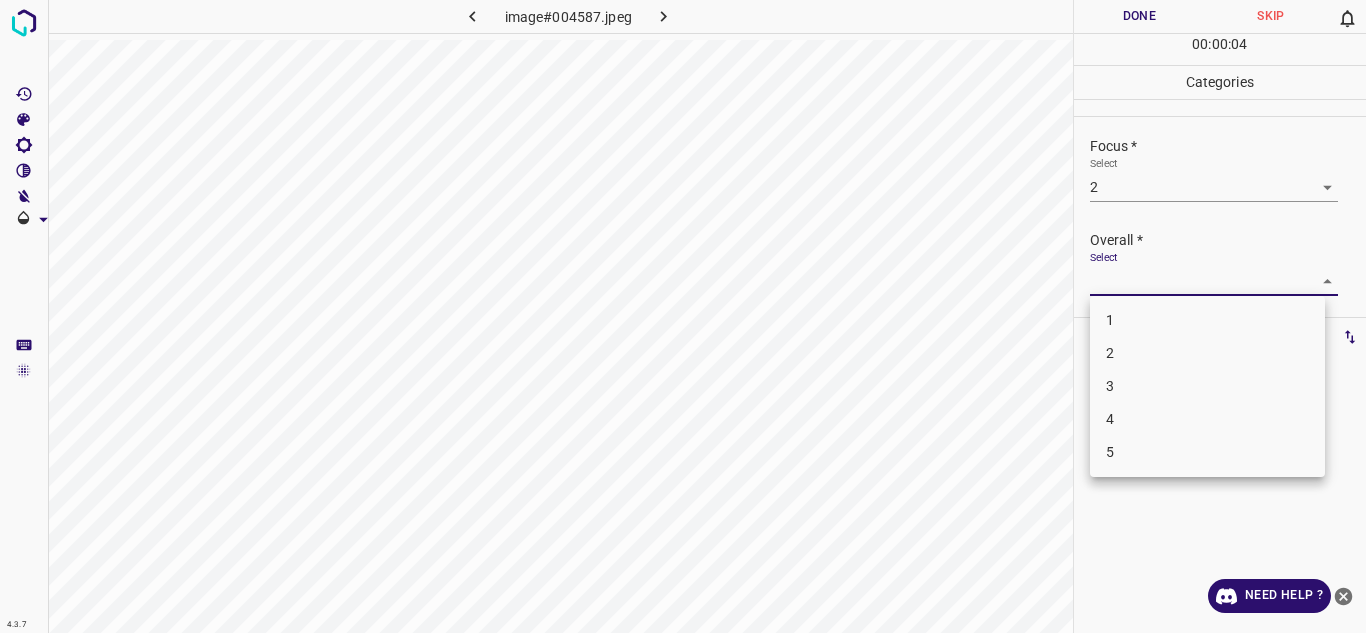 click on "2" at bounding box center (1207, 353) 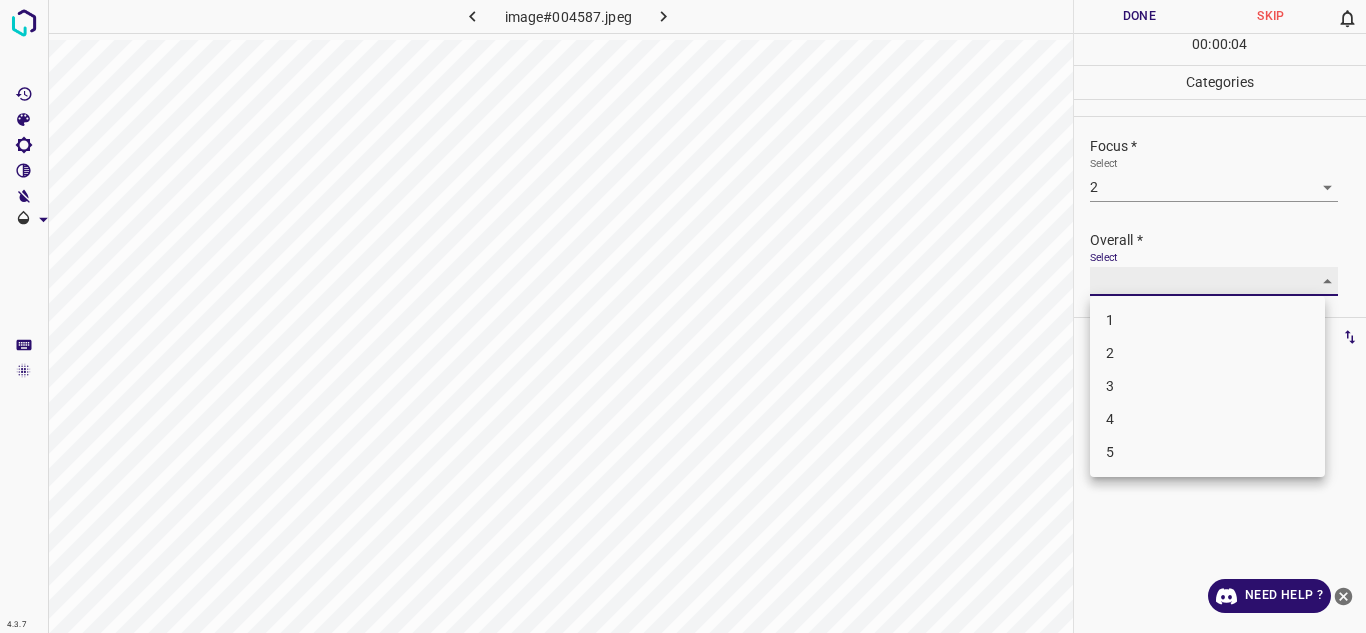 type on "2" 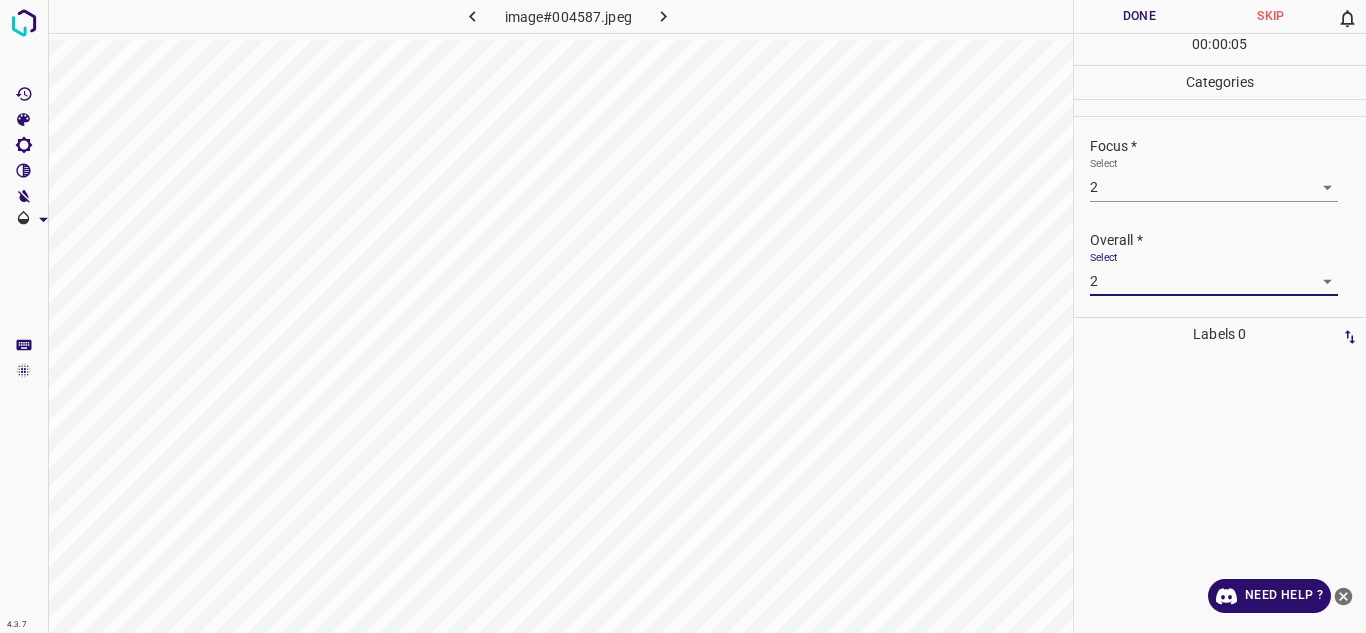 click on "Done" at bounding box center (1140, 16) 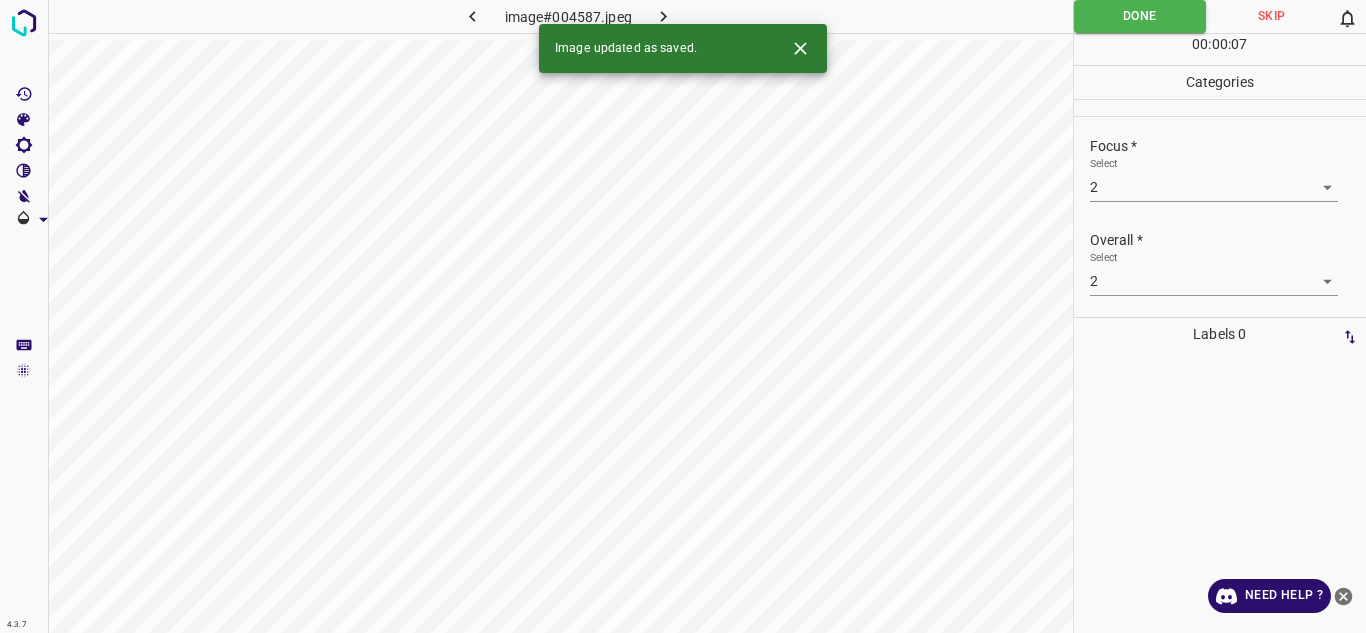 click 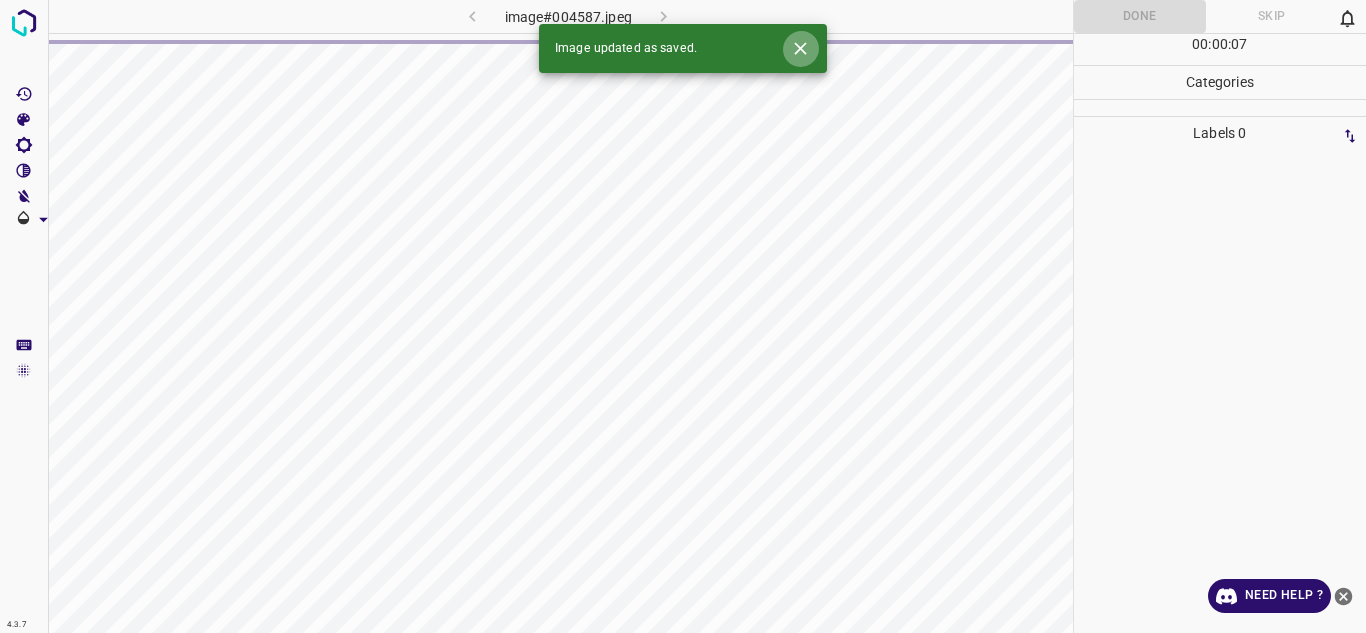 click 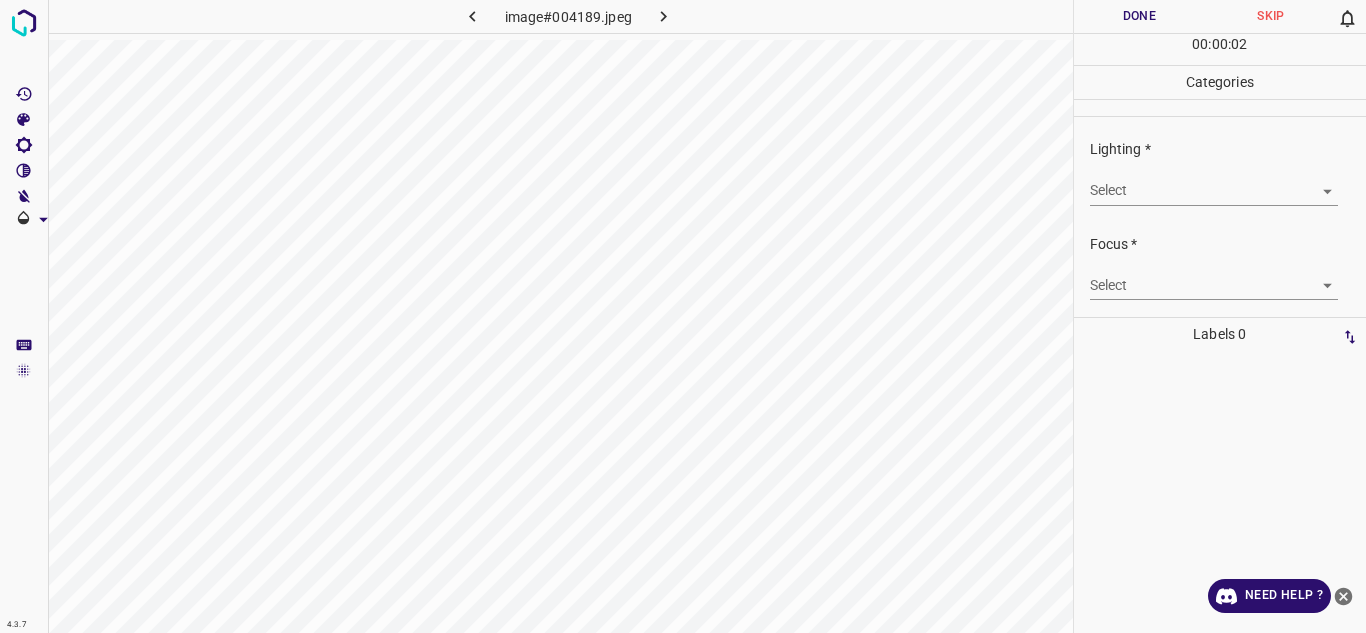 click on "4.3.7 image#004189.jpeg Done Skip 0 00   : 00   : 02   Categories Lighting *  Select ​ Focus *  Select ​ Overall *  Select ​ Labels   0 Categories 1 Lighting 2 Focus 3 Overall Tools Space Change between modes (Draw & Edit) I Auto labeling R Restore zoom M Zoom in N Zoom out Delete Delete selecte label Filters Z Restore filters X Saturation filter C Brightness filter V Contrast filter B Gray scale filter General O Download Need Help ? - Text - Hide - Delete" at bounding box center [683, 316] 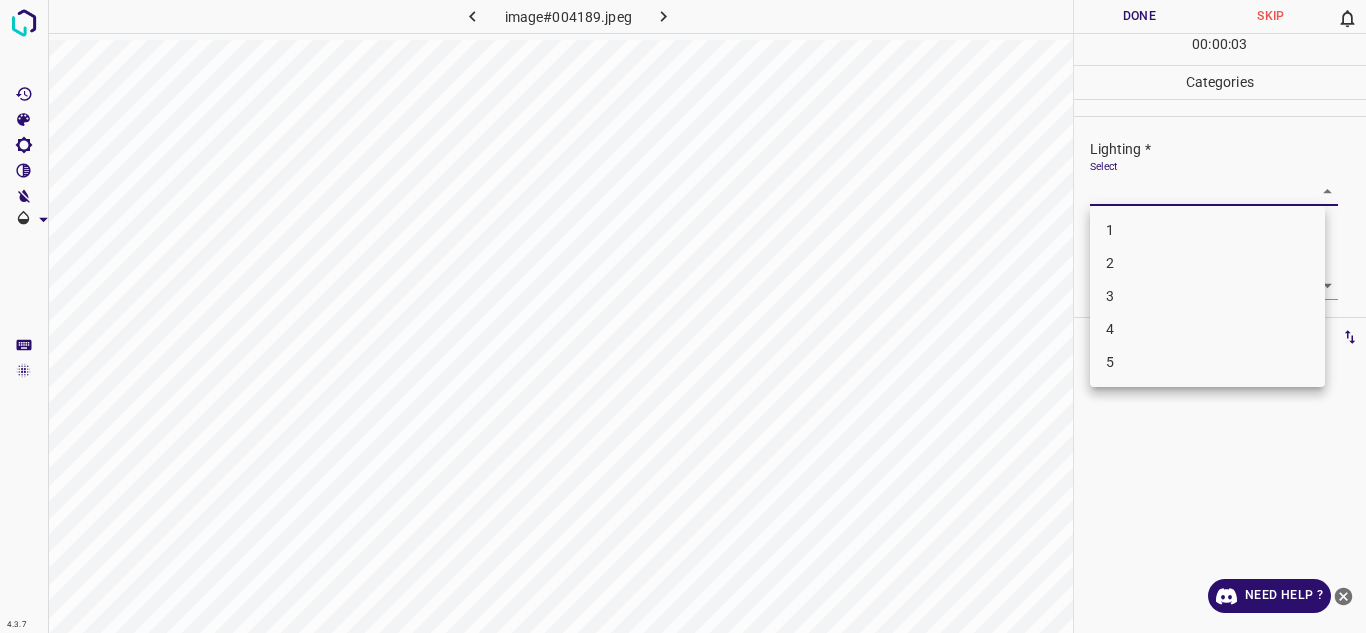 click on "3" at bounding box center (1207, 296) 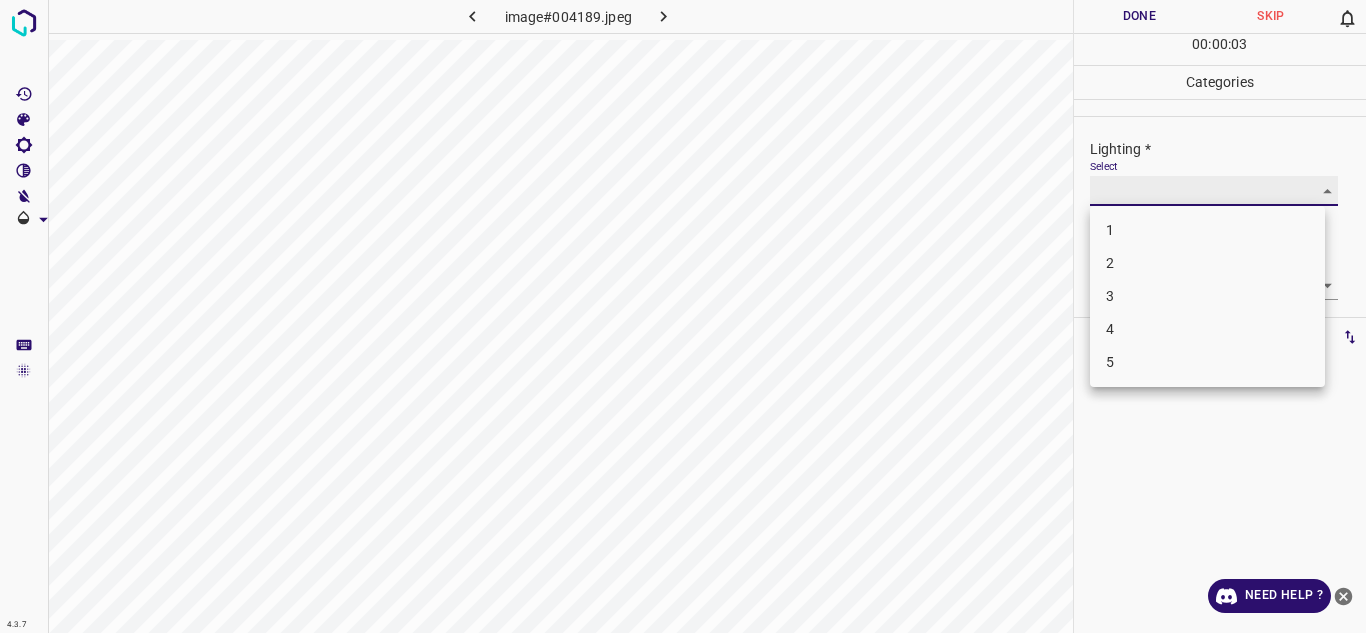 type on "3" 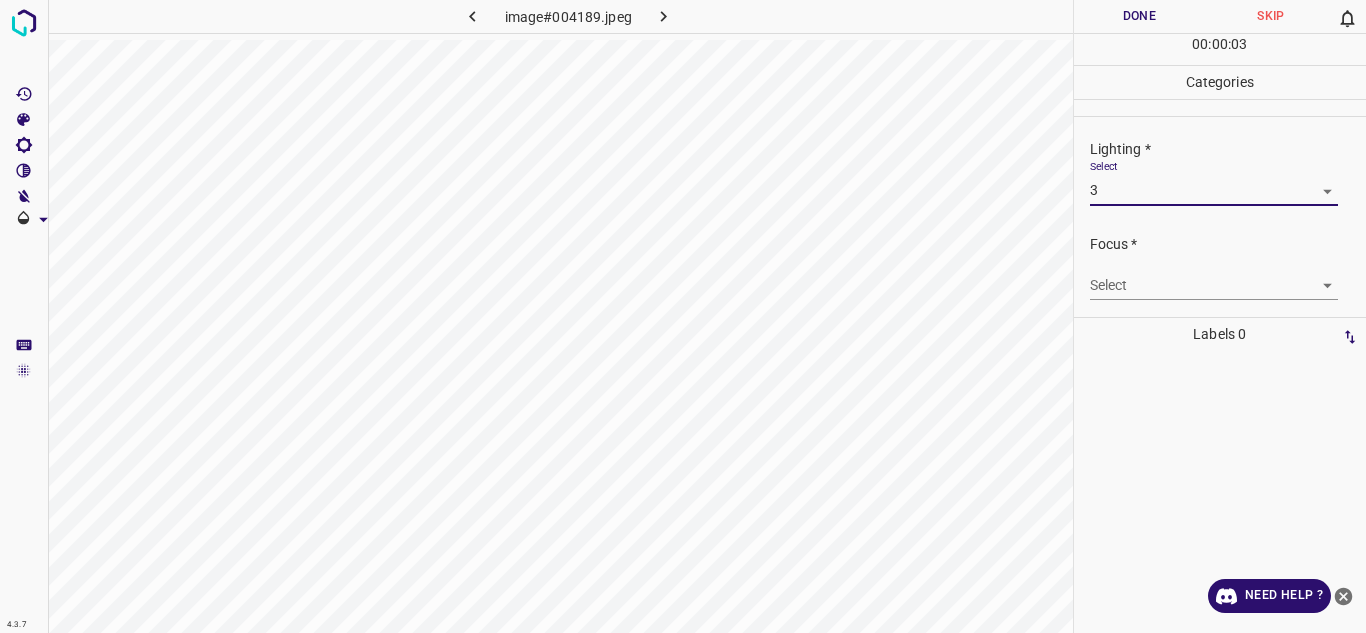 click on "4.3.7 image#004189.jpeg Done Skip 0 00   : 00   : 03   Categories Lighting *  Select 3 3 Focus *  Select ​ Overall *  Select ​ Labels   0 Categories 1 Lighting 2 Focus 3 Overall Tools Space Change between modes (Draw & Edit) I Auto labeling R Restore zoom M Zoom in N Zoom out Delete Delete selecte label Filters Z Restore filters X Saturation filter C Brightness filter V Contrast filter B Gray scale filter General O Download Need Help ? - Text - Hide - Delete" at bounding box center (683, 316) 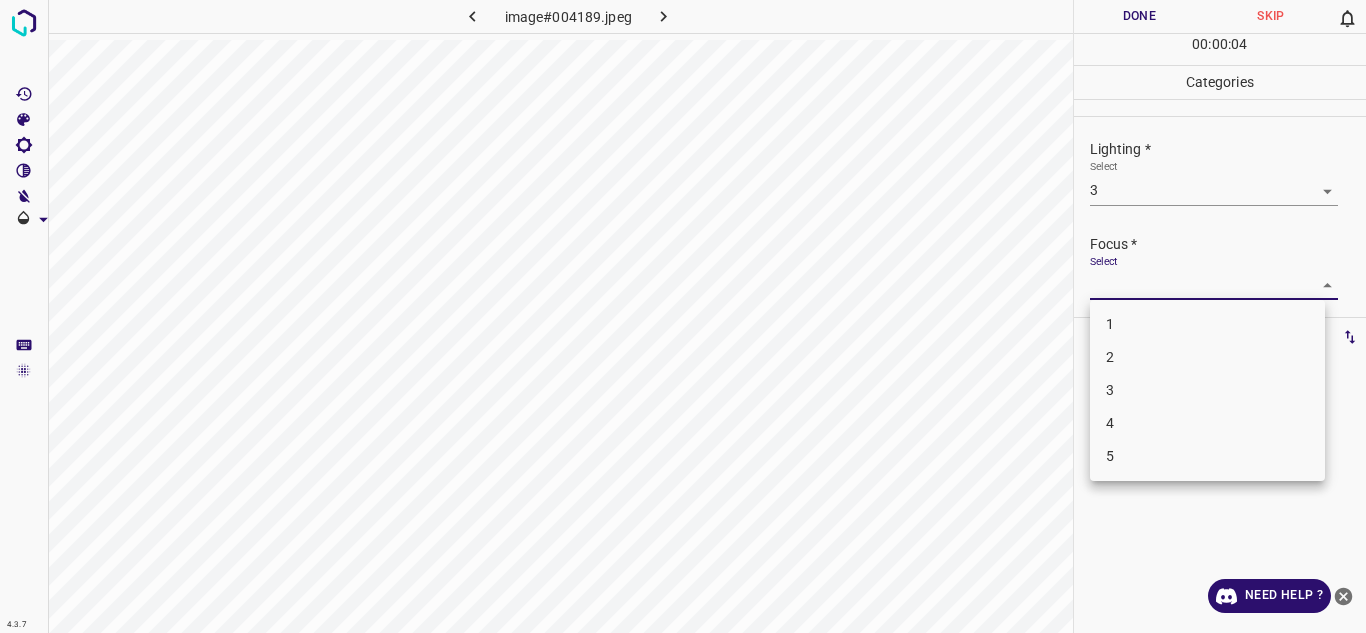 click on "3" at bounding box center (1207, 390) 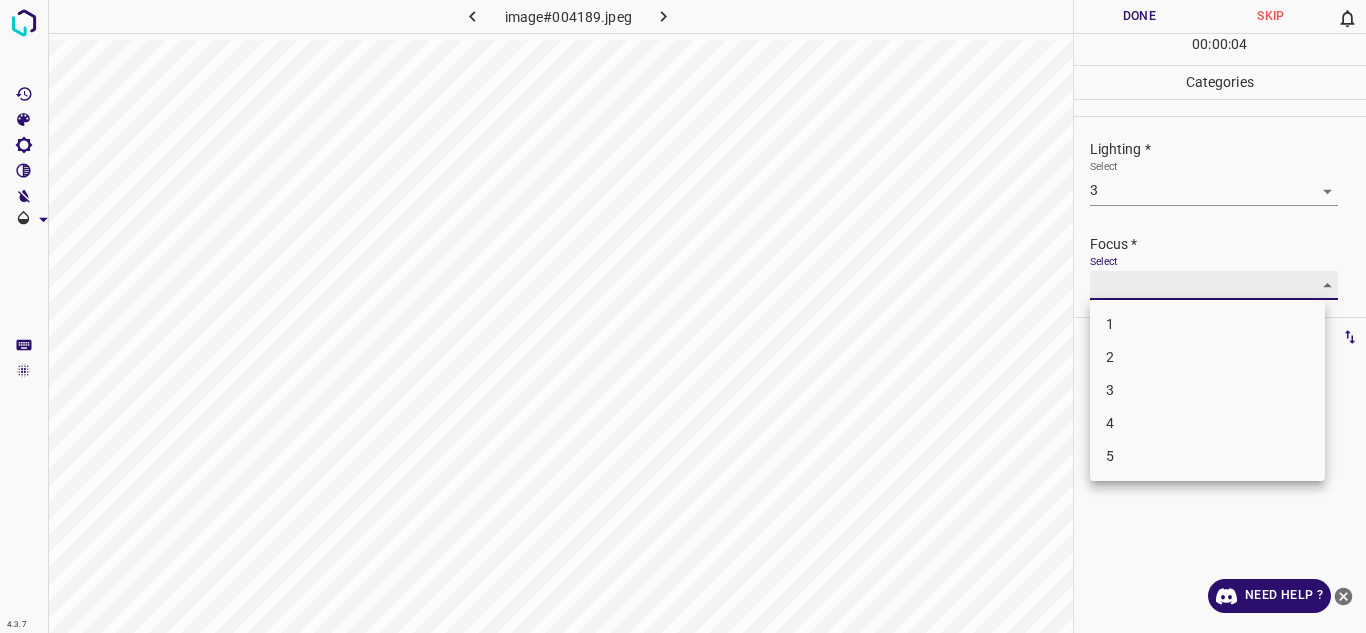 type on "3" 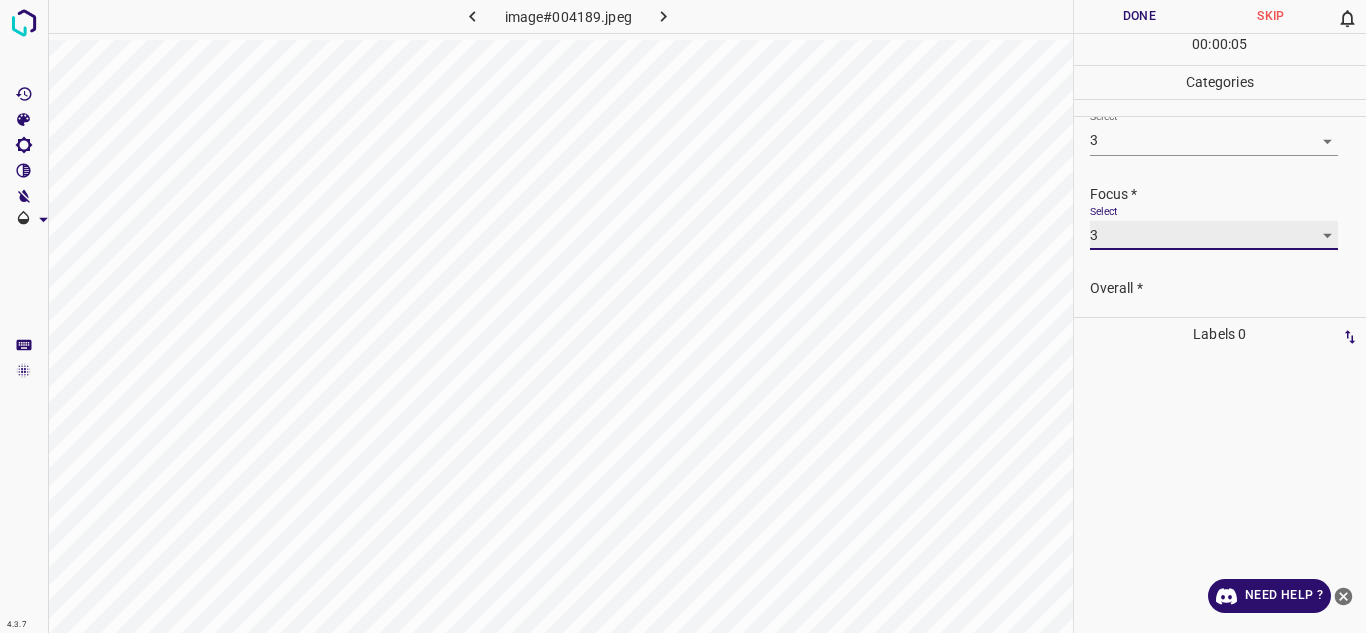 scroll, scrollTop: 98, scrollLeft: 0, axis: vertical 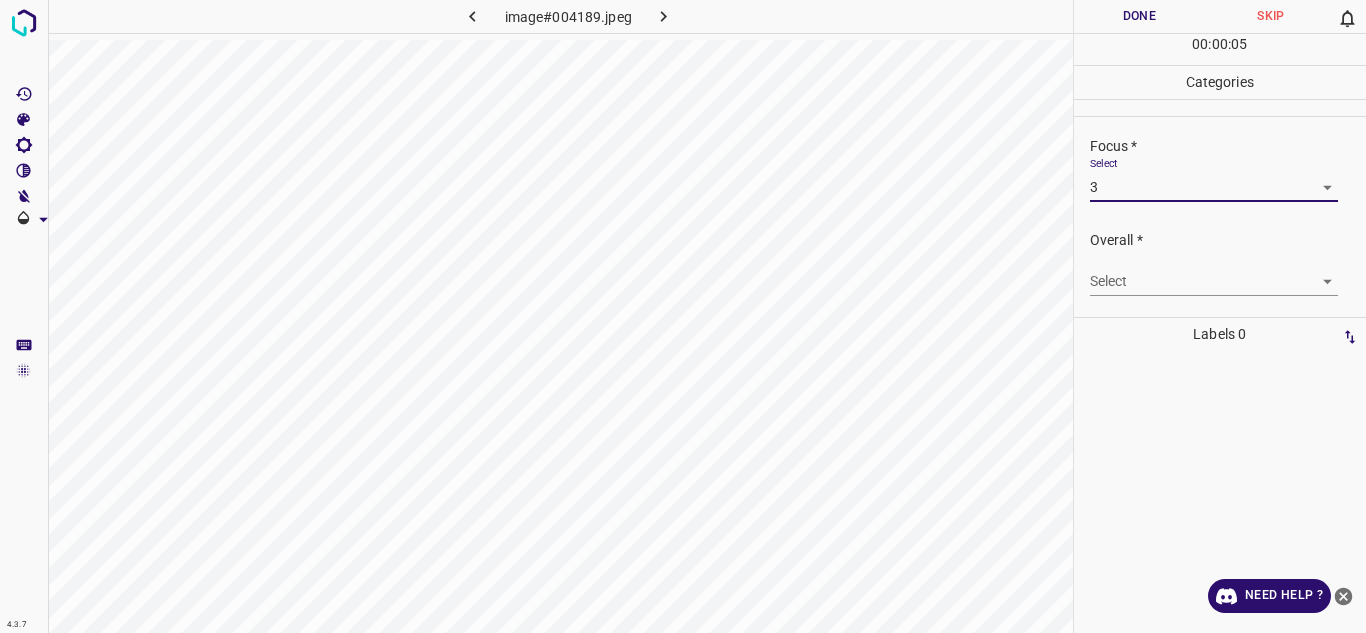 click on "4.3.7 image#004189.jpeg Done Skip 0 00   : 00   : 05   Categories Lighting *  Select 3 3 Focus *  Select 3 3 Overall *  Select ​ Labels   0 Categories 1 Lighting 2 Focus 3 Overall Tools Space Change between modes (Draw & Edit) I Auto labeling R Restore zoom M Zoom in N Zoom out Delete Delete selecte label Filters Z Restore filters X Saturation filter C Brightness filter V Contrast filter B Gray scale filter General O Download Need Help ? - Text - Hide - Delete" at bounding box center [683, 316] 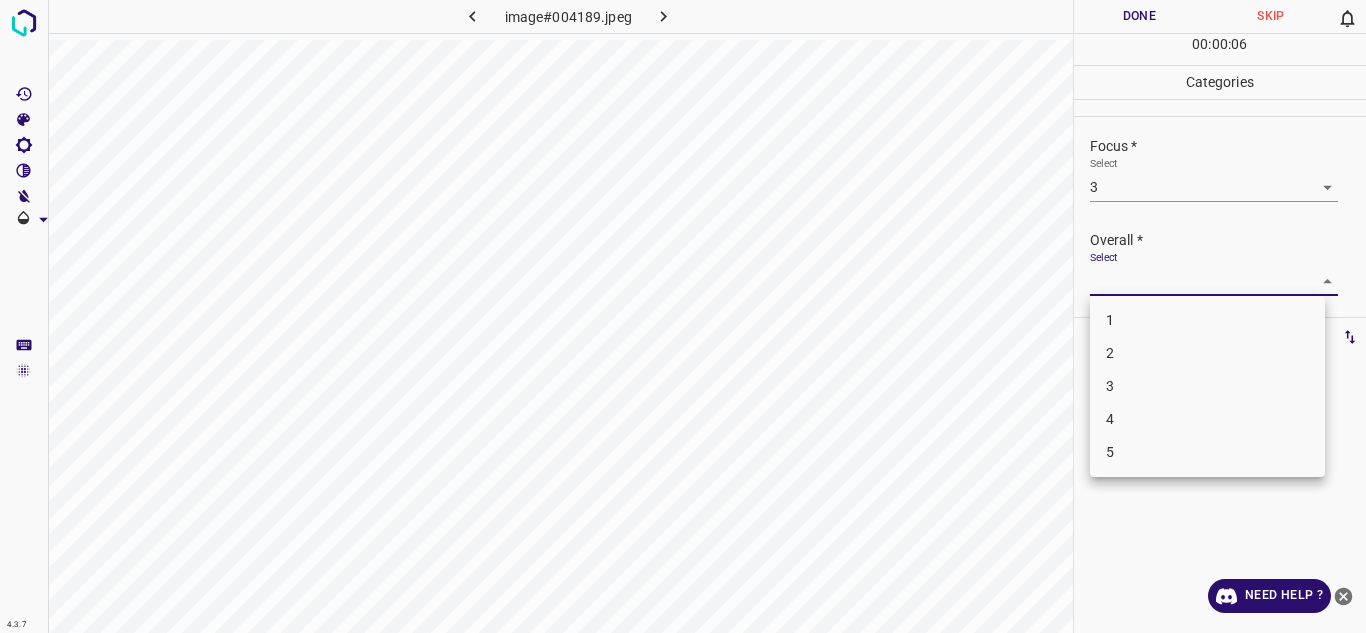 click on "3" at bounding box center [1207, 386] 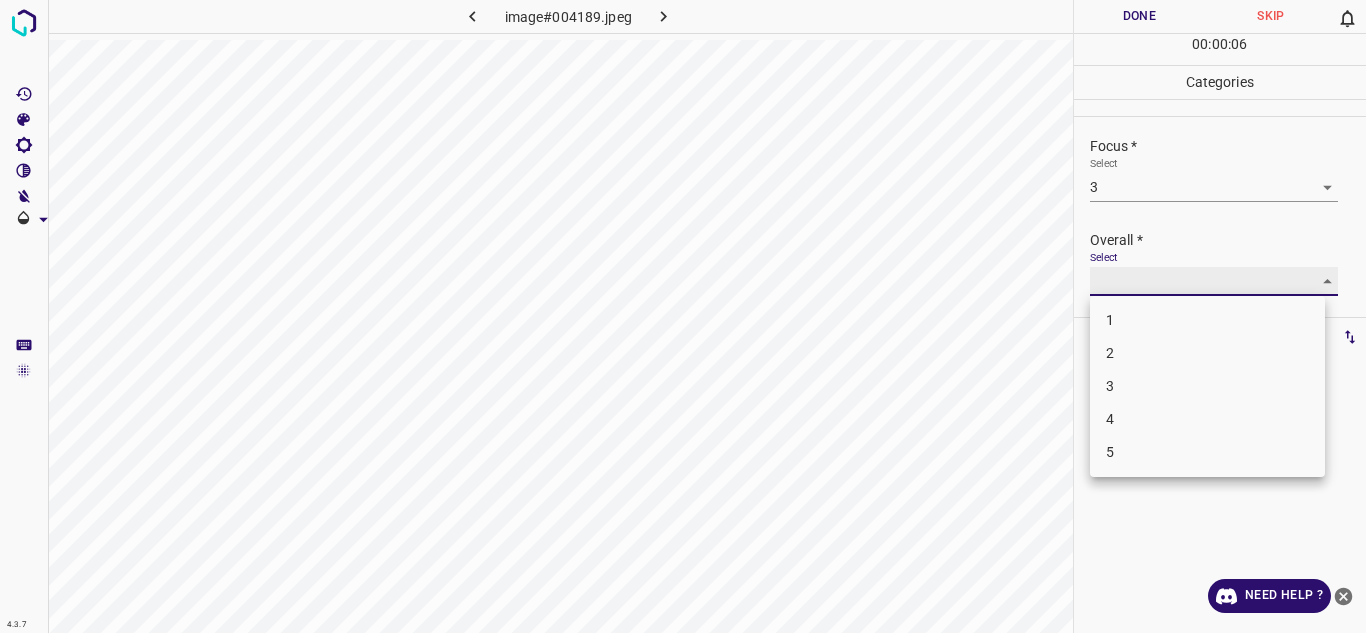 type on "3" 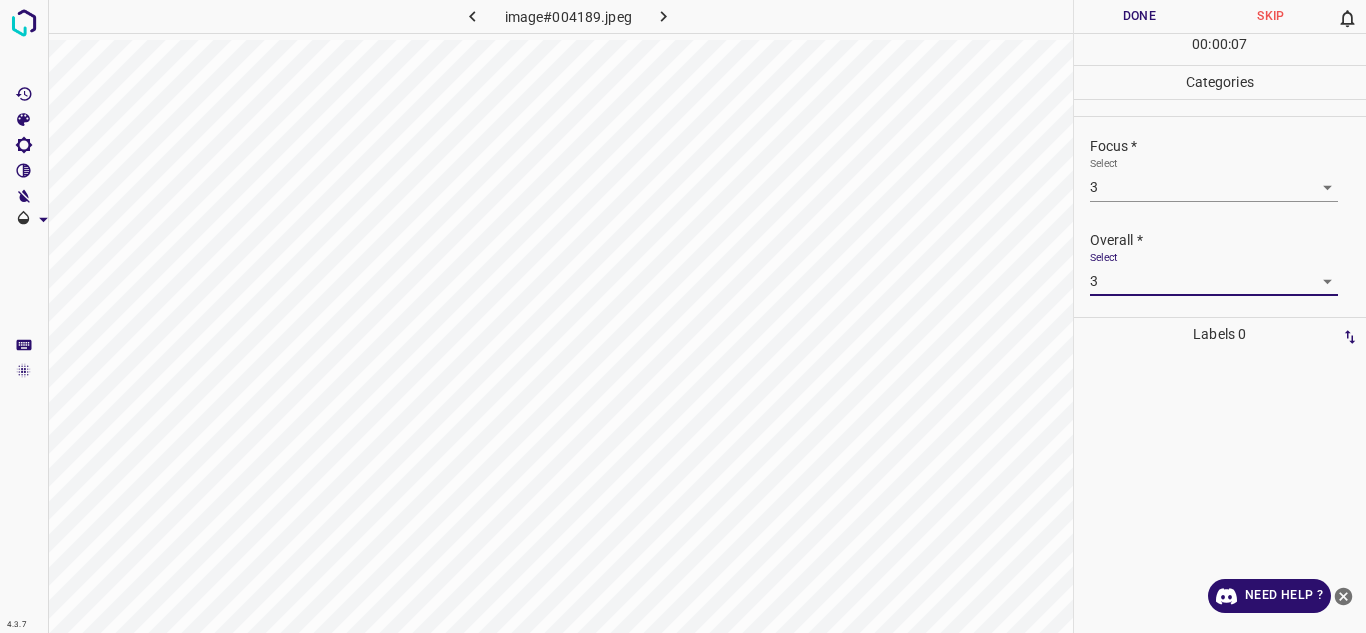 click on "Done" at bounding box center [1140, 16] 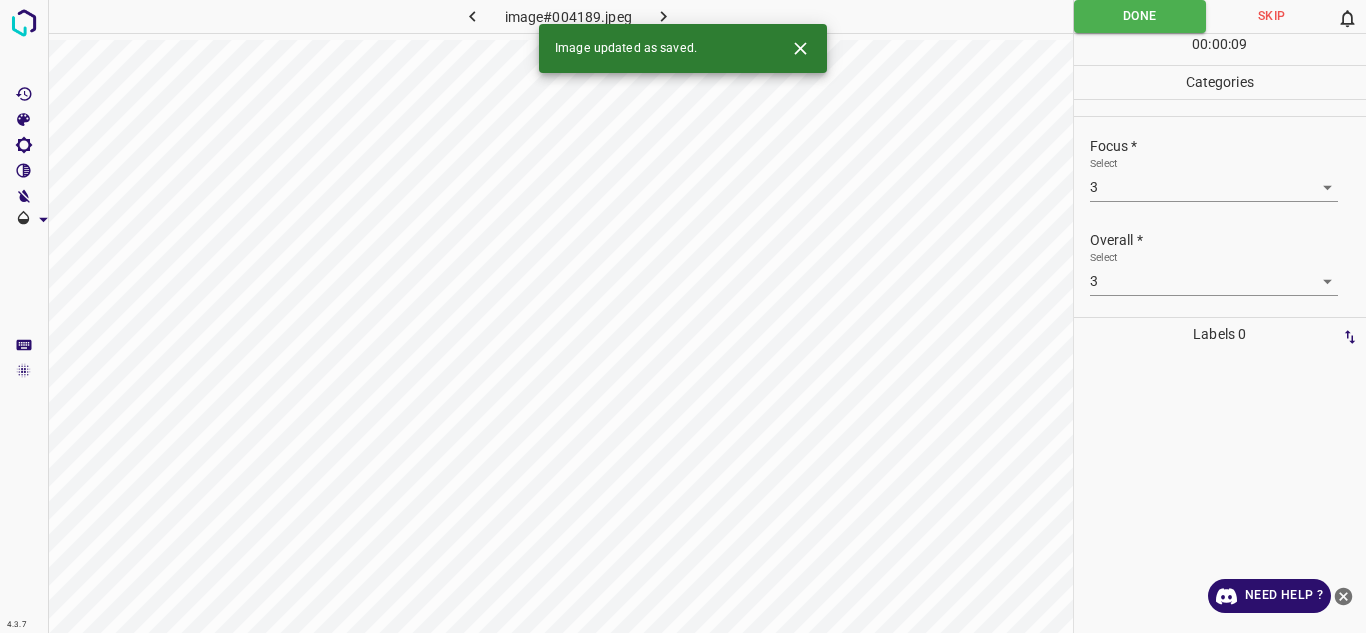 click 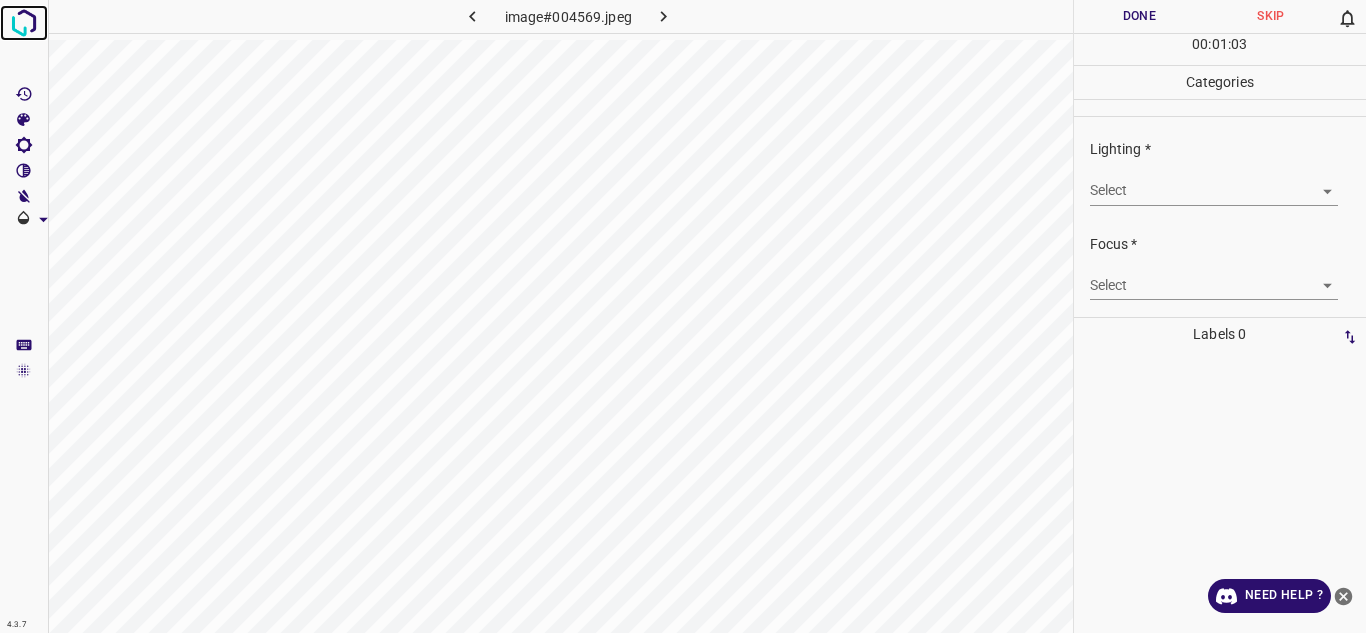 click at bounding box center (24, 23) 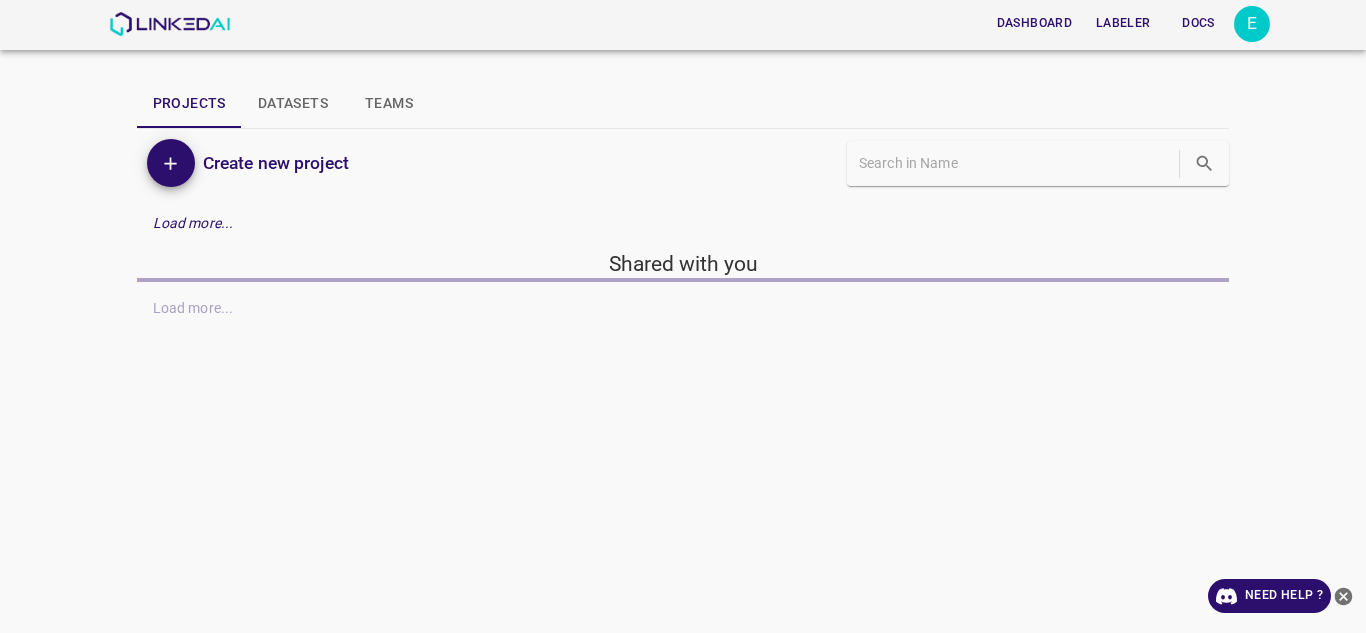click 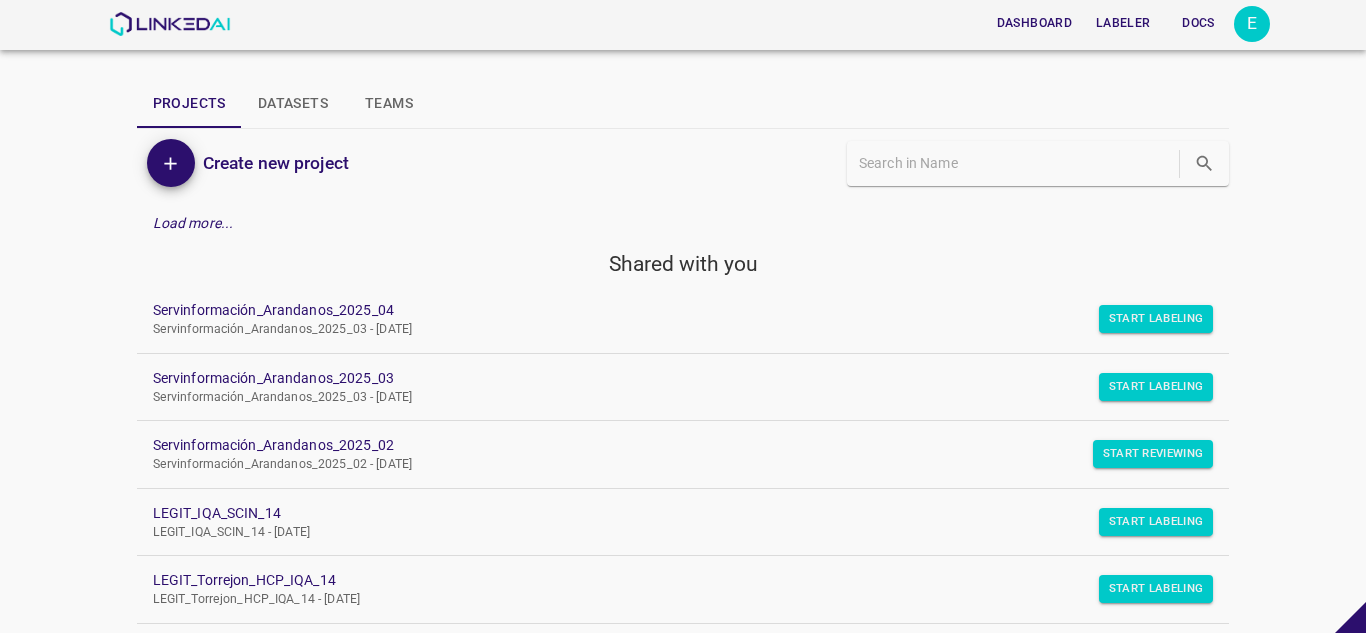 click on "Dashboard Labeler Docs" at bounding box center [741, 23] 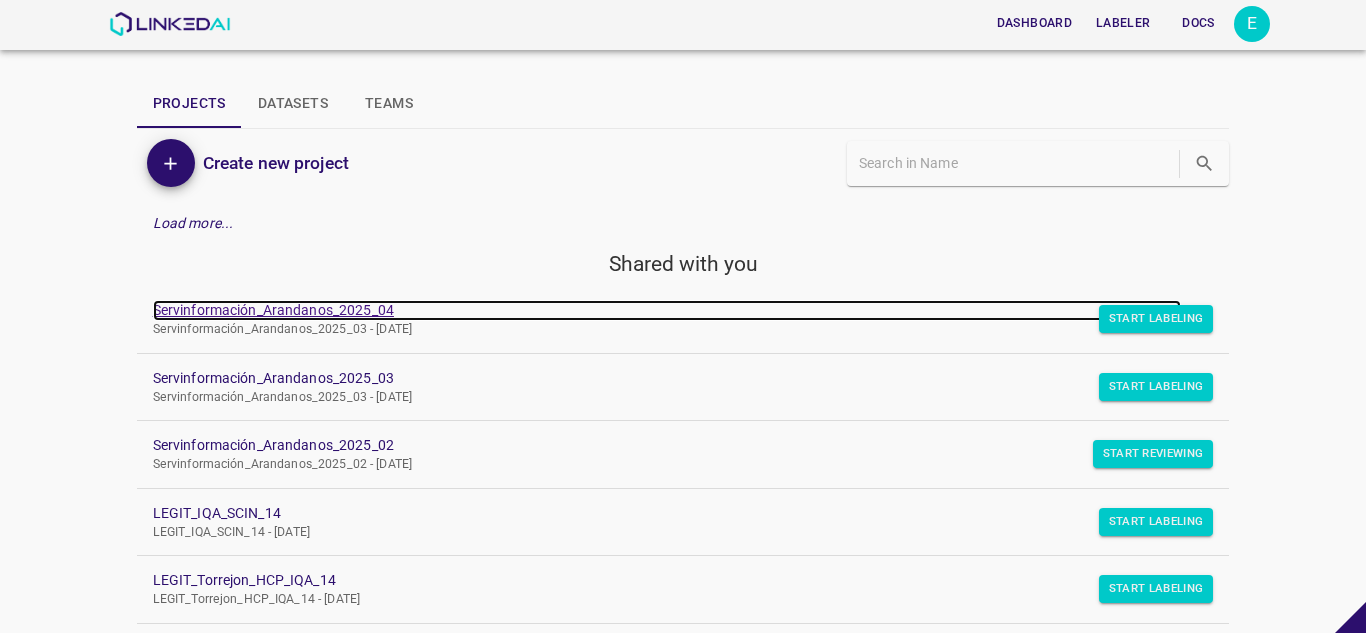 click on "Servinformación_Arandanos_2025_04" at bounding box center (667, 310) 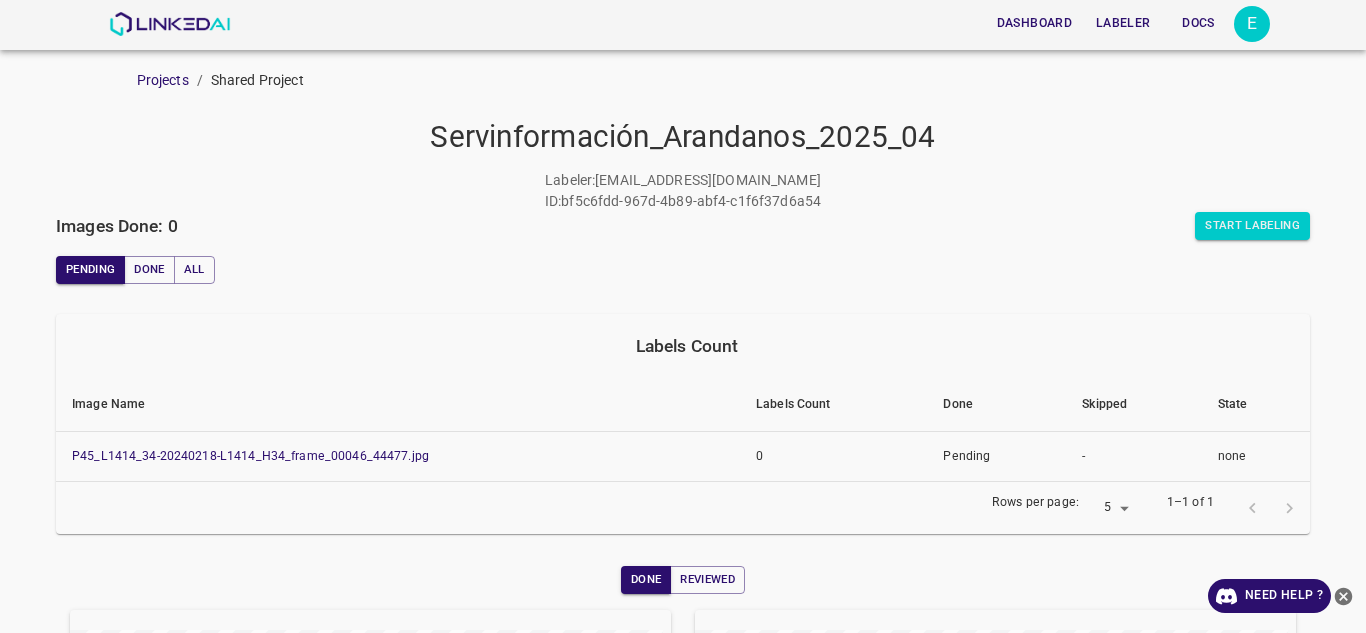 scroll, scrollTop: 0, scrollLeft: 0, axis: both 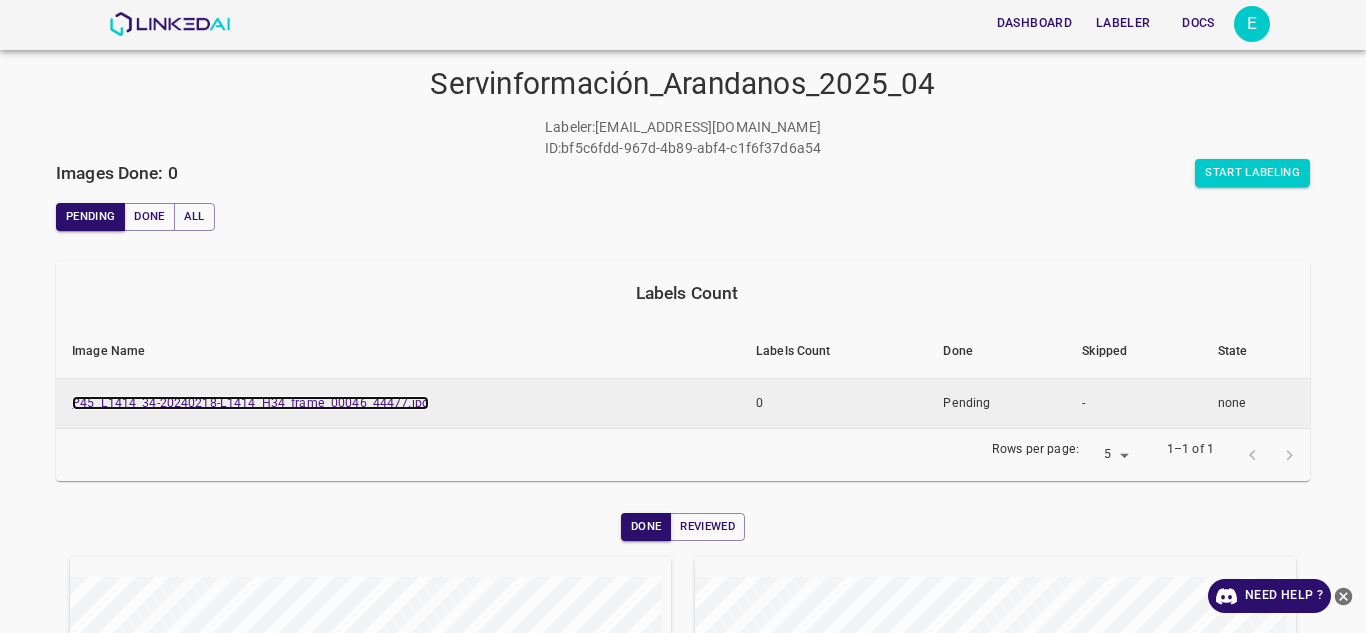 click on "P45_L1414_34-20240218-L1414_H34_frame_00046_44477.jpg" at bounding box center (250, 403) 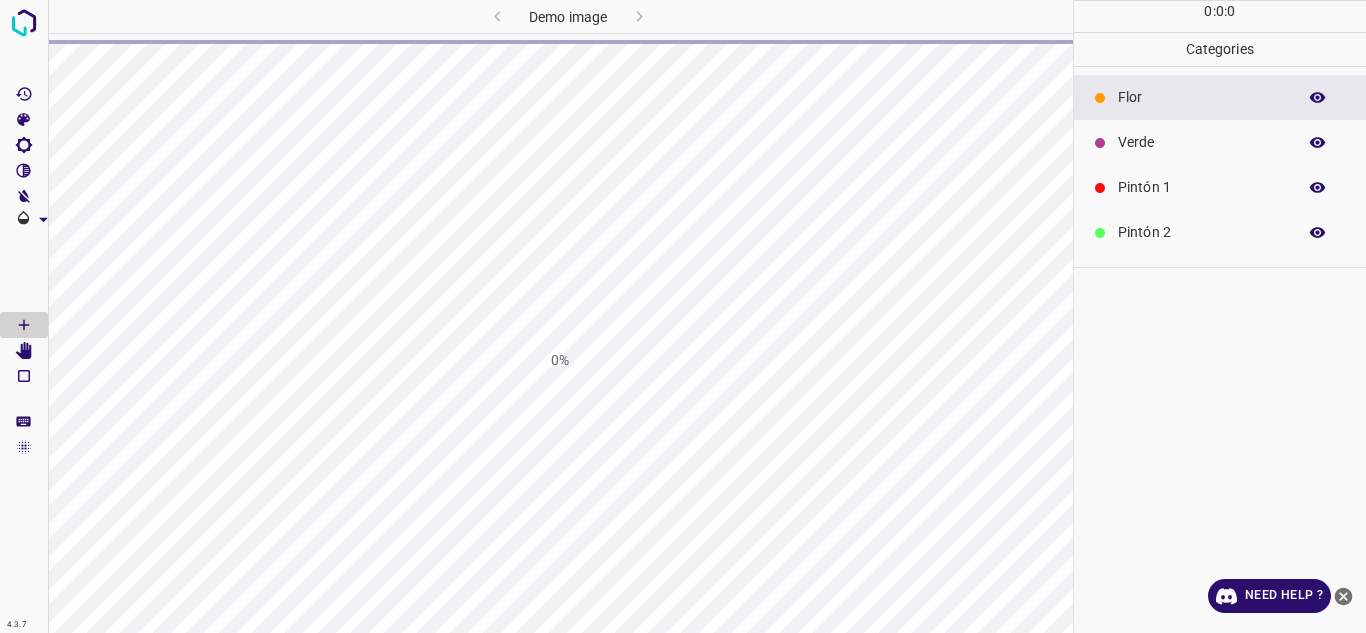 scroll, scrollTop: 0, scrollLeft: 0, axis: both 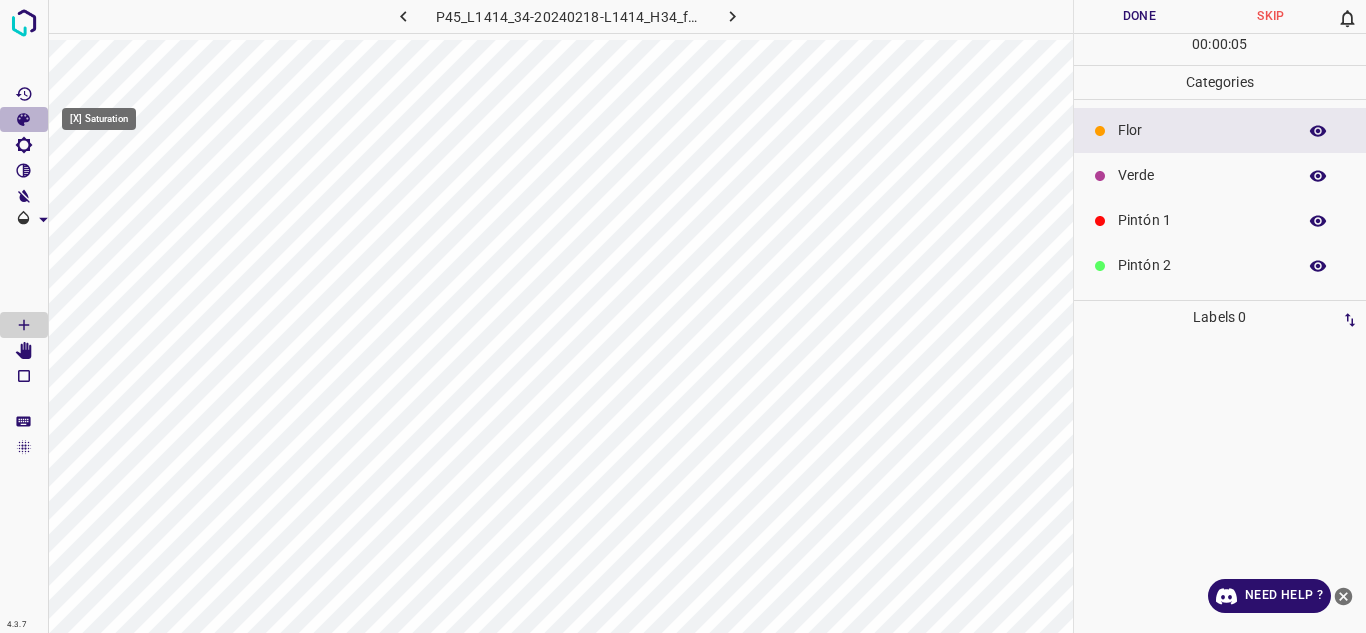 click 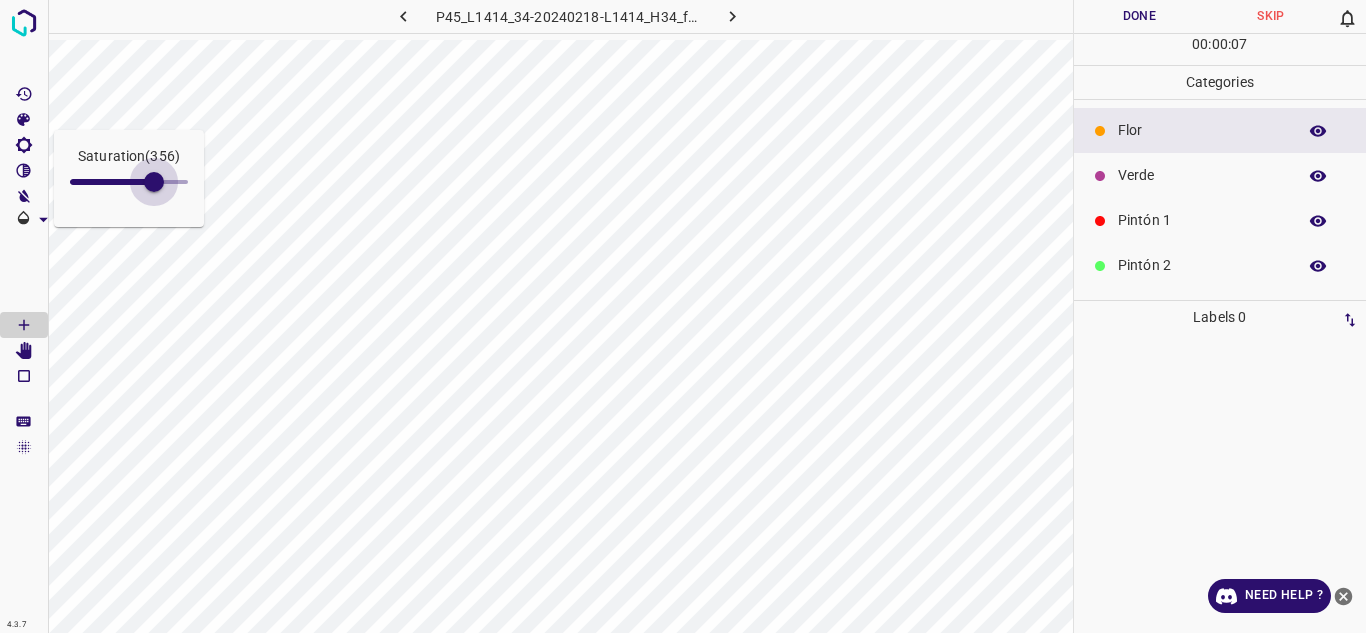 type on "373" 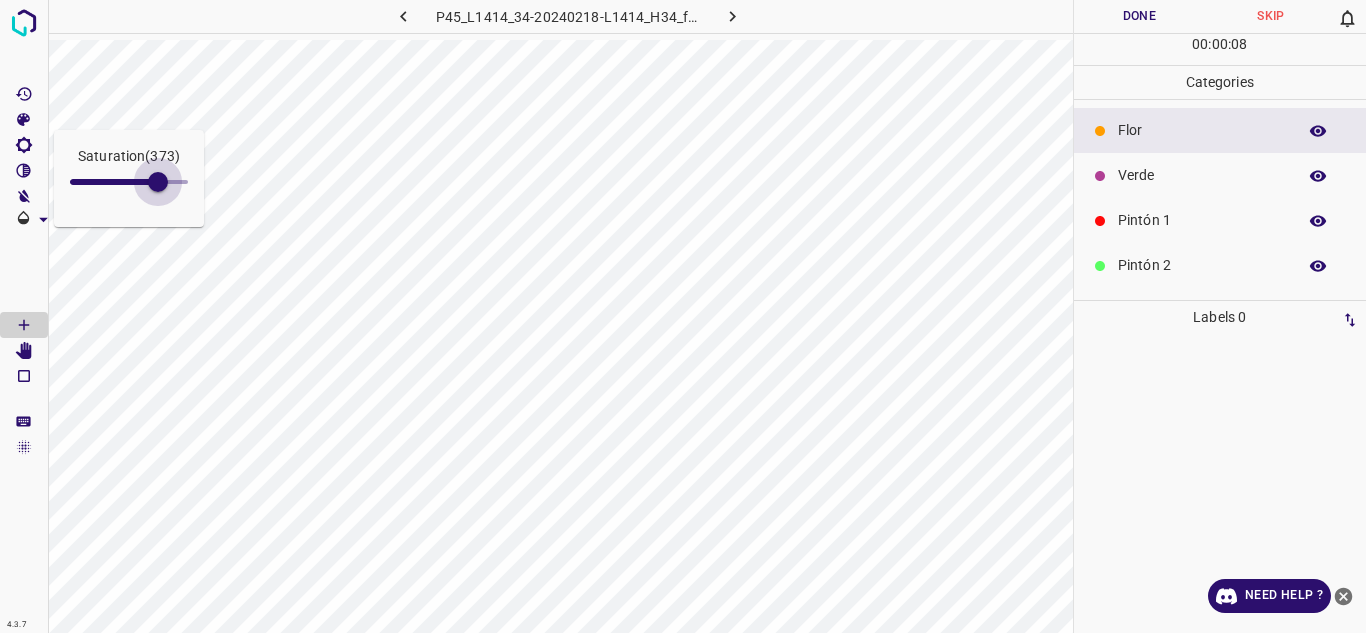 drag, startPoint x: 95, startPoint y: 183, endPoint x: 158, endPoint y: 184, distance: 63.007935 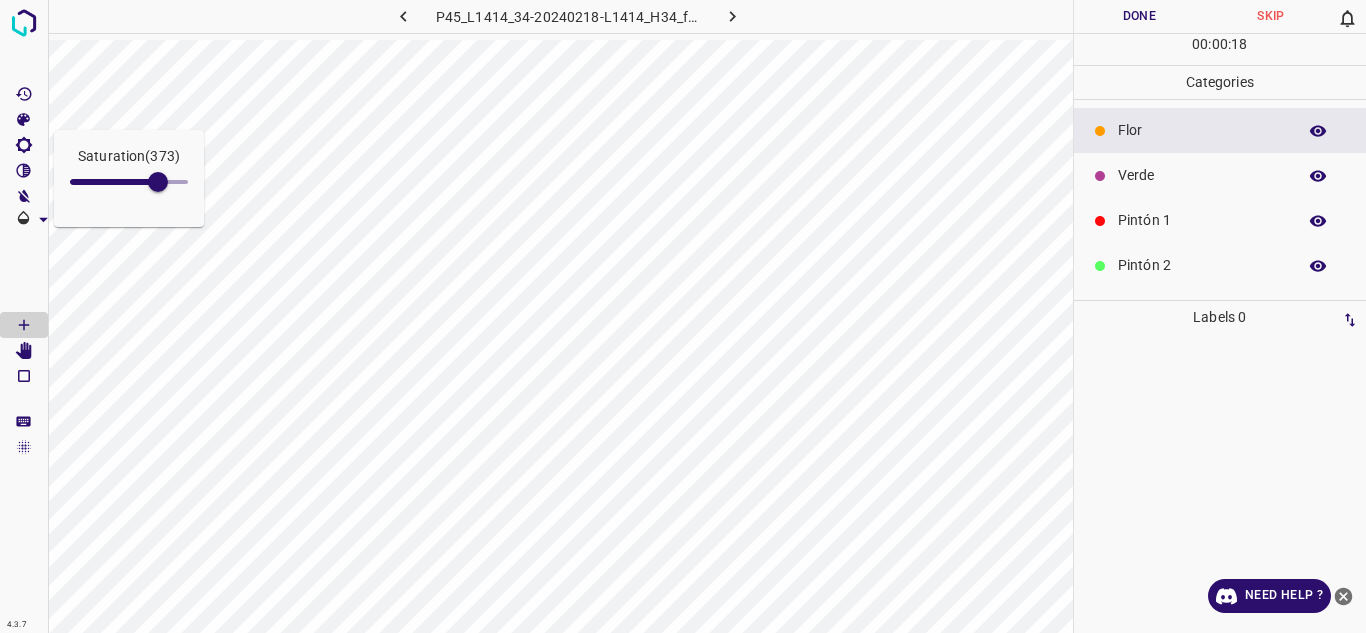 click on "Verde" at bounding box center [1202, 175] 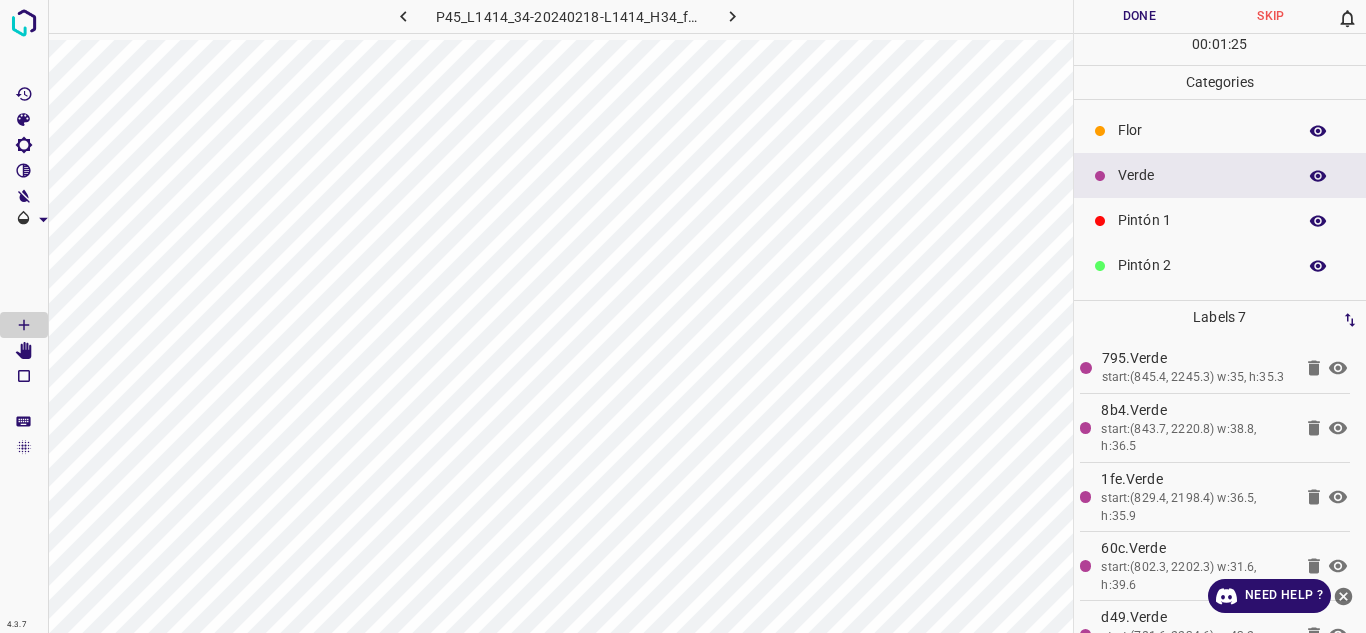 click on "Pintón 1" at bounding box center [1202, 220] 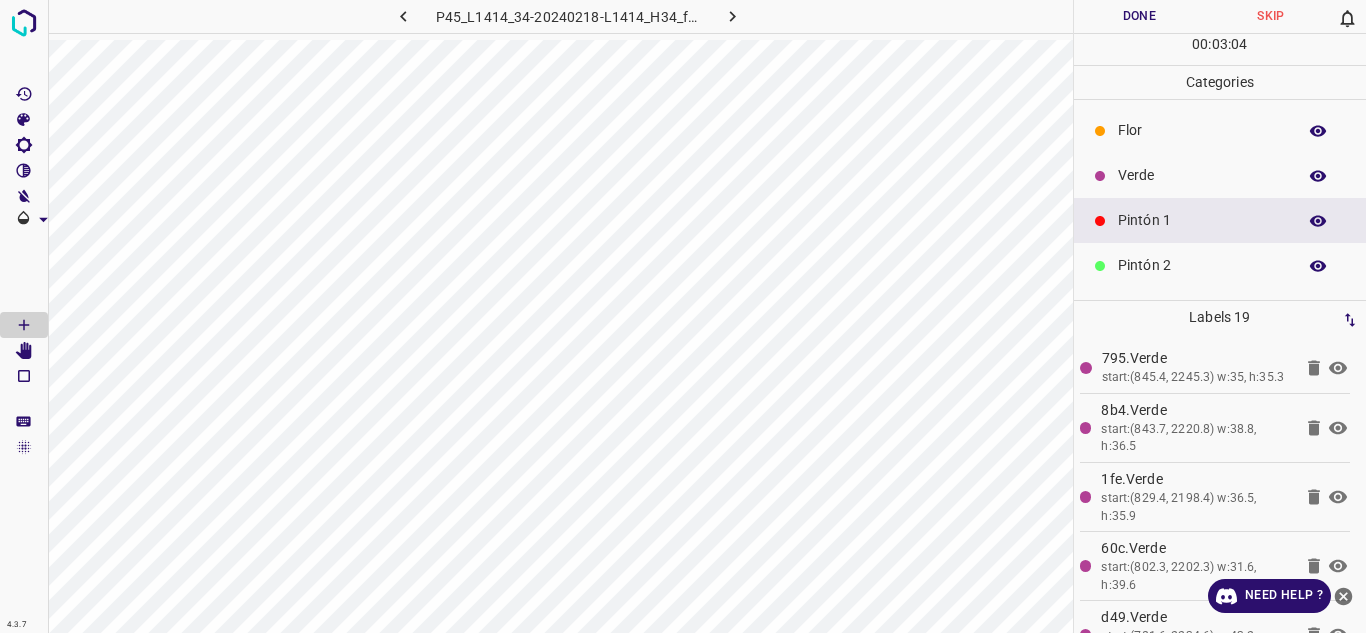 click on "Verde" at bounding box center (1202, 175) 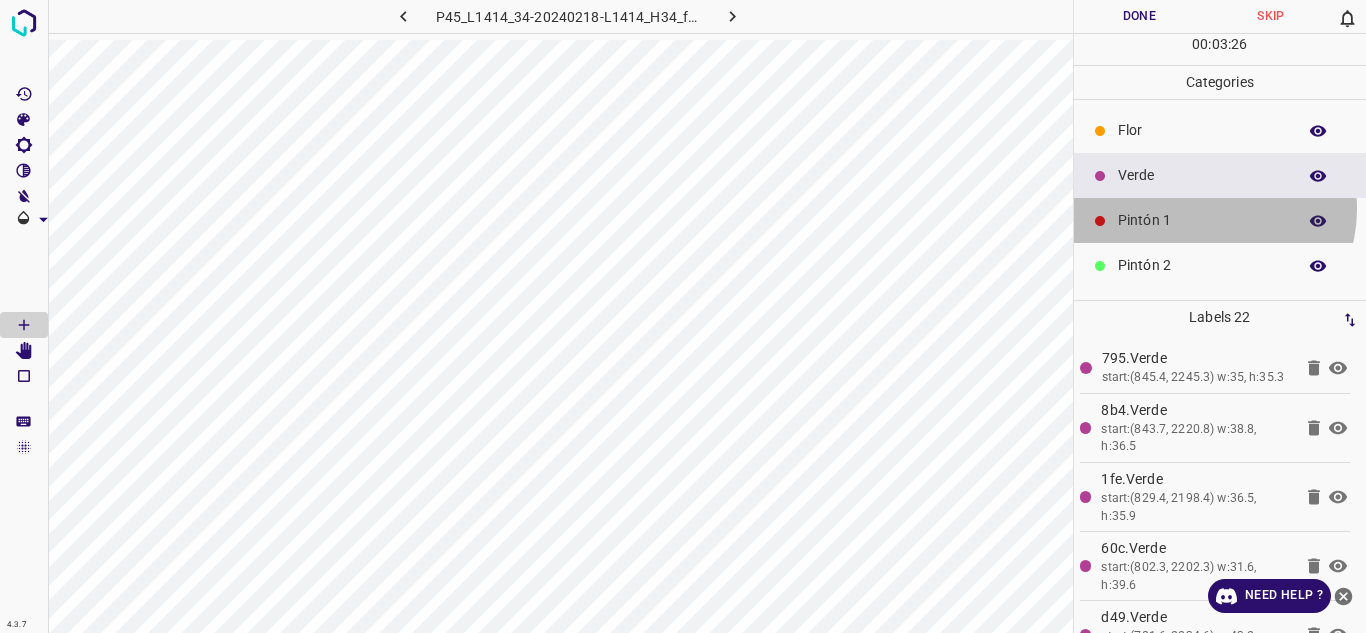 click on "Pintón 1" at bounding box center (1220, 220) 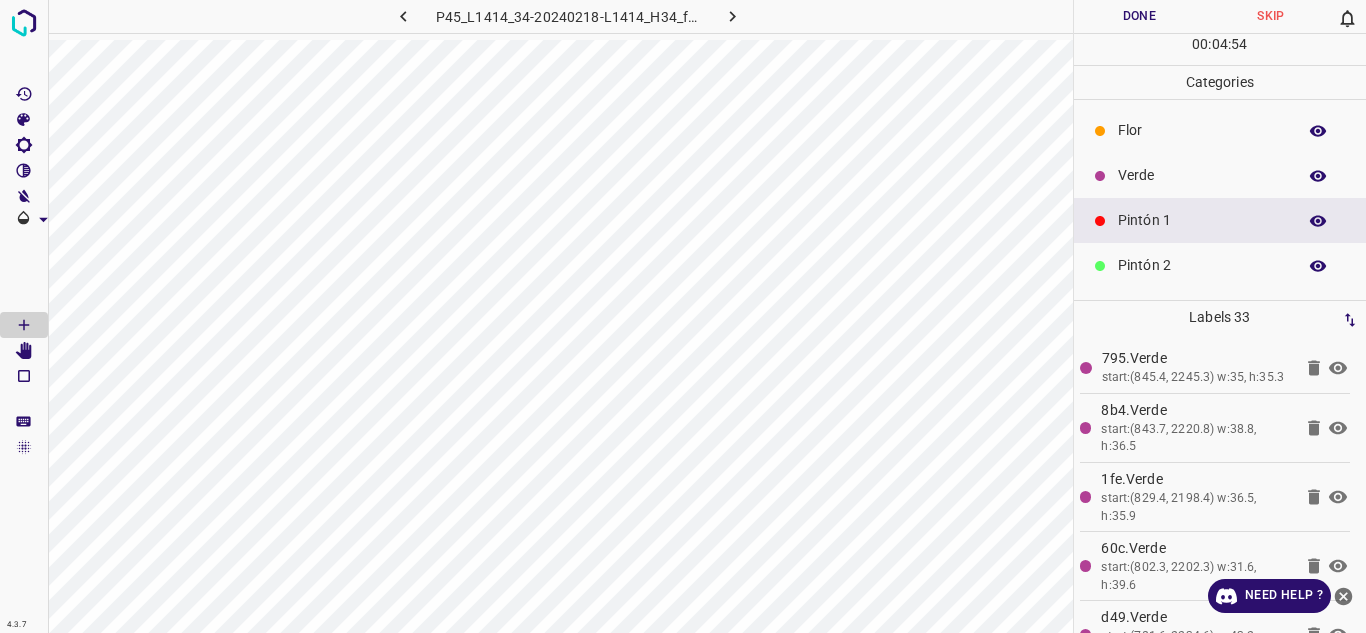 click on "Verde" at bounding box center (1202, 175) 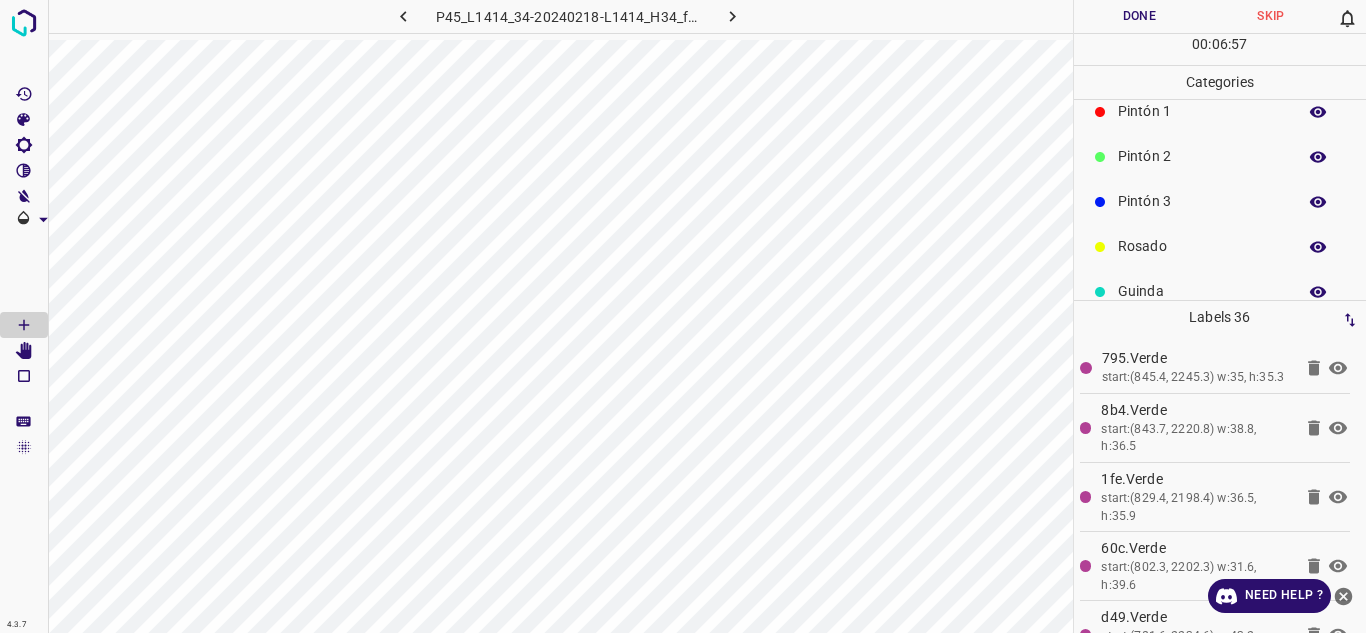 scroll, scrollTop: 176, scrollLeft: 0, axis: vertical 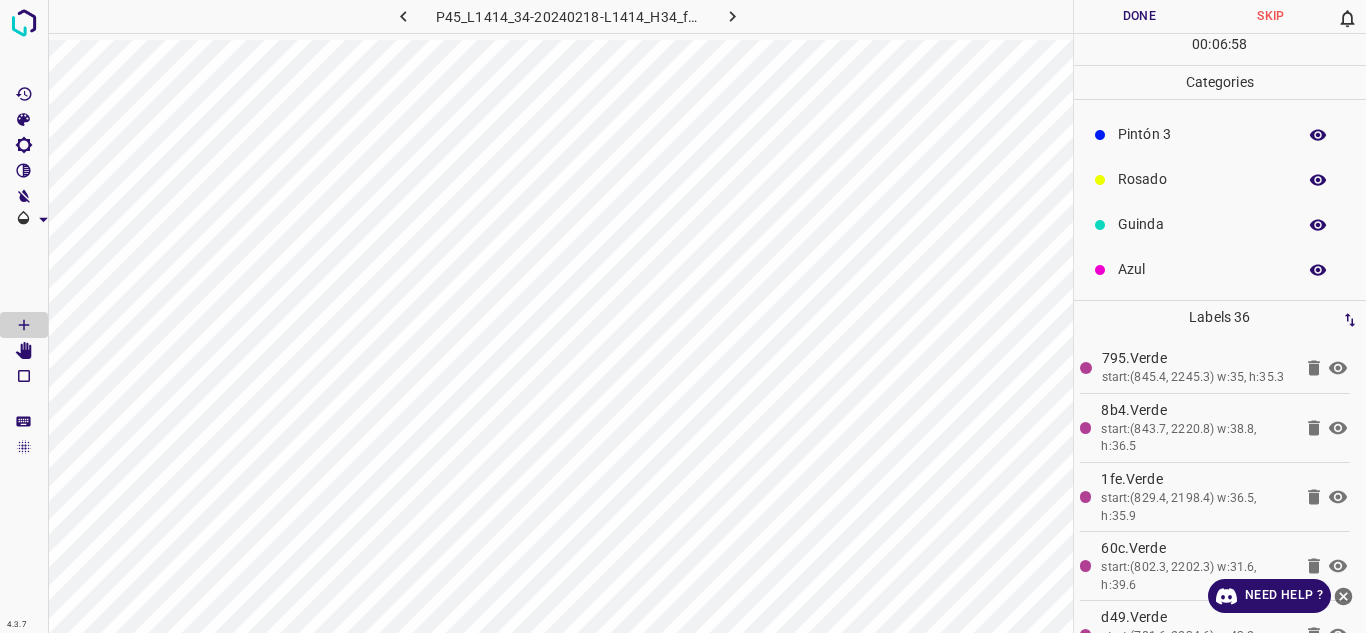 click on "Azul" at bounding box center [1202, 269] 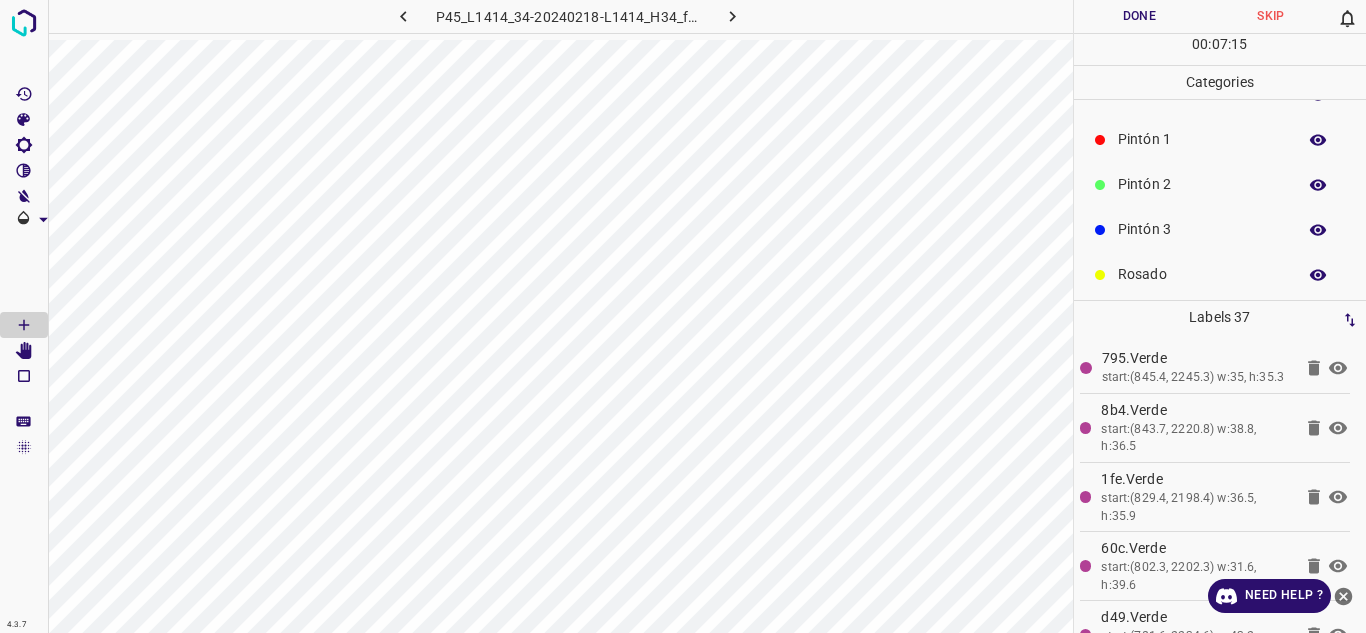 scroll, scrollTop: 0, scrollLeft: 0, axis: both 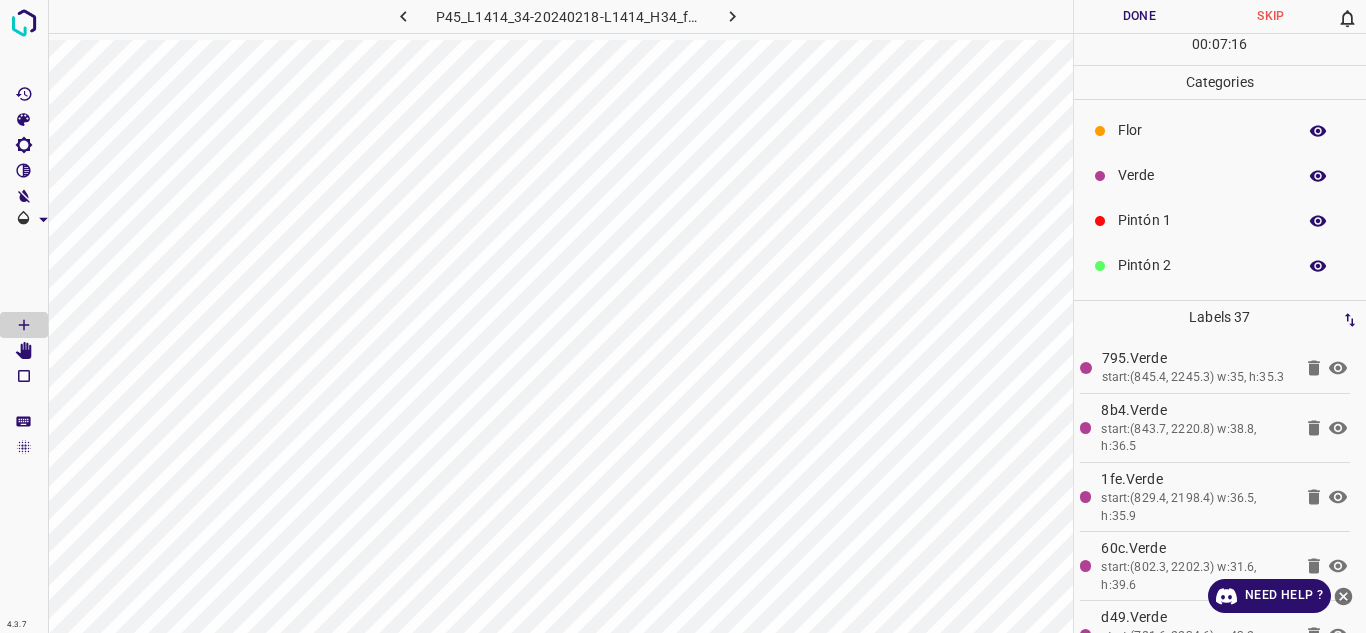 click on "Verde" at bounding box center [1220, 175] 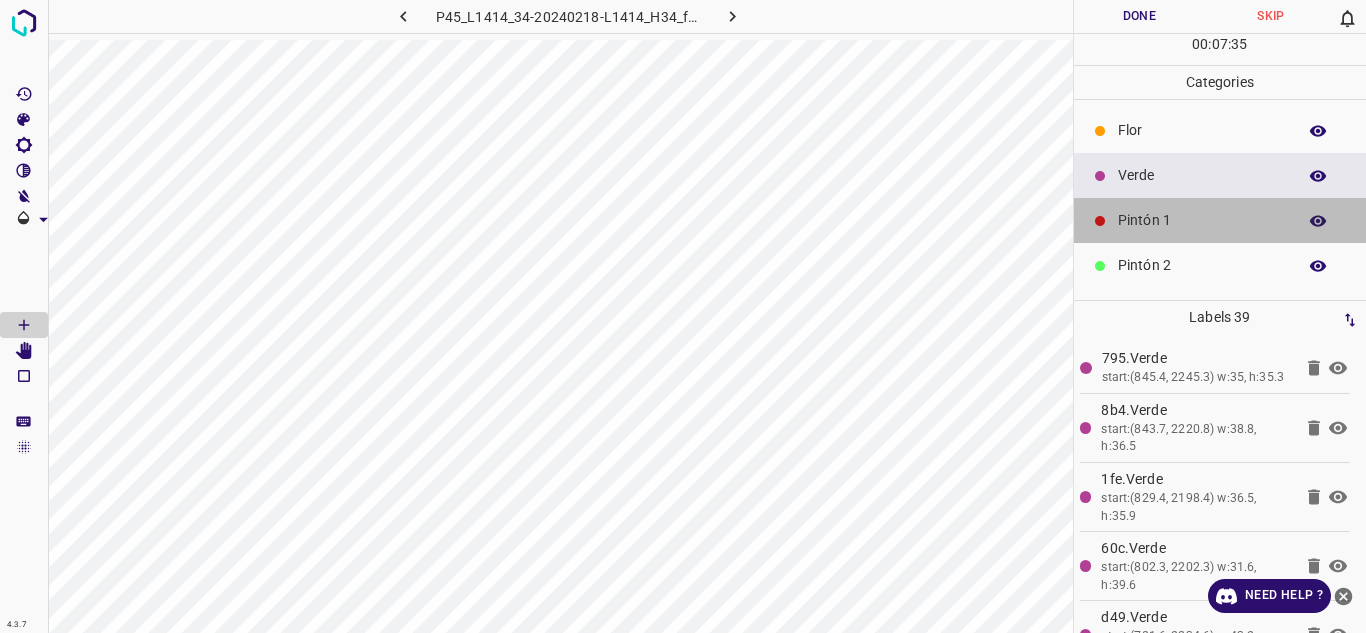 click on "Pintón 1" at bounding box center [1202, 220] 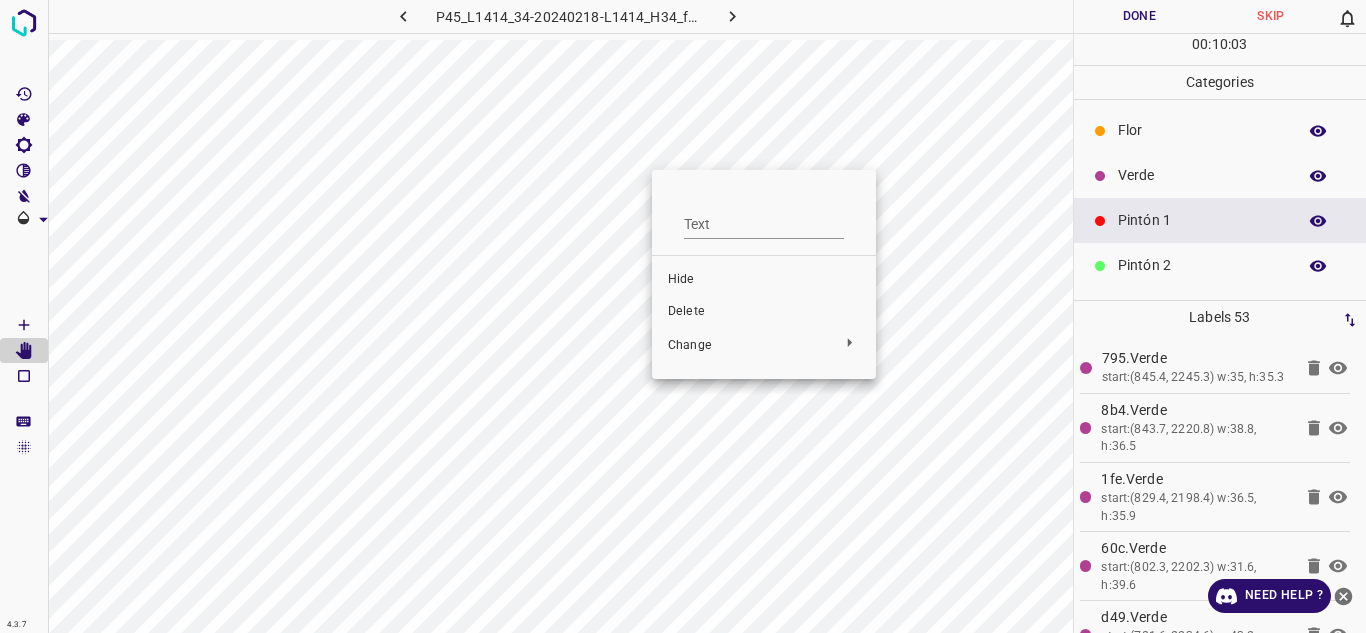 drag, startPoint x: 717, startPoint y: 311, endPoint x: 720, endPoint y: 288, distance: 23.194826 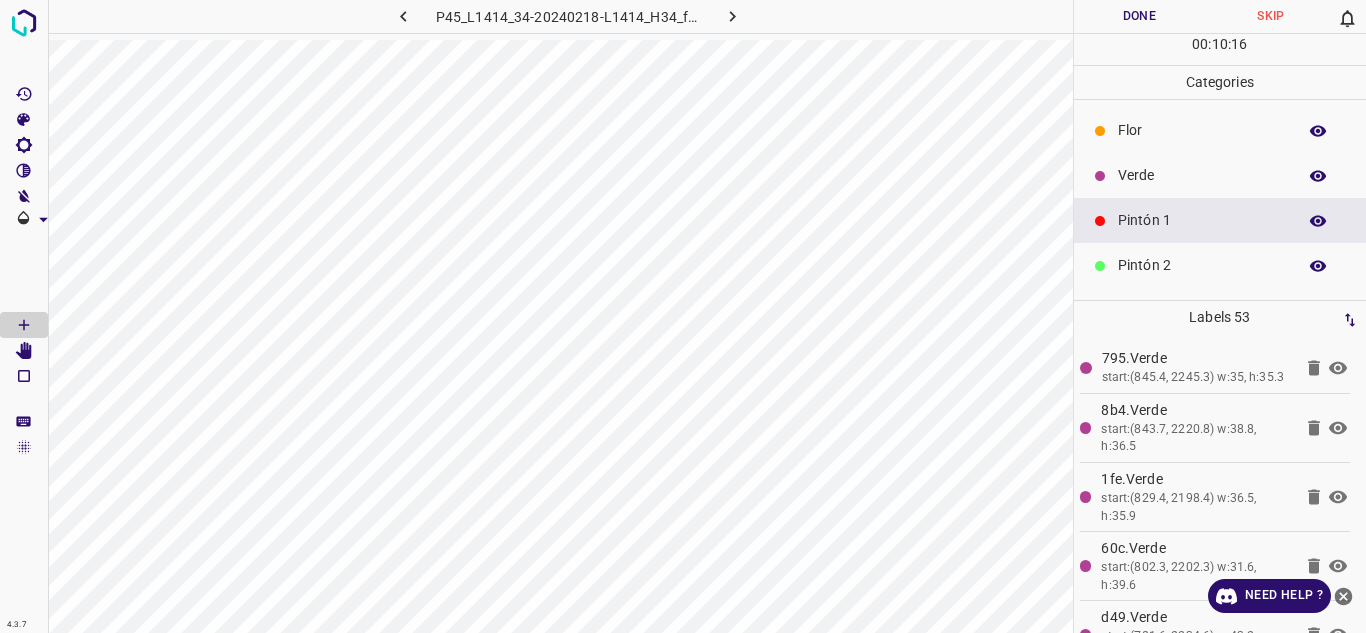 click on "Verde" at bounding box center (1202, 175) 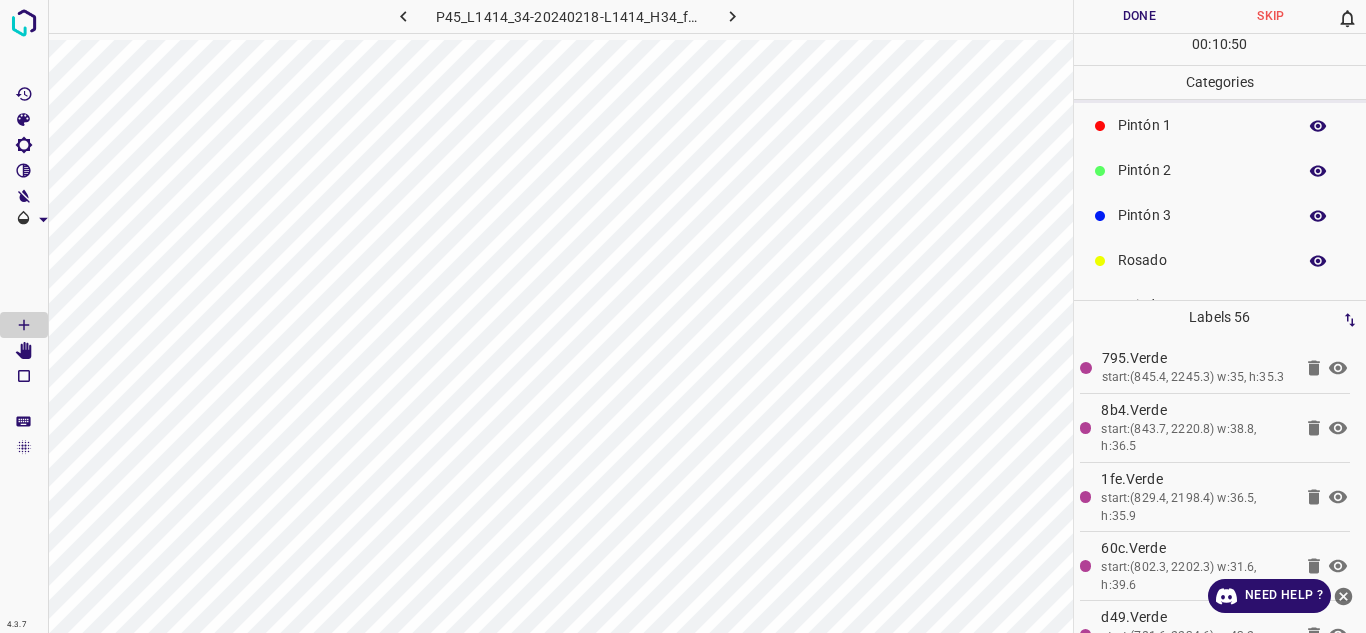 scroll, scrollTop: 176, scrollLeft: 0, axis: vertical 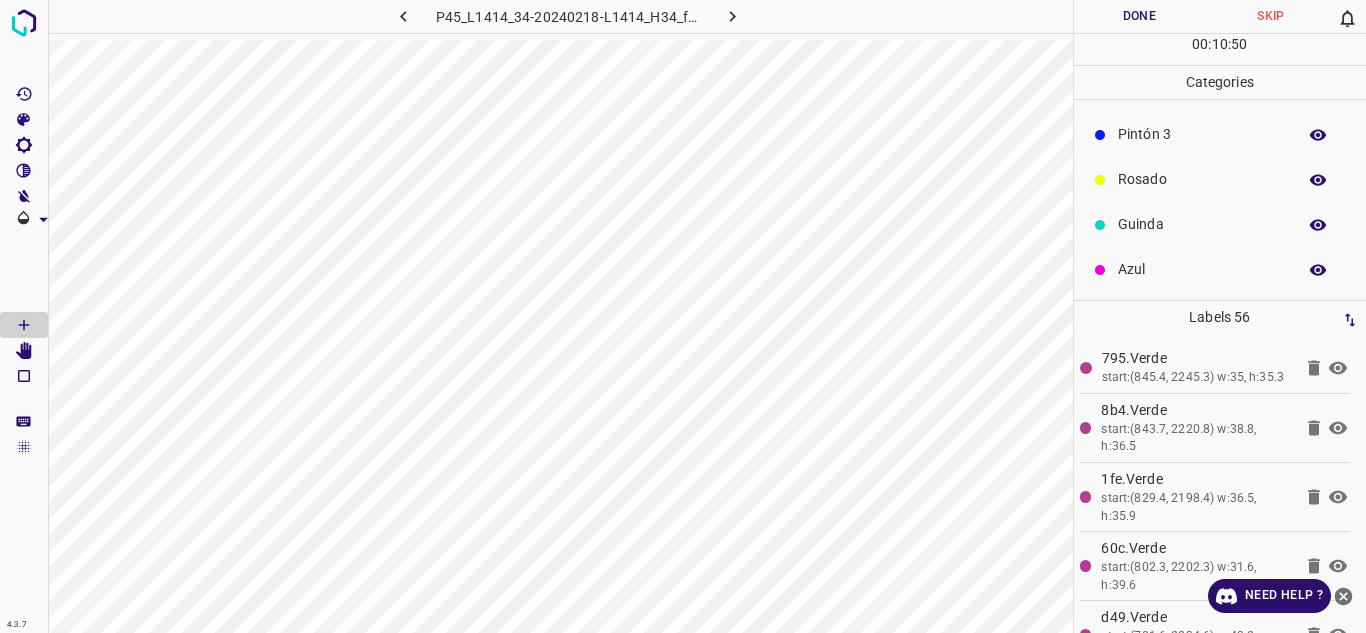 click on "Azul" at bounding box center (1202, 269) 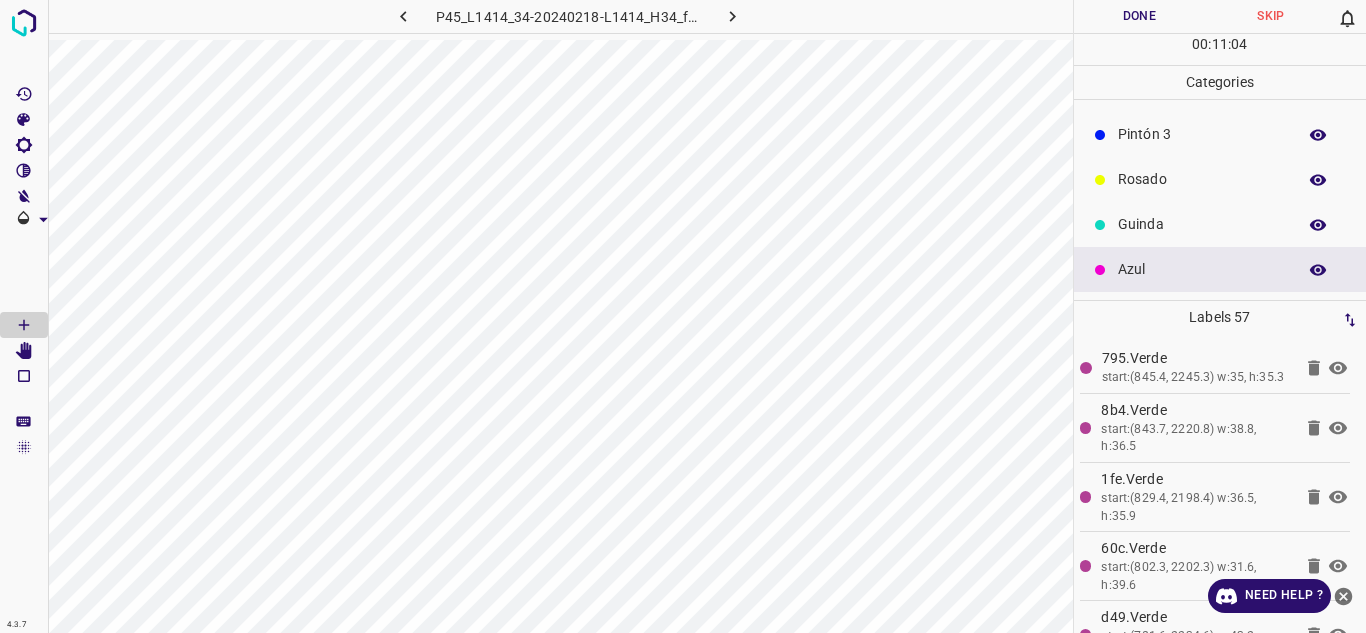 scroll, scrollTop: 0, scrollLeft: 0, axis: both 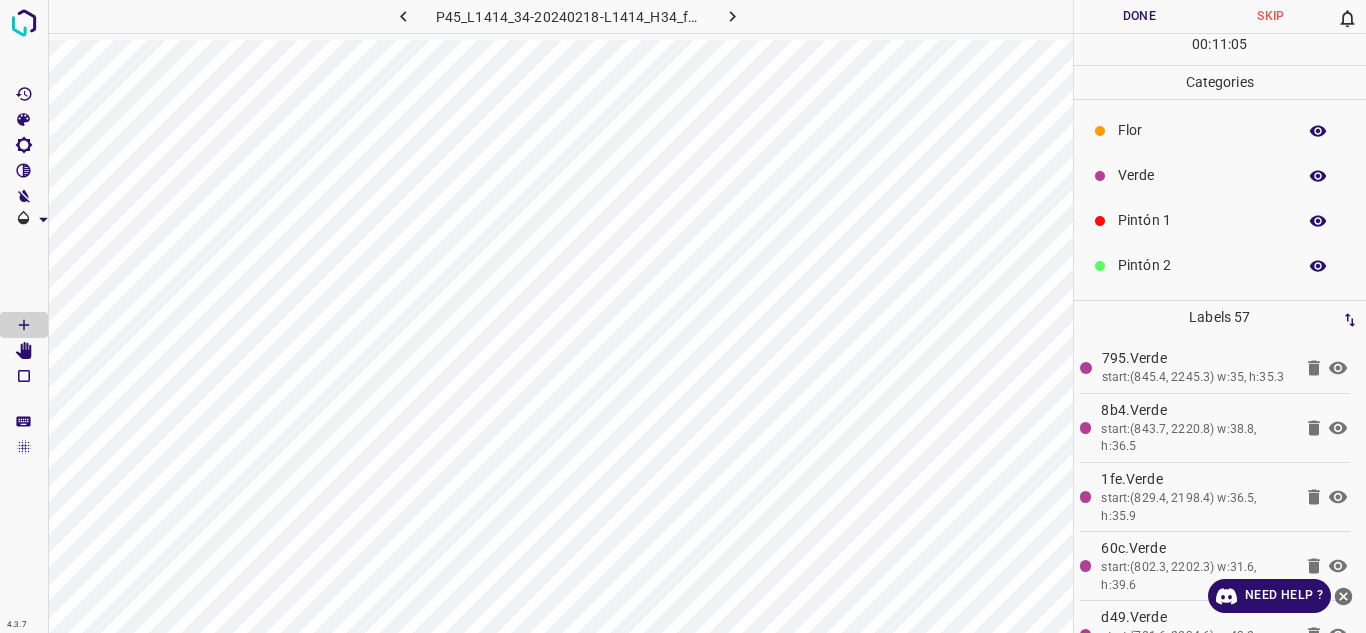click on "Verde" at bounding box center (1202, 175) 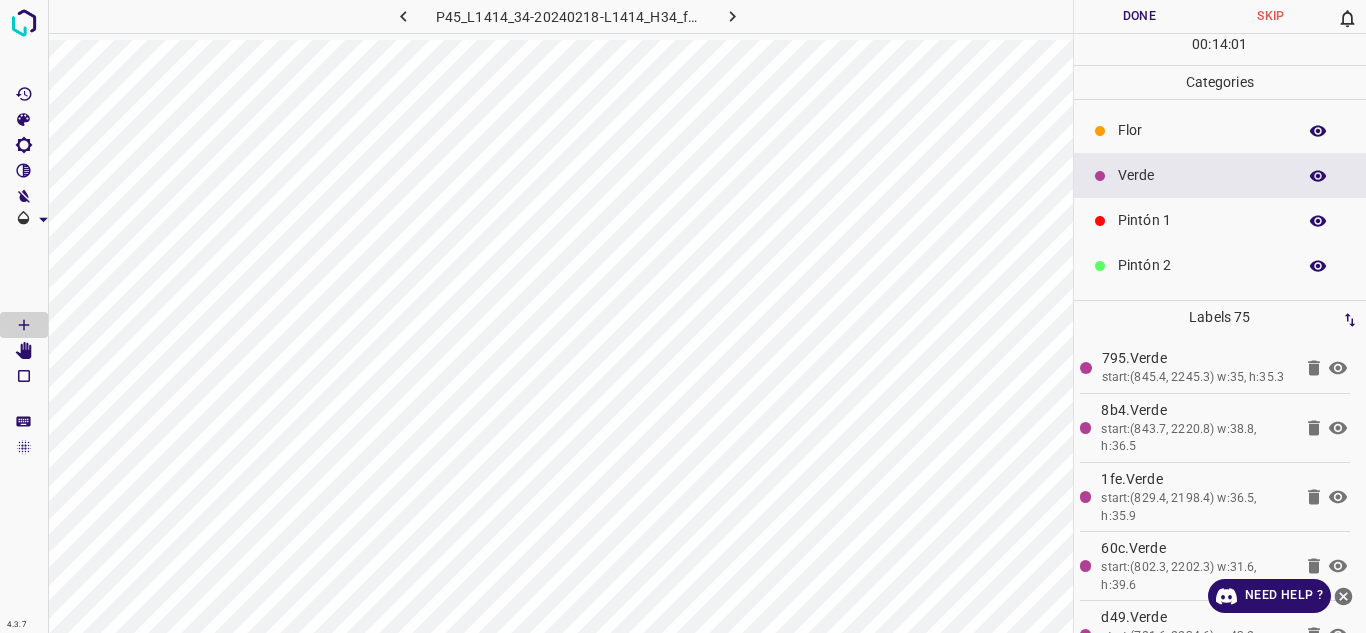click on "Flor" at bounding box center (1202, 130) 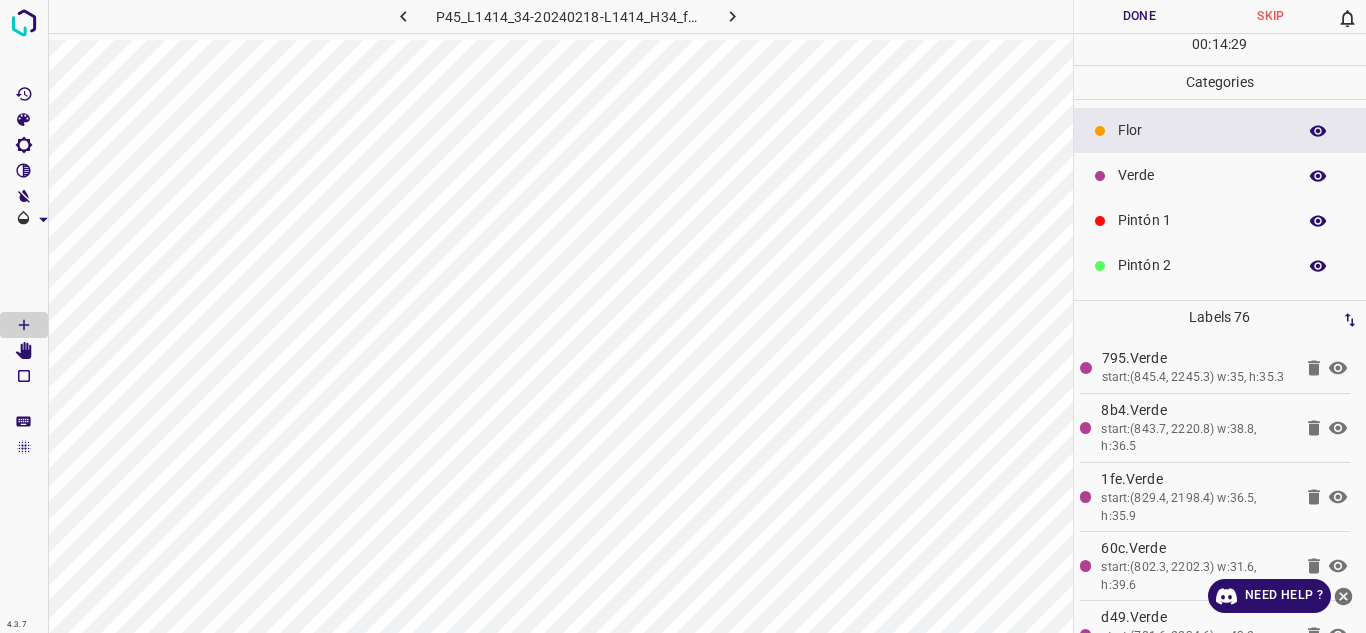 scroll, scrollTop: 100, scrollLeft: 0, axis: vertical 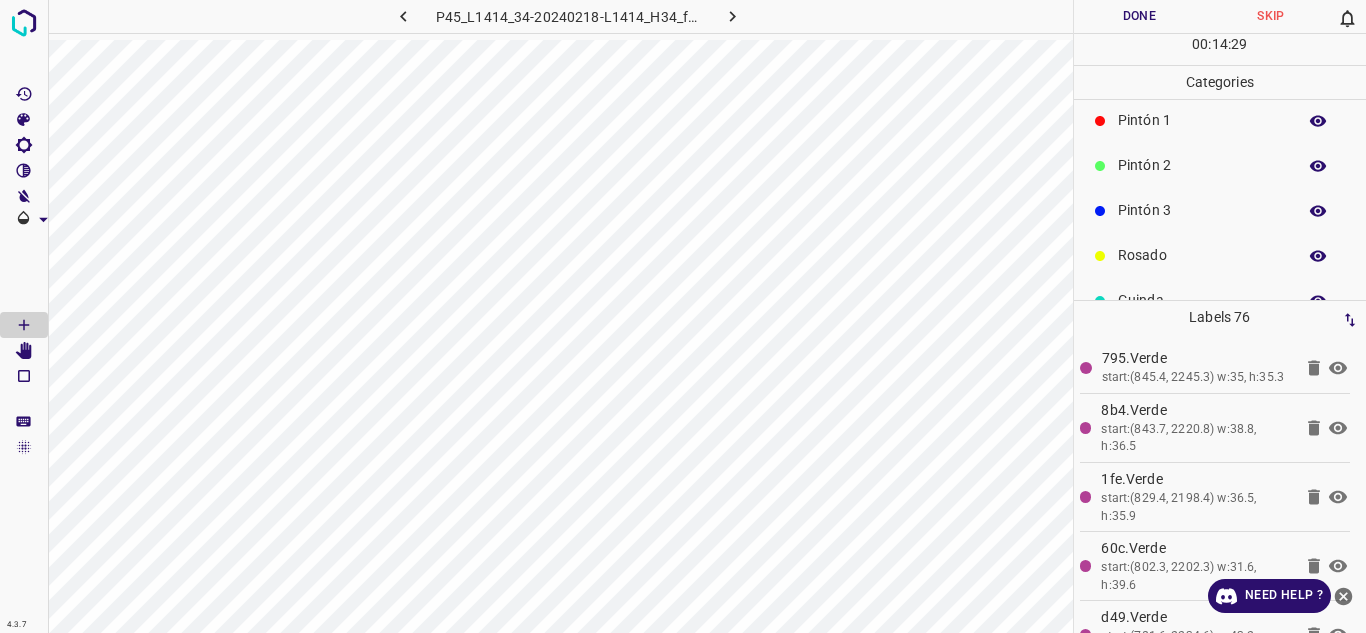 click on "Pintón 3" at bounding box center (1202, 210) 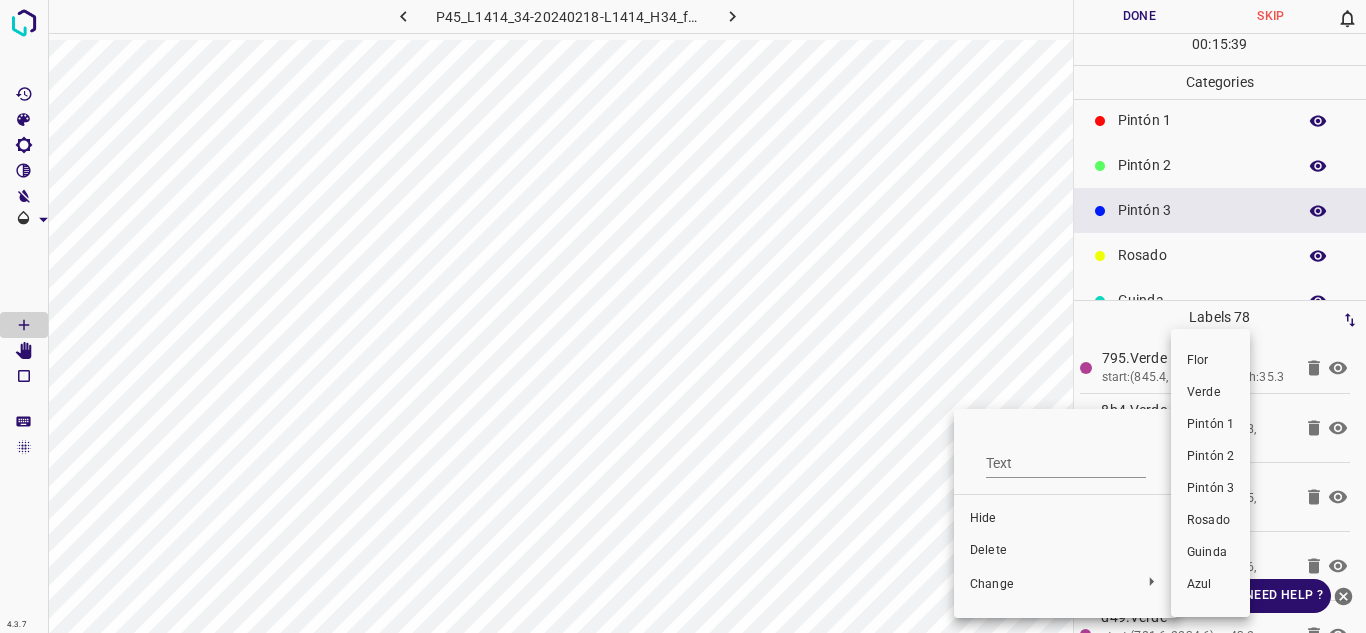 click on "Pintón 2" at bounding box center [1210, 457] 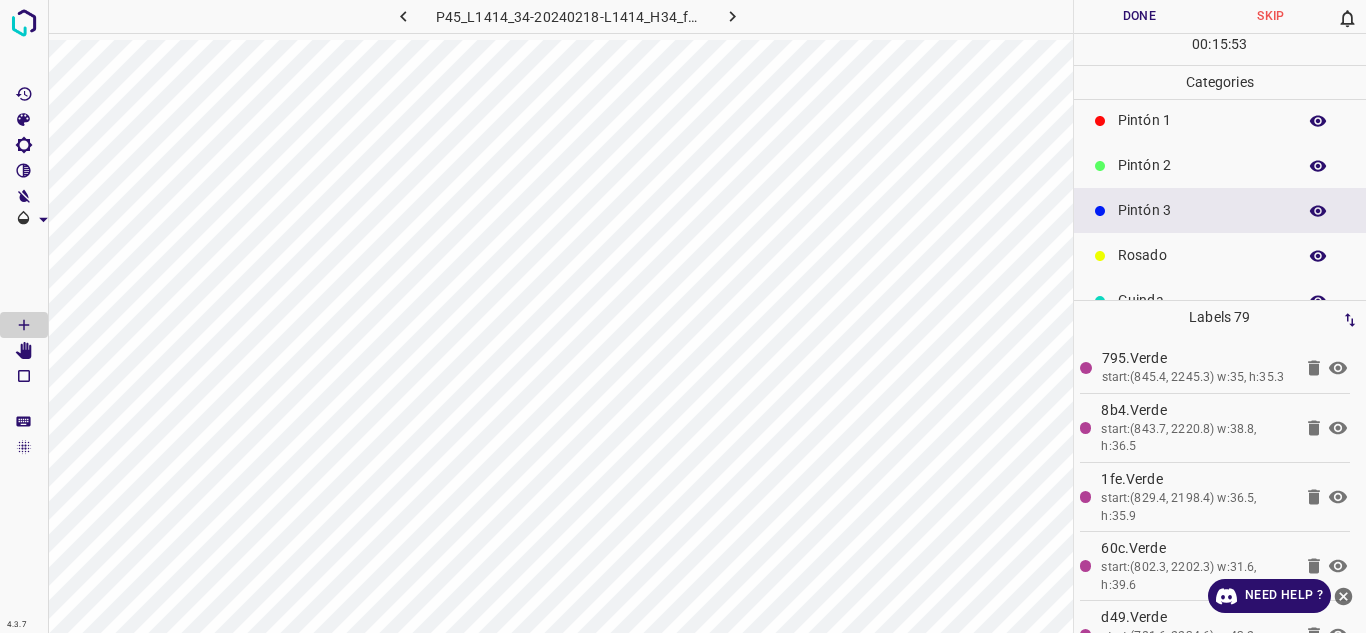 click on "Pintón 2" at bounding box center [1202, 165] 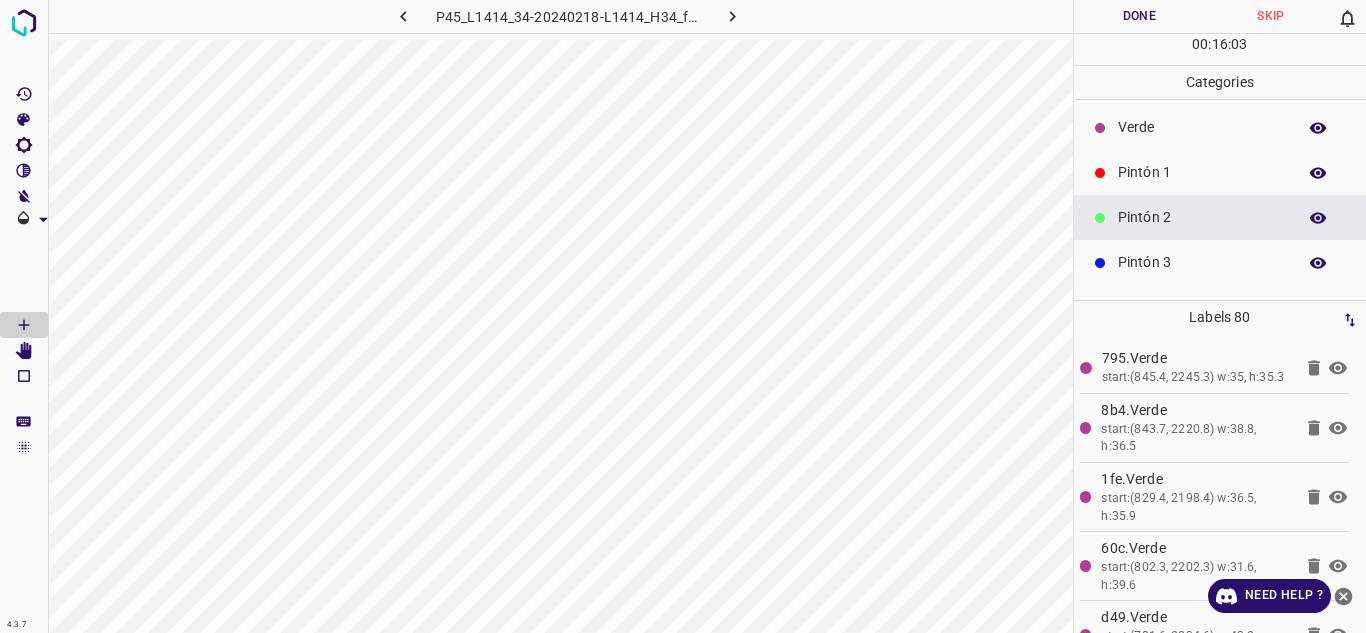scroll, scrollTop: 0, scrollLeft: 0, axis: both 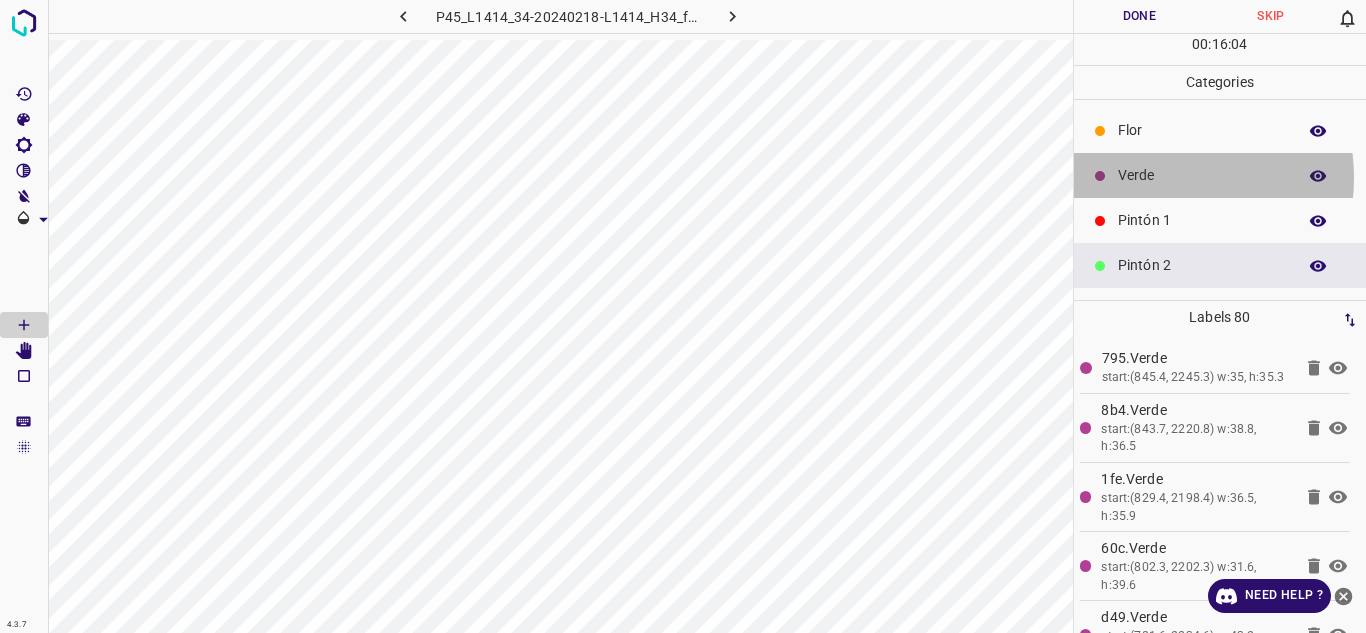 click on "Verde" at bounding box center (1202, 175) 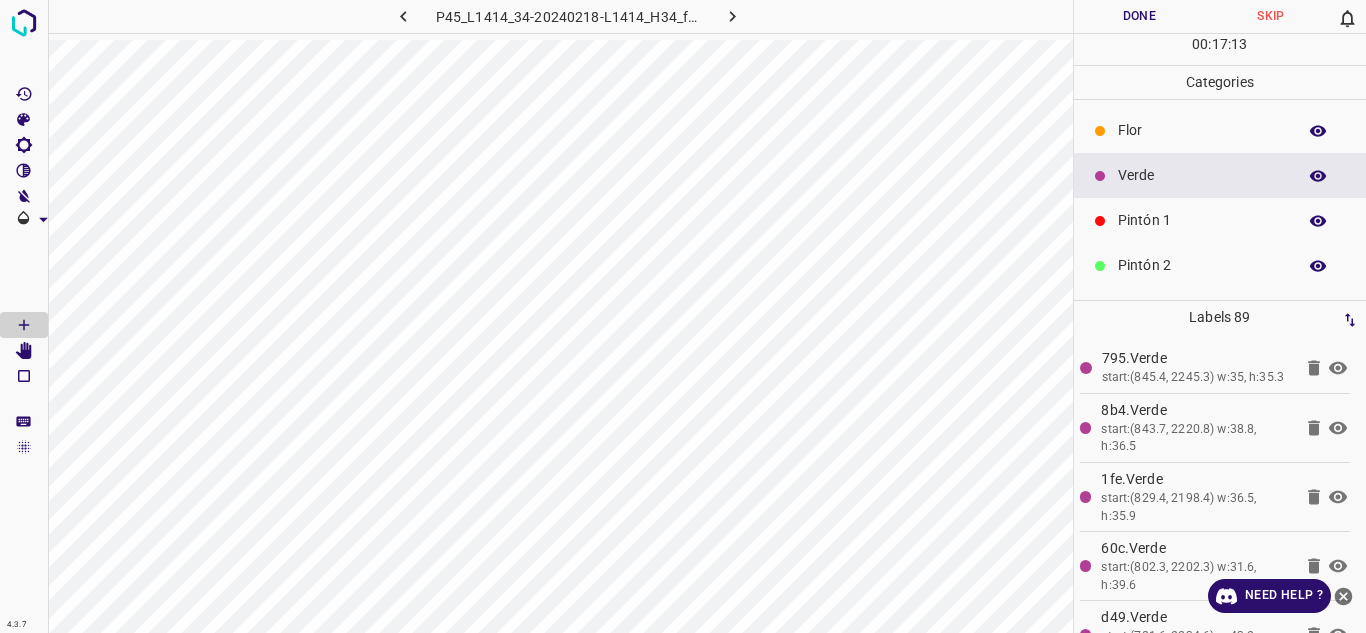 click on "Flor" at bounding box center [1202, 130] 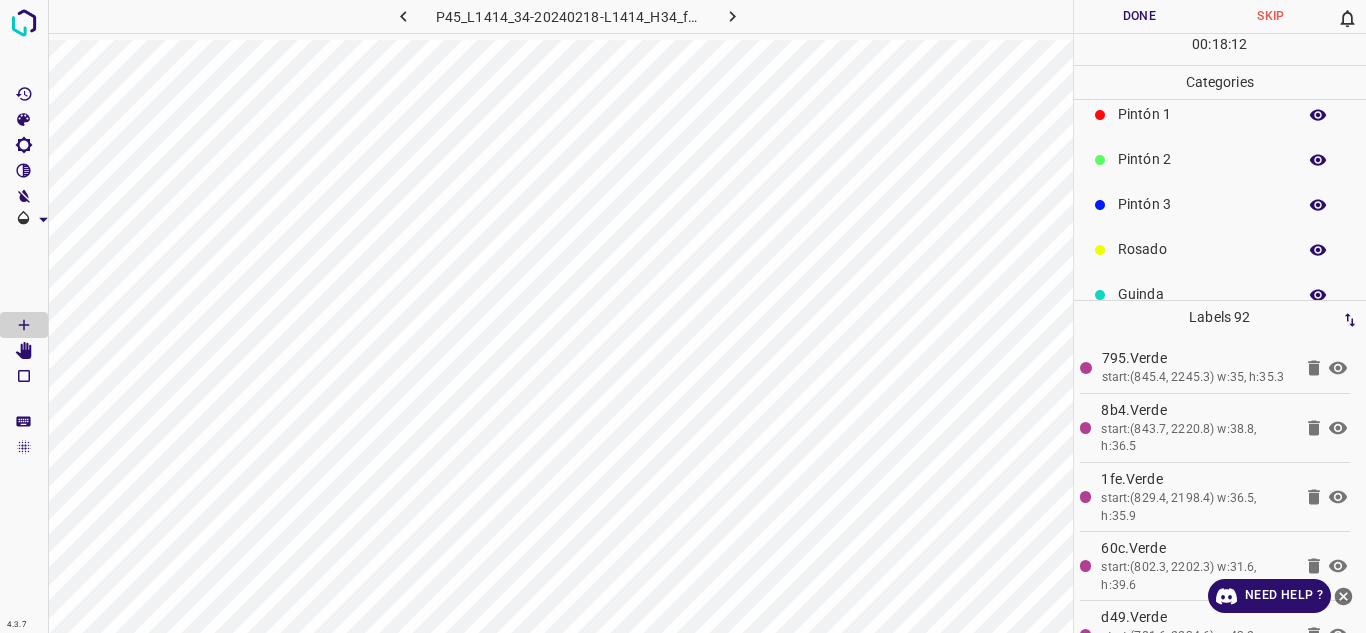 scroll, scrollTop: 176, scrollLeft: 0, axis: vertical 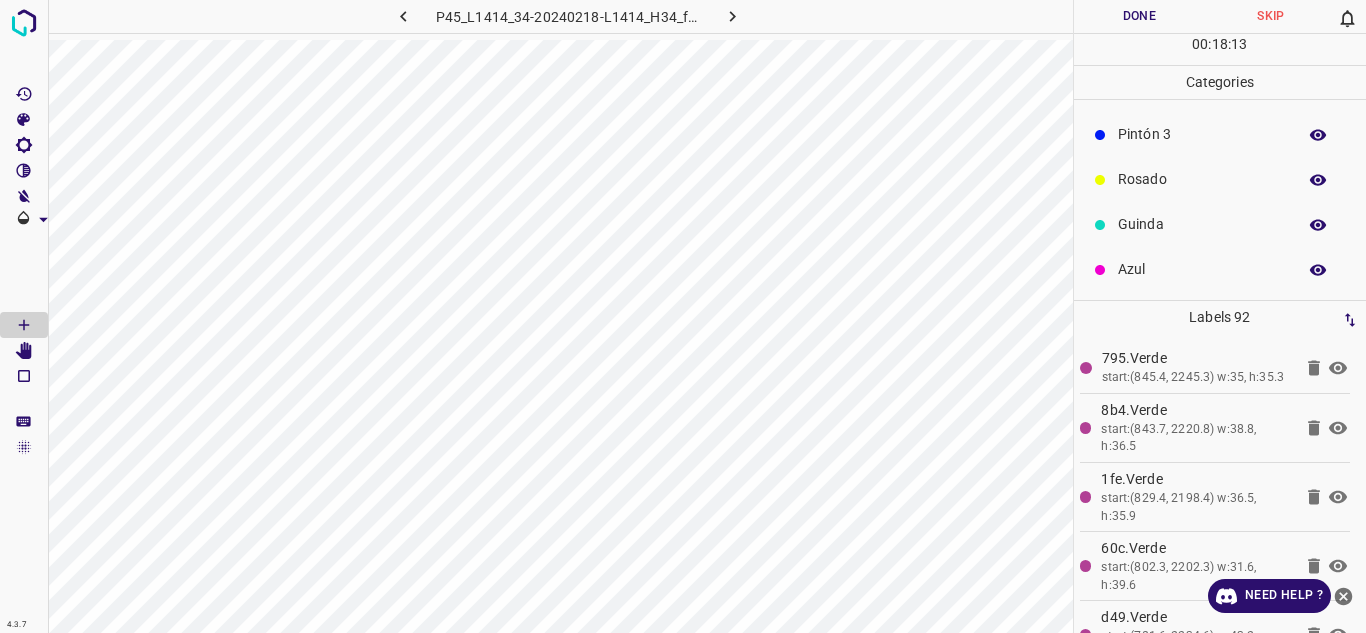 click on "Azul" at bounding box center (1202, 269) 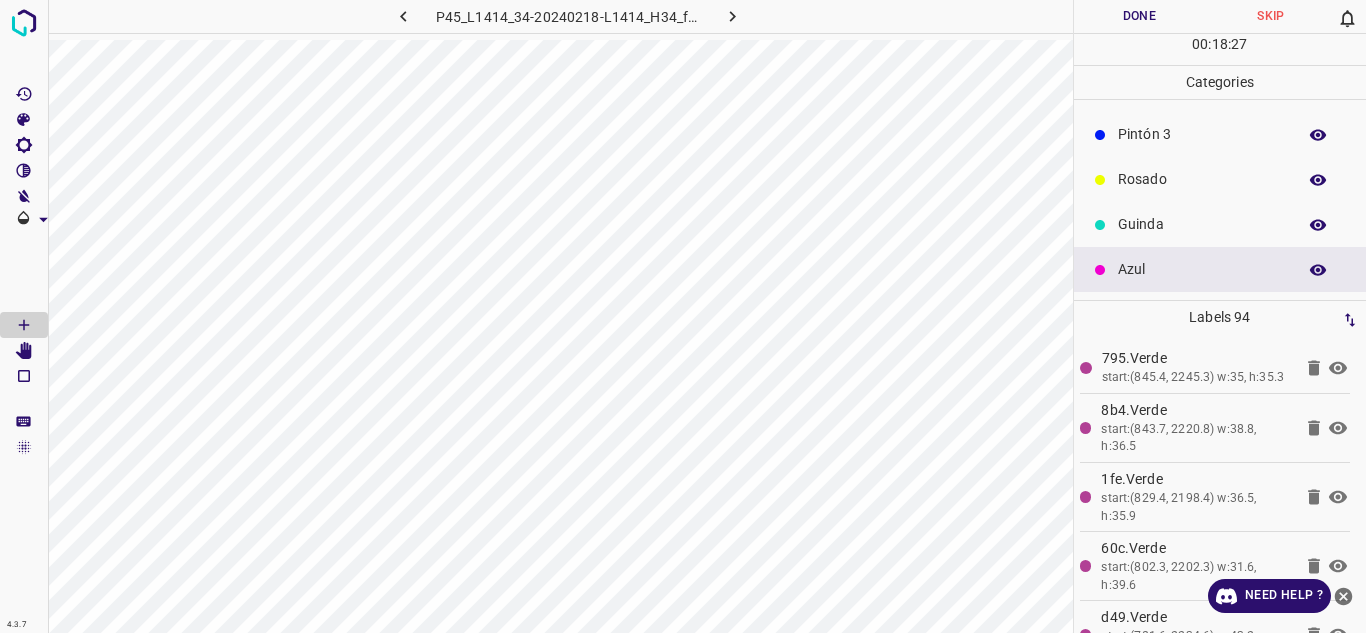scroll, scrollTop: 0, scrollLeft: 0, axis: both 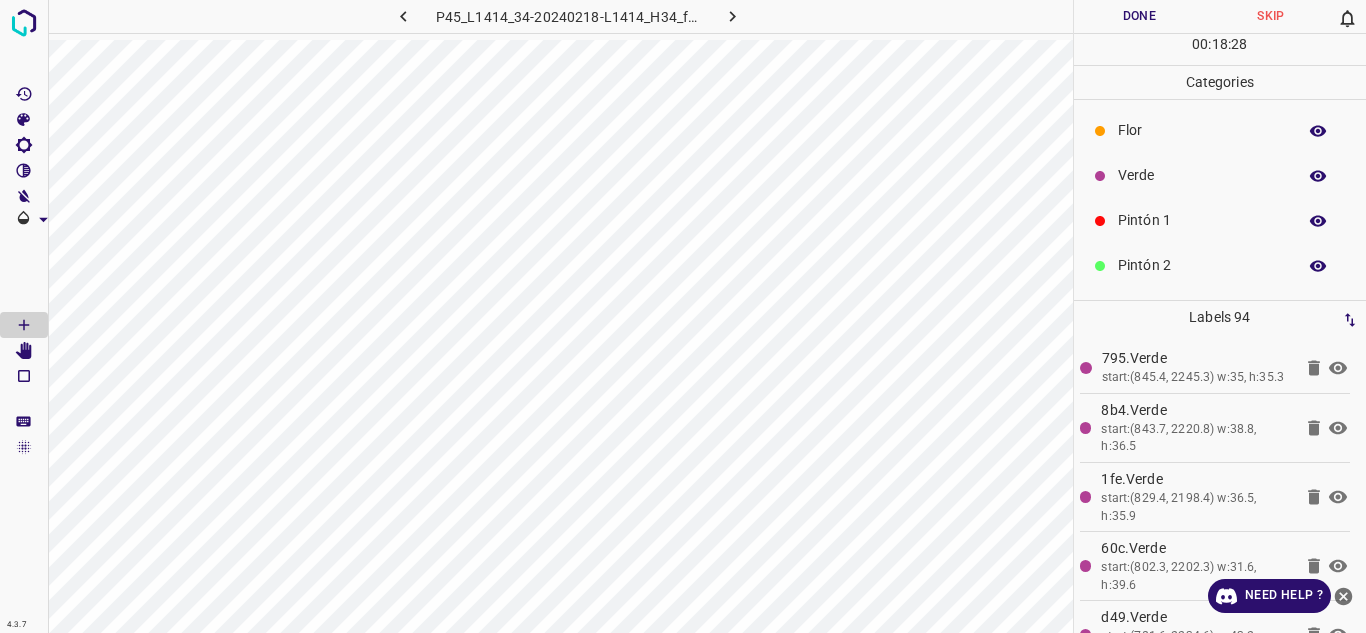 click on "Verde" at bounding box center [1202, 175] 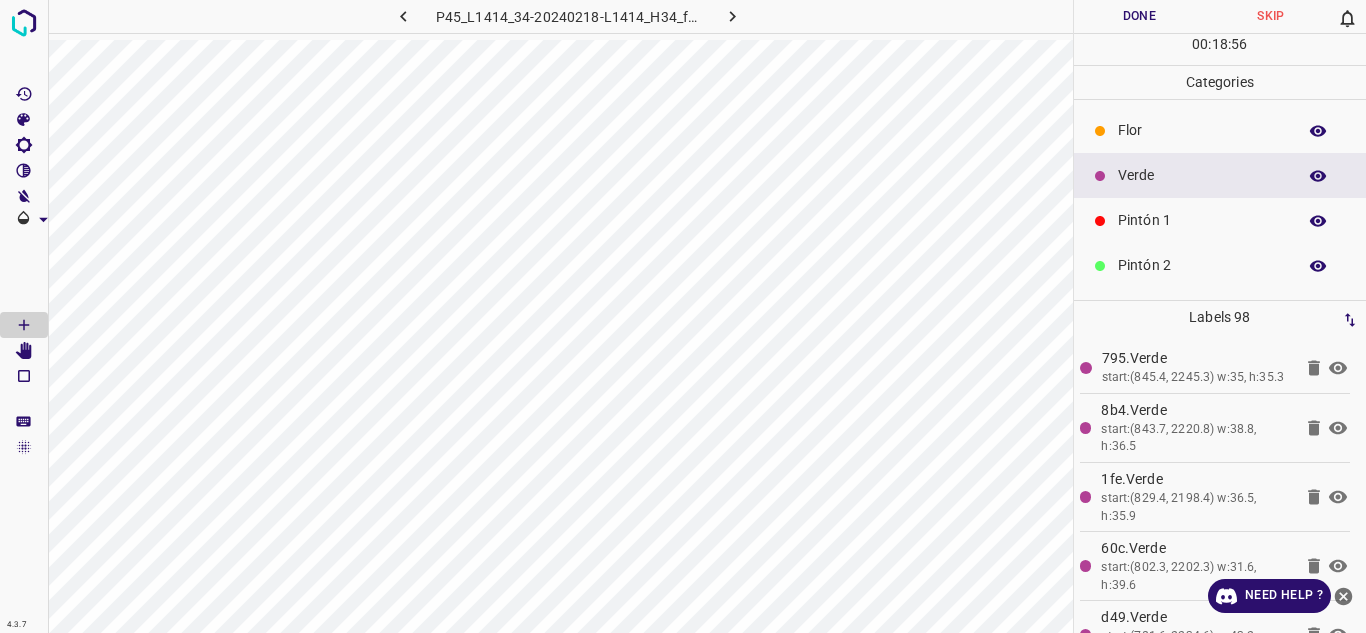 click on "Pintón 1" at bounding box center [1202, 220] 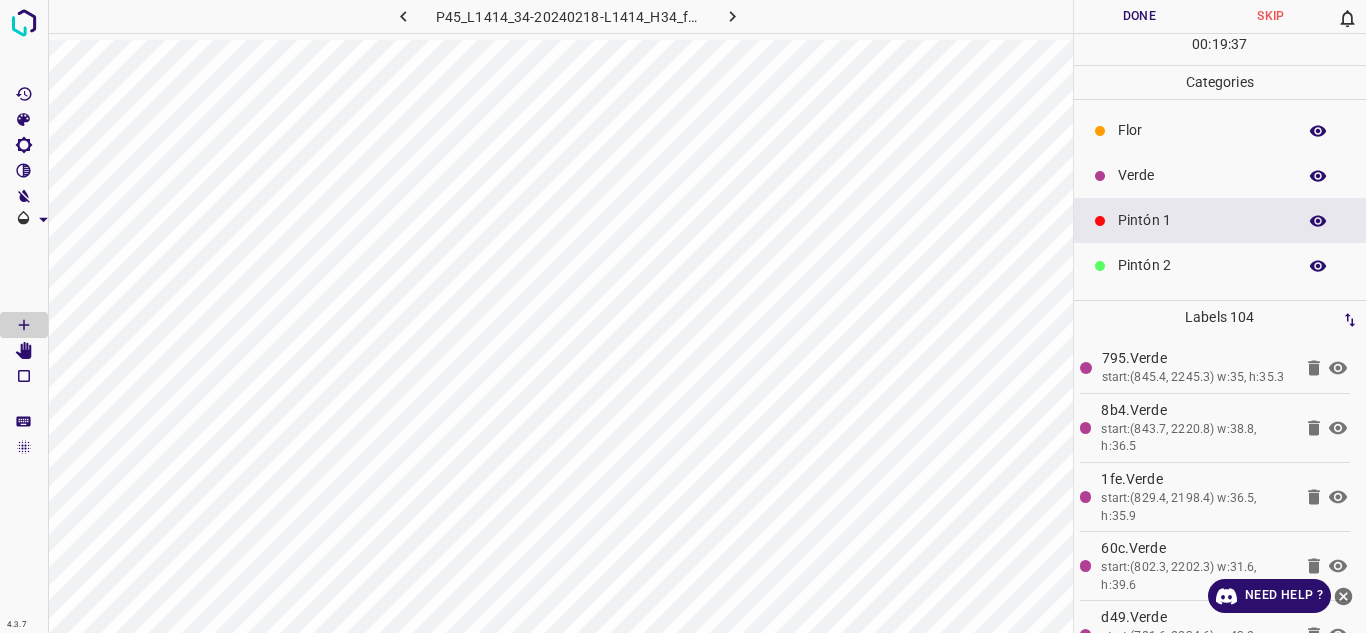 click on "Verde" at bounding box center (1202, 175) 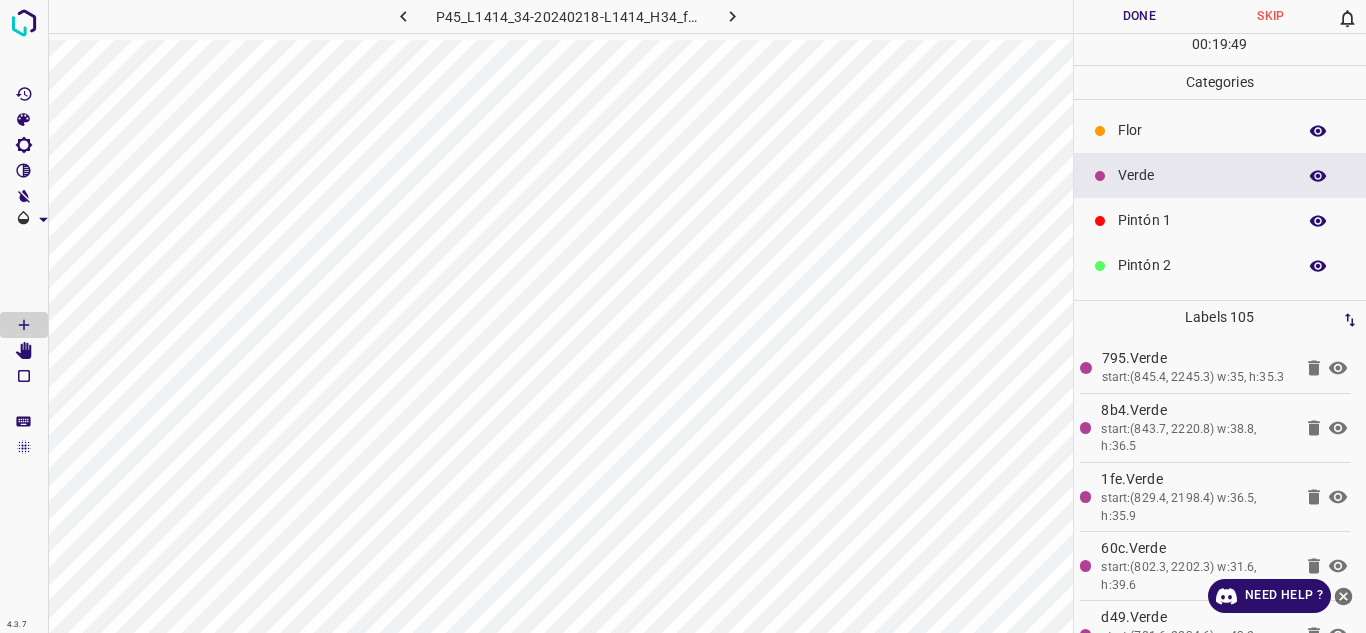 click on "Flor" at bounding box center (1202, 130) 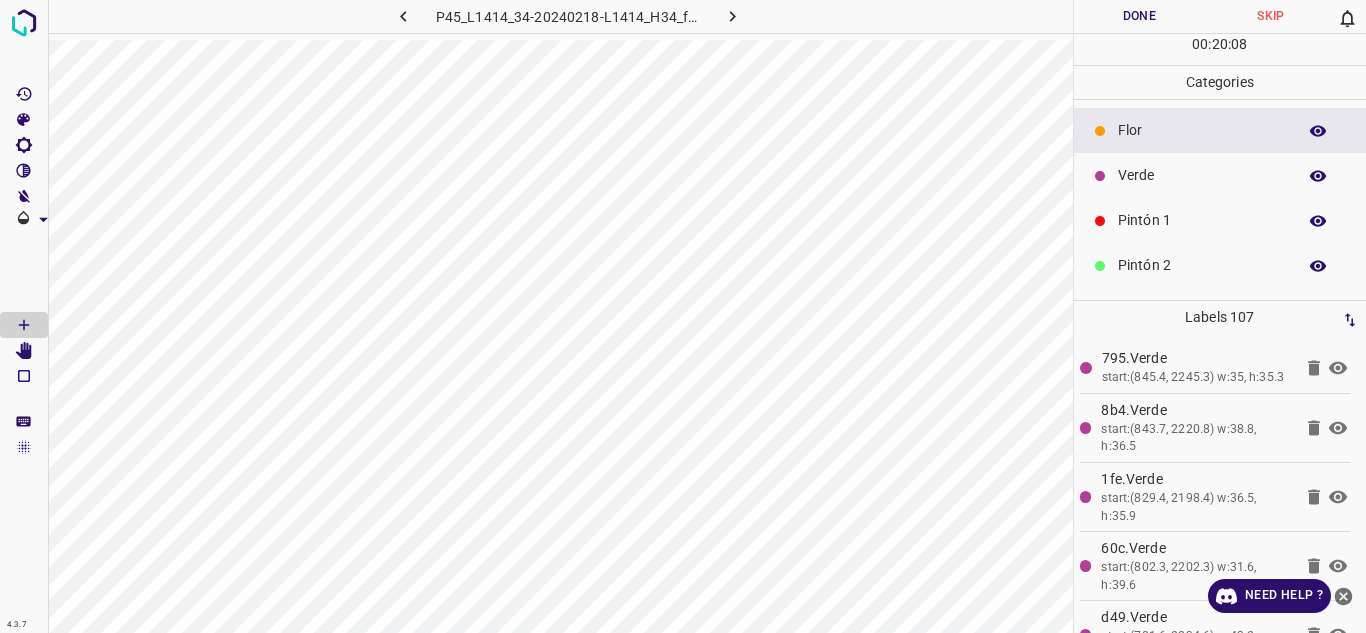 click on "Verde" at bounding box center [1202, 175] 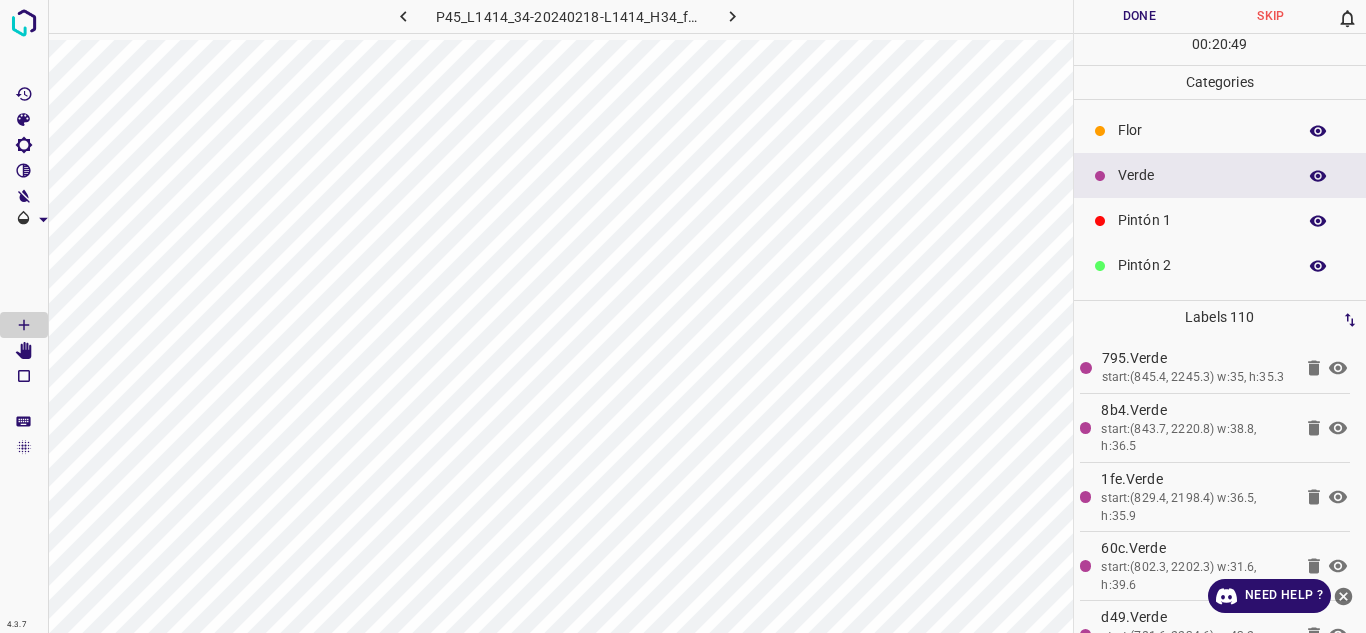 click on "Pintón 1" at bounding box center (1202, 220) 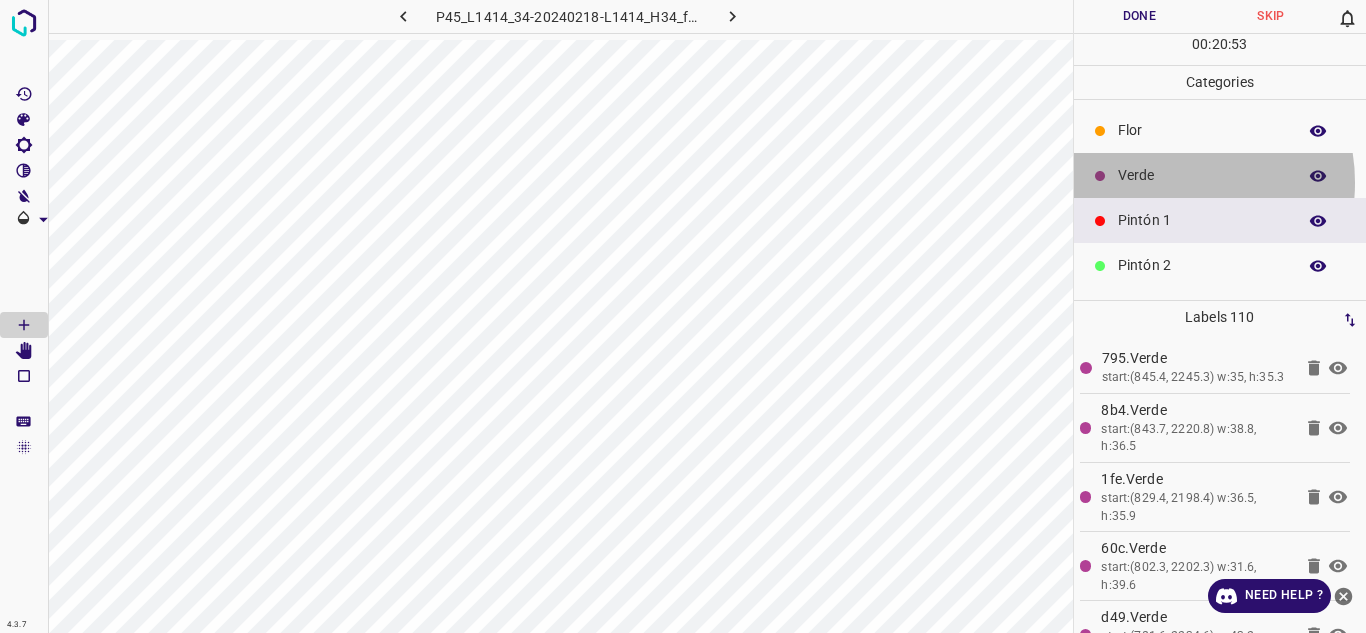 click on "Verde" at bounding box center (1202, 175) 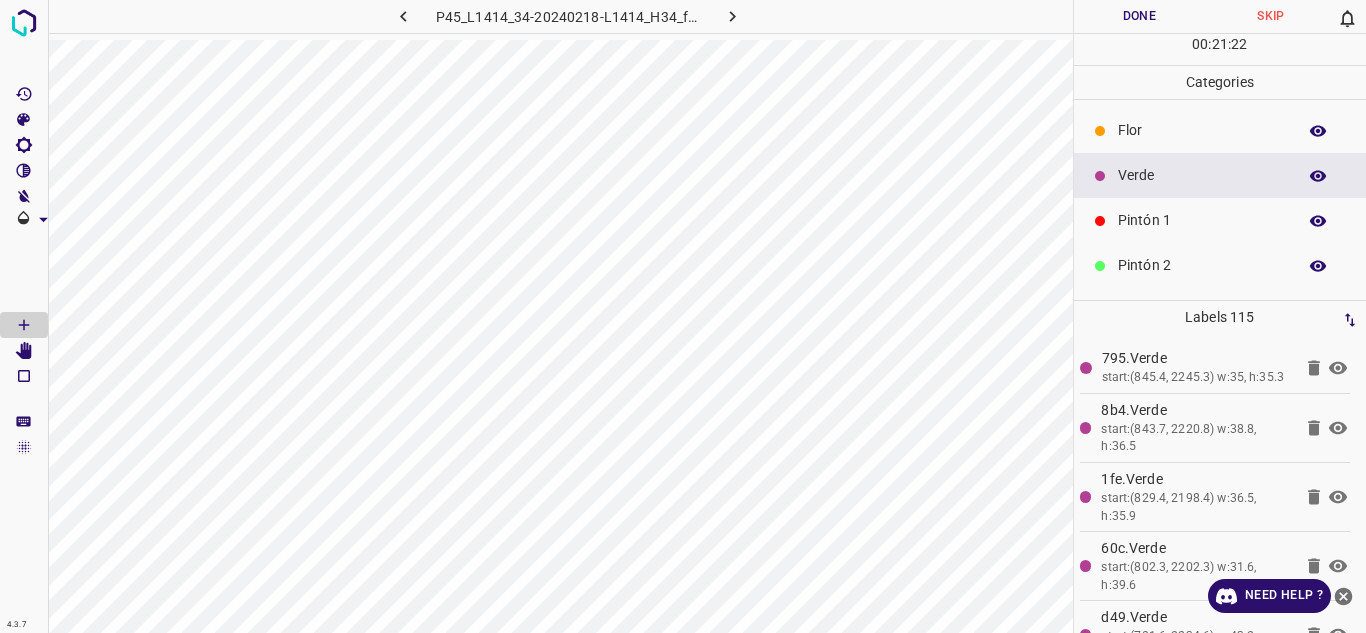 click on "Pintón 1" at bounding box center [1202, 220] 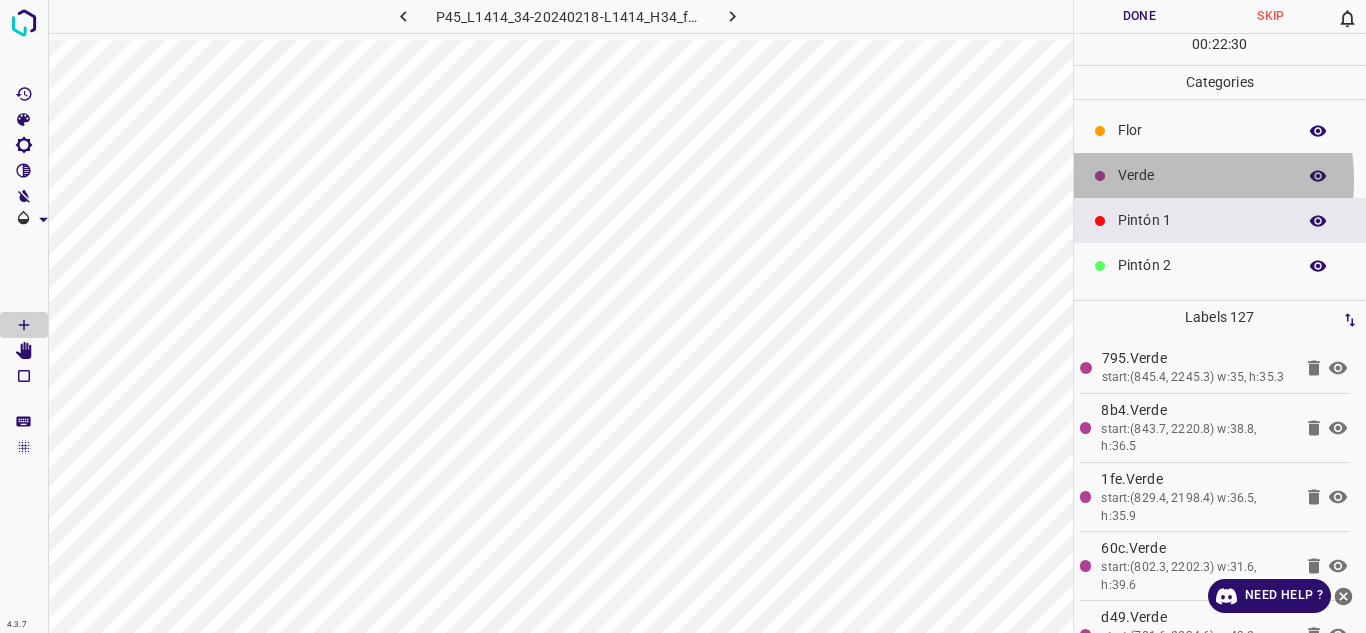 click on "Verde" at bounding box center (1202, 175) 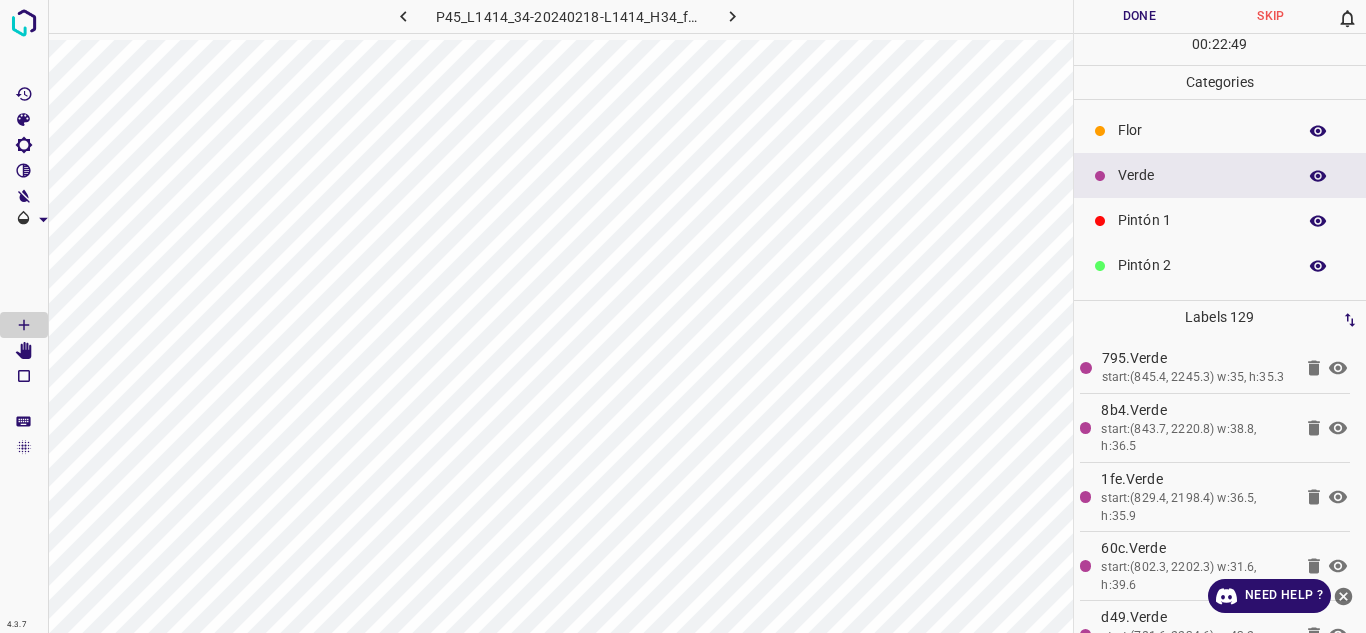 click on "Flor" at bounding box center (1202, 130) 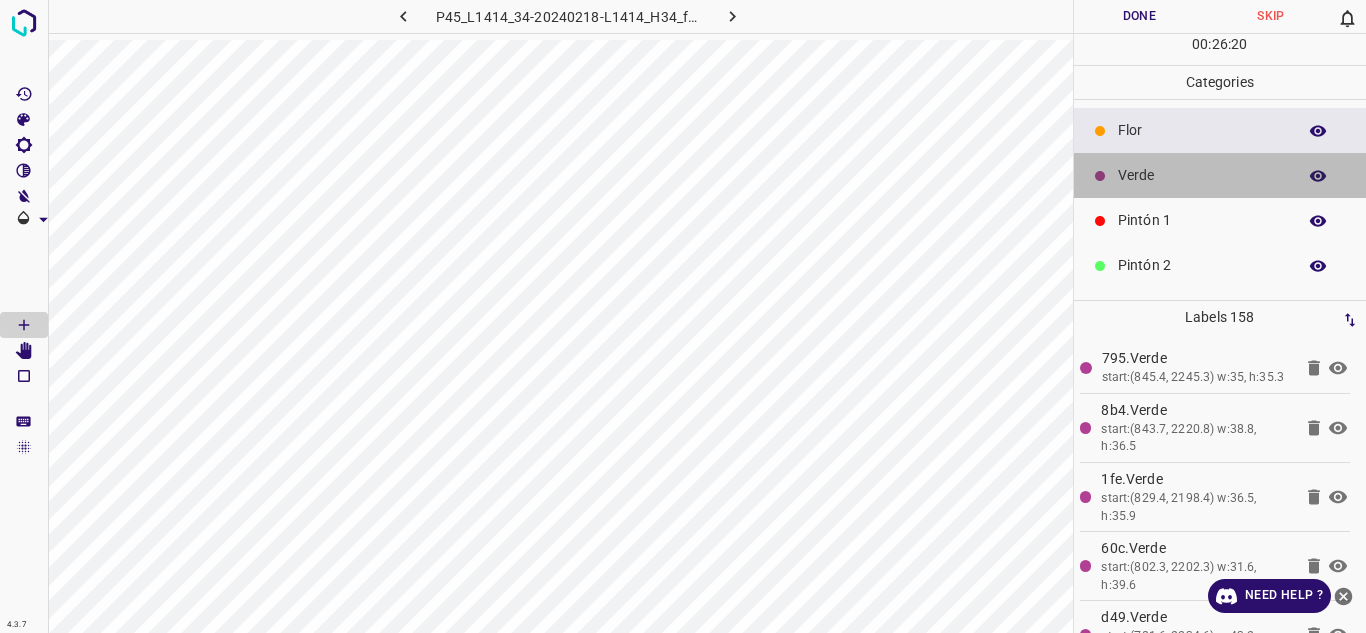 click on "Verde" at bounding box center [1202, 175] 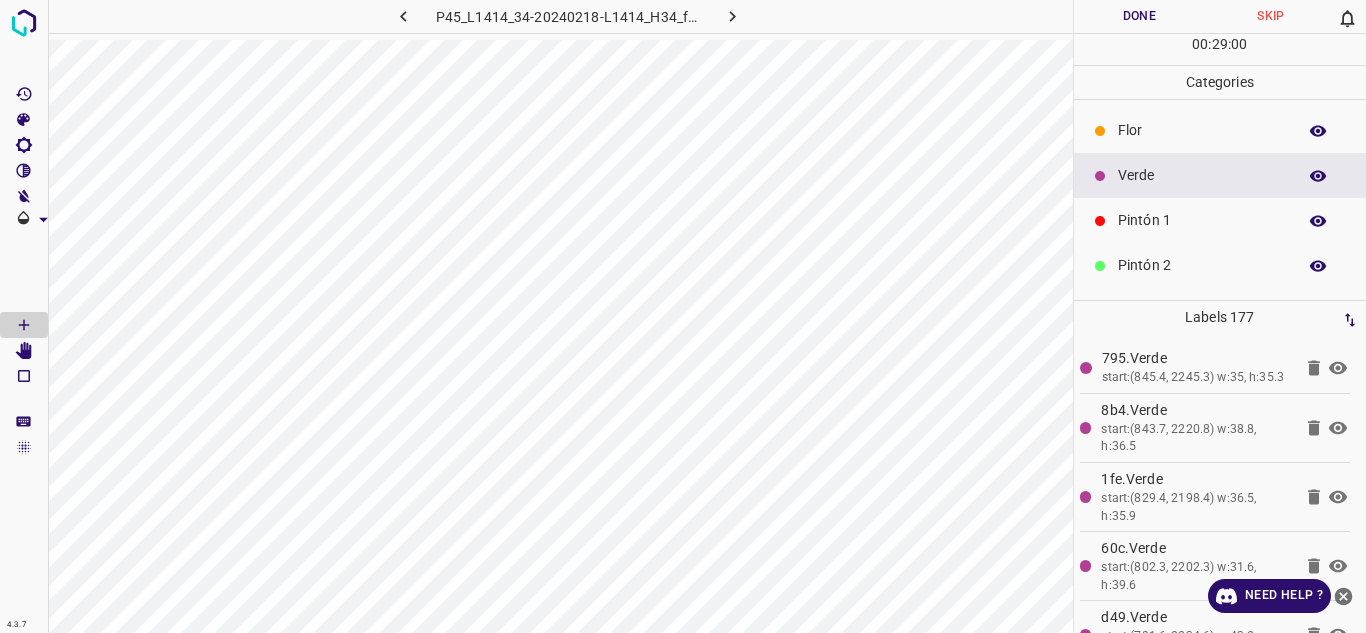click on "Pintón 1" at bounding box center [1202, 220] 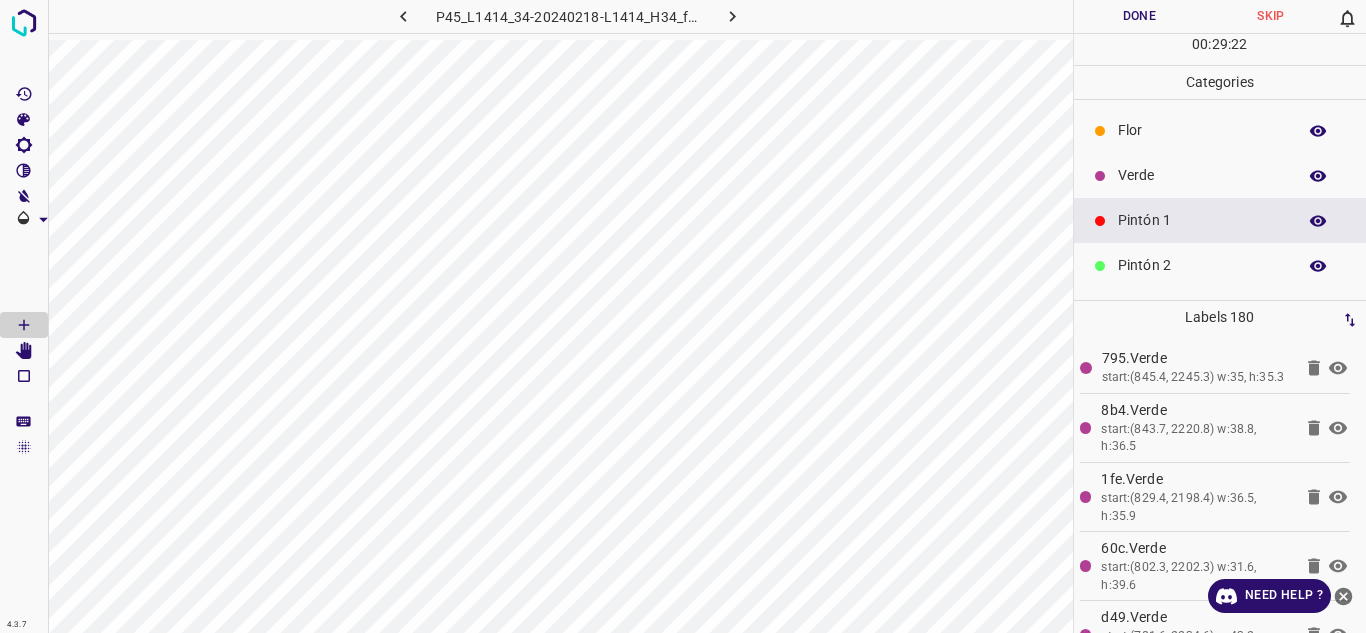 click on "Verde" at bounding box center [1202, 175] 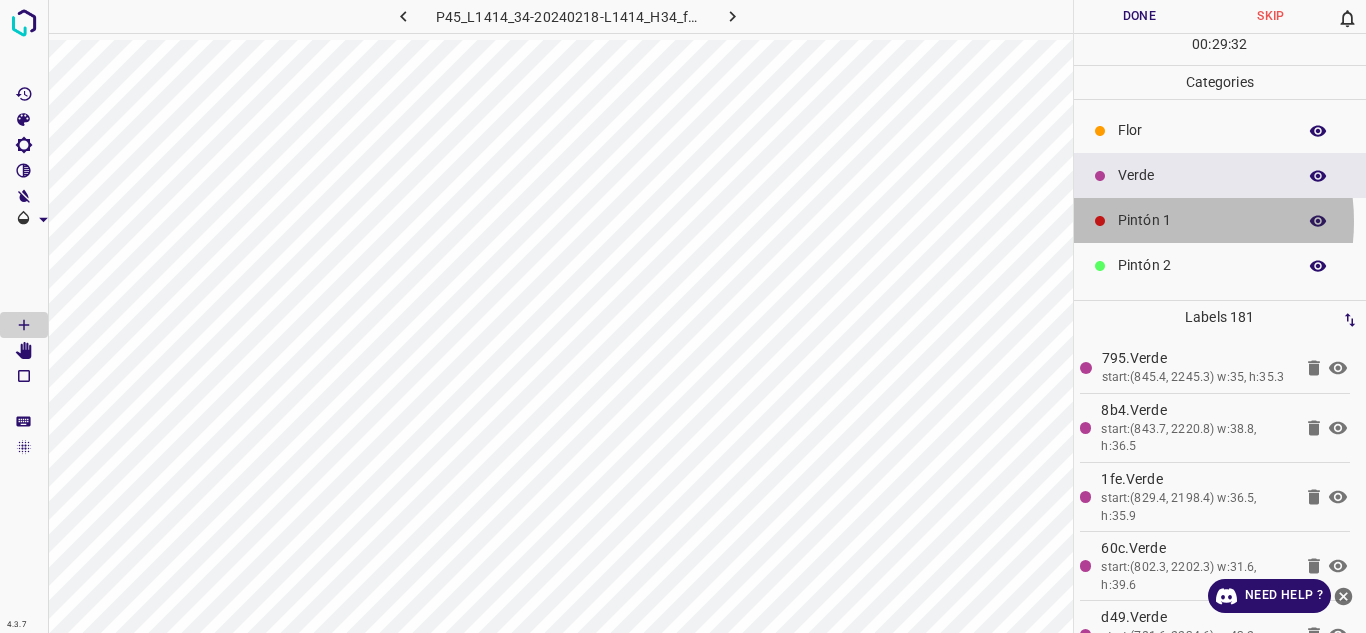 click on "Pintón 1" at bounding box center (1202, 220) 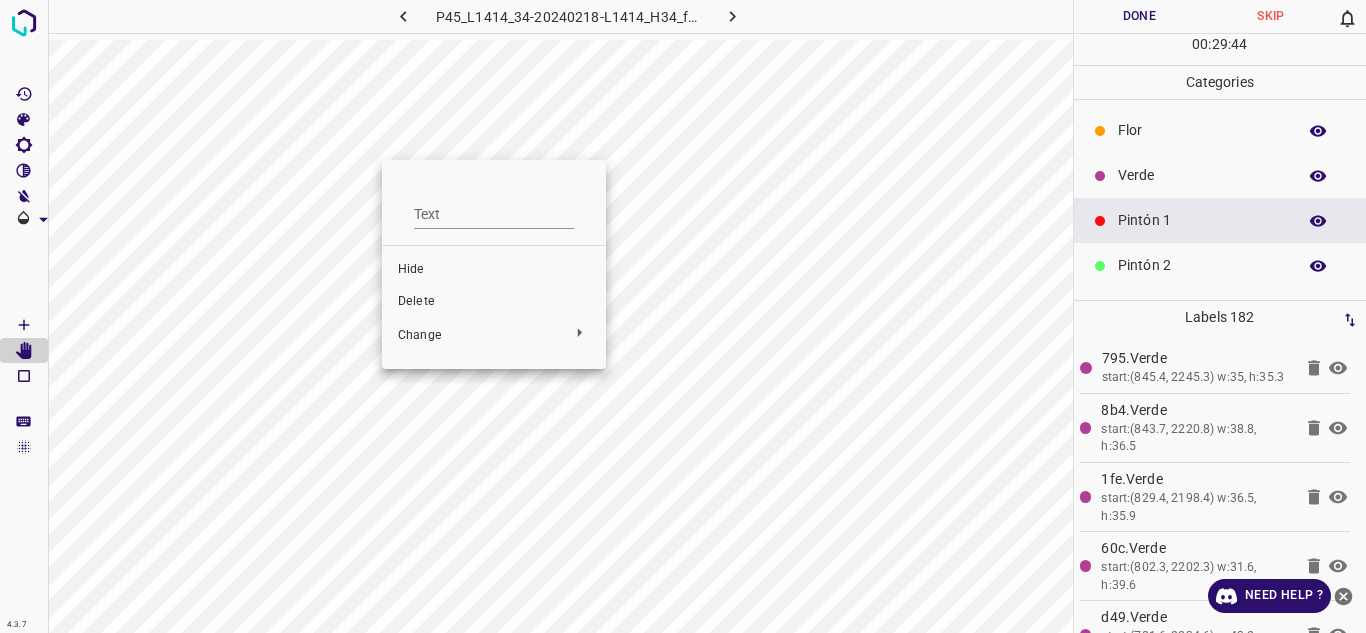 click on "Delete" at bounding box center (494, 302) 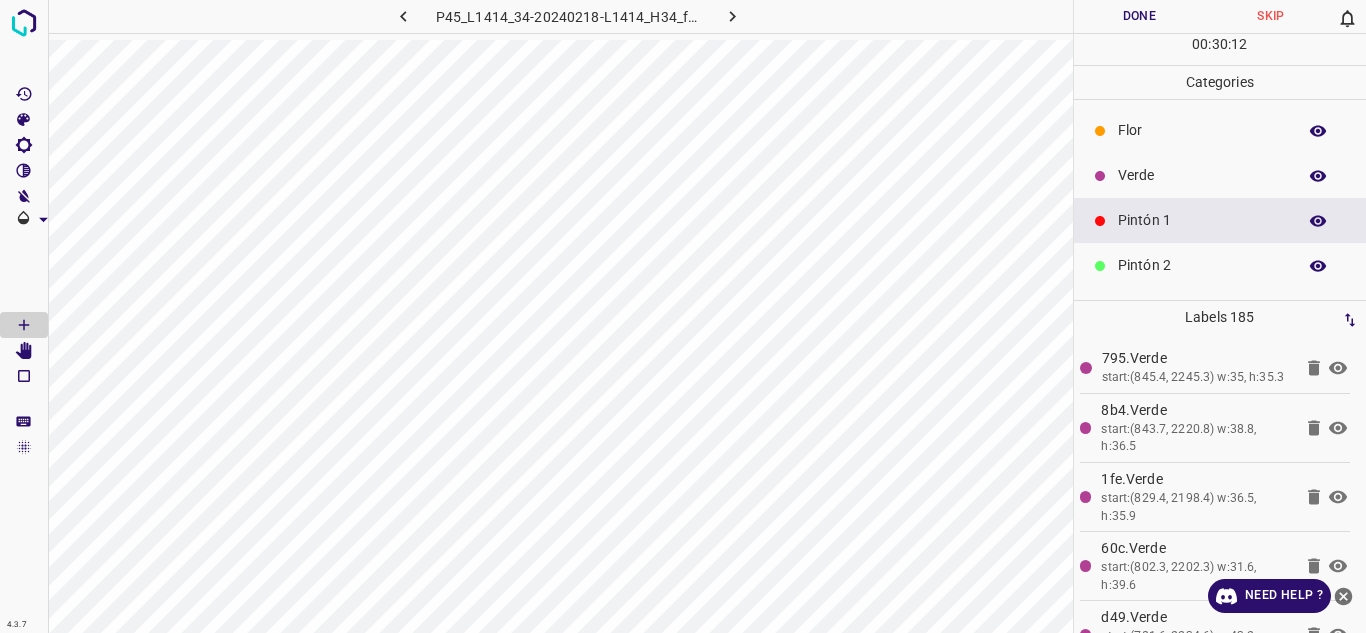 click on "Verde" at bounding box center (1202, 175) 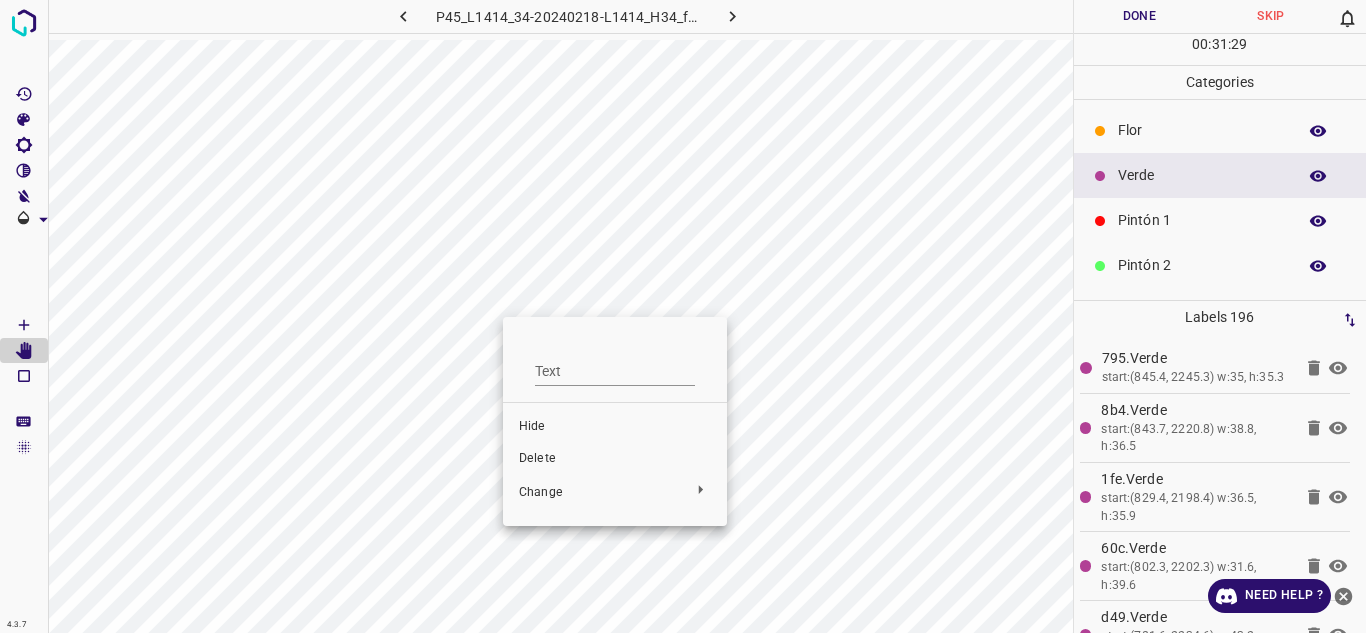 drag, startPoint x: 538, startPoint y: 450, endPoint x: 533, endPoint y: 407, distance: 43.289722 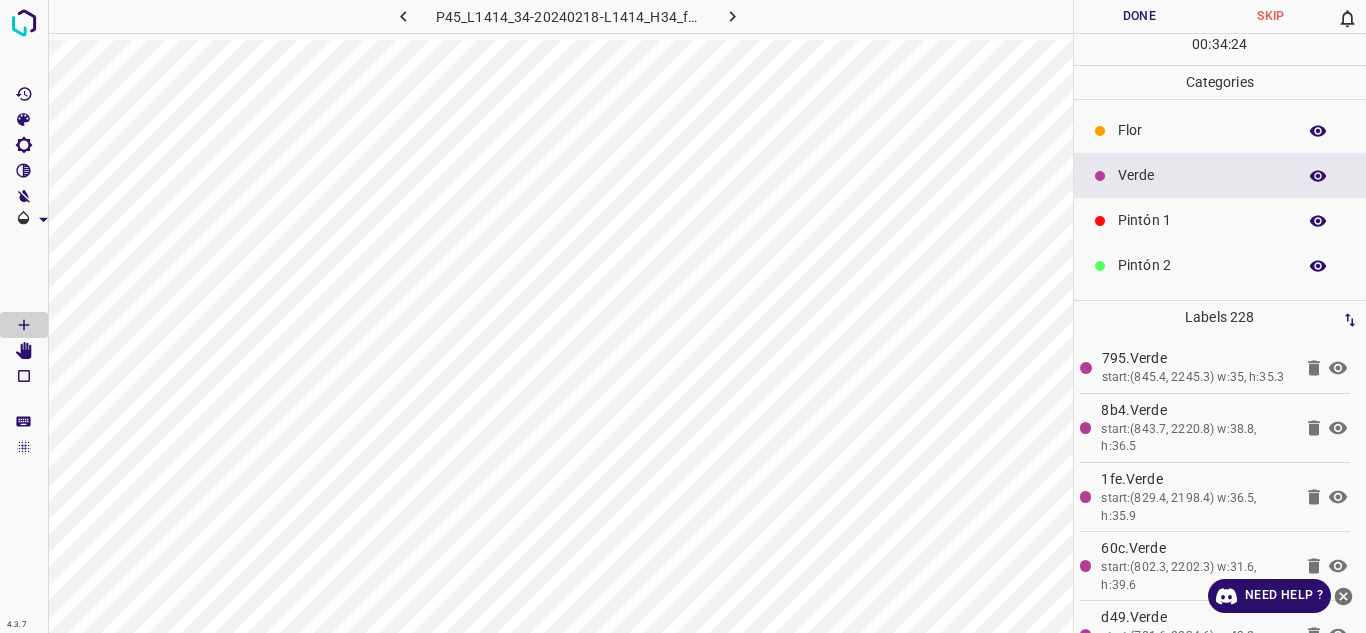 click on "Pintón 1" at bounding box center (1202, 220) 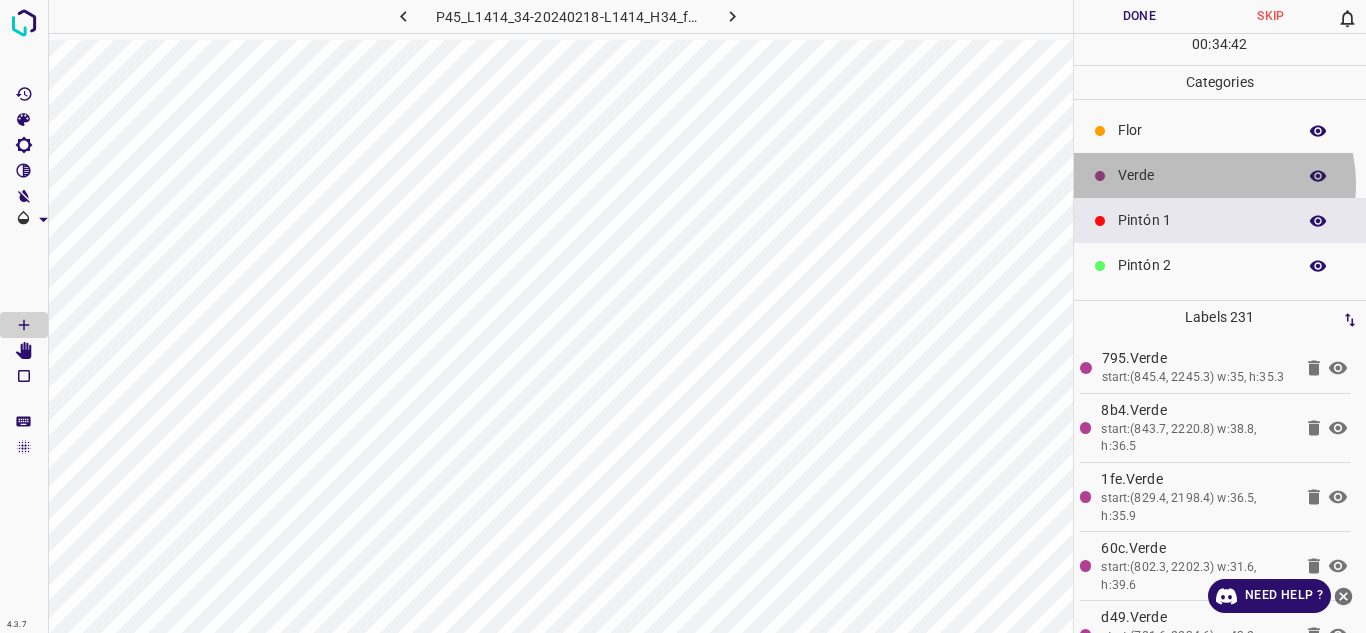 click on "Verde" at bounding box center (1202, 175) 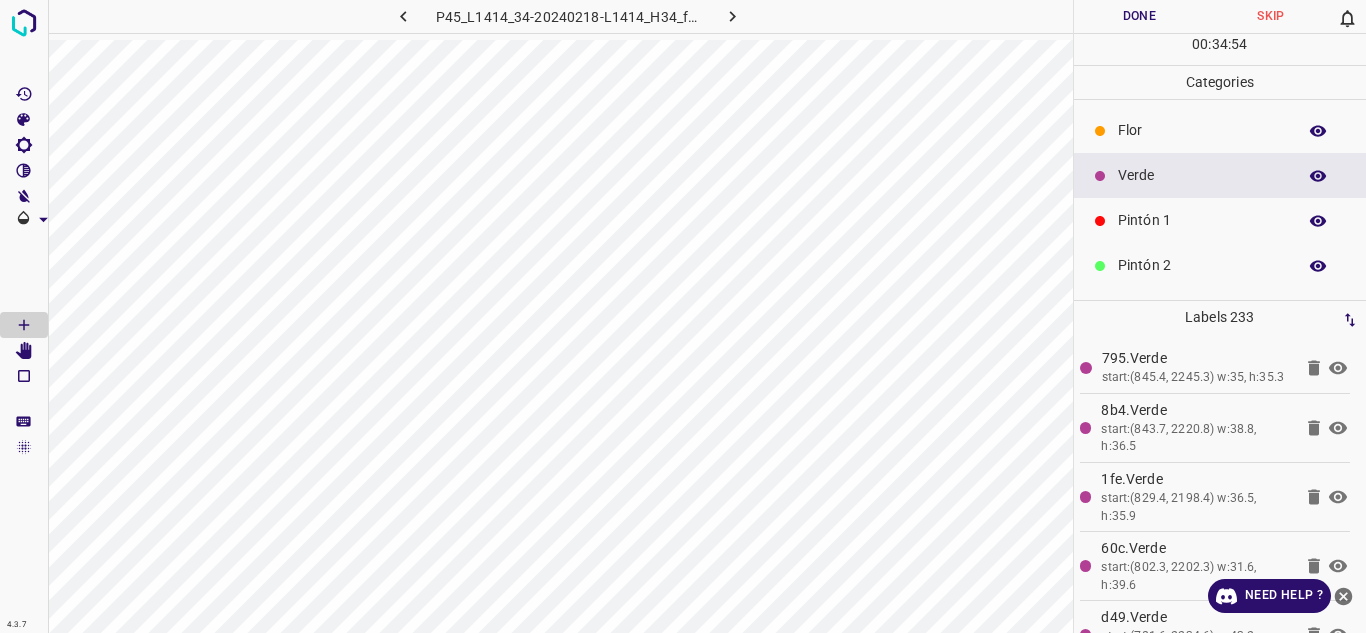 click on "Pintón 1" at bounding box center (1202, 220) 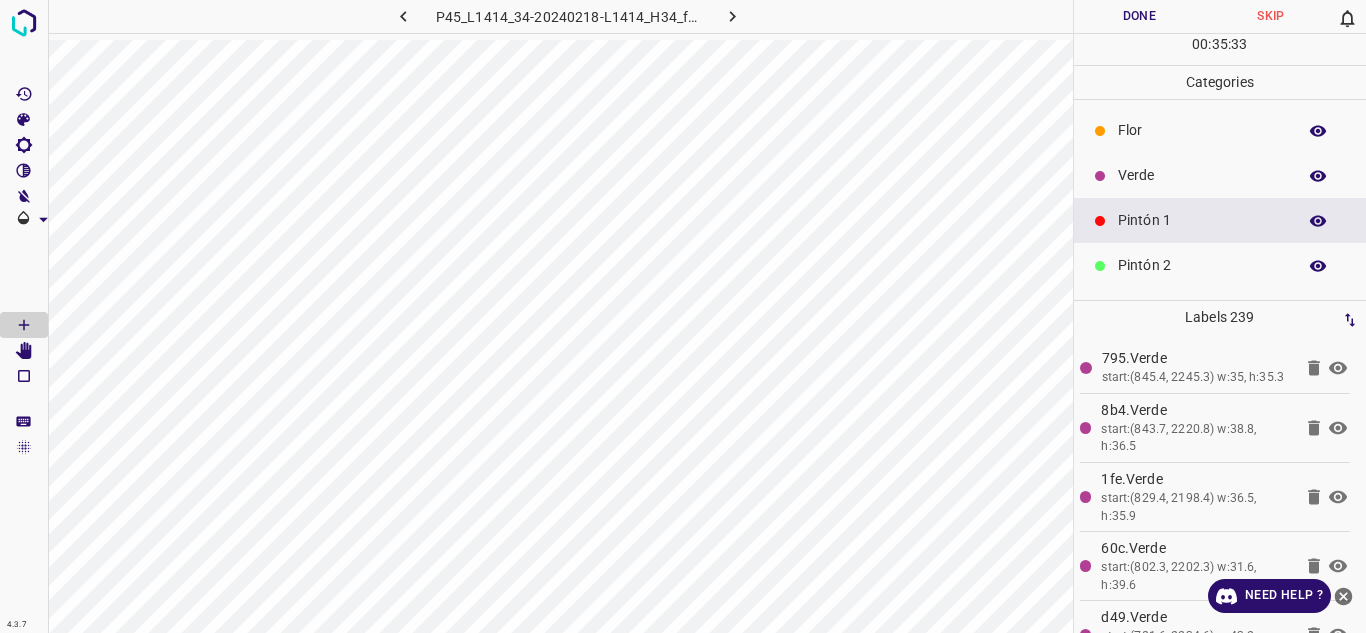 click on "Verde" at bounding box center (1202, 175) 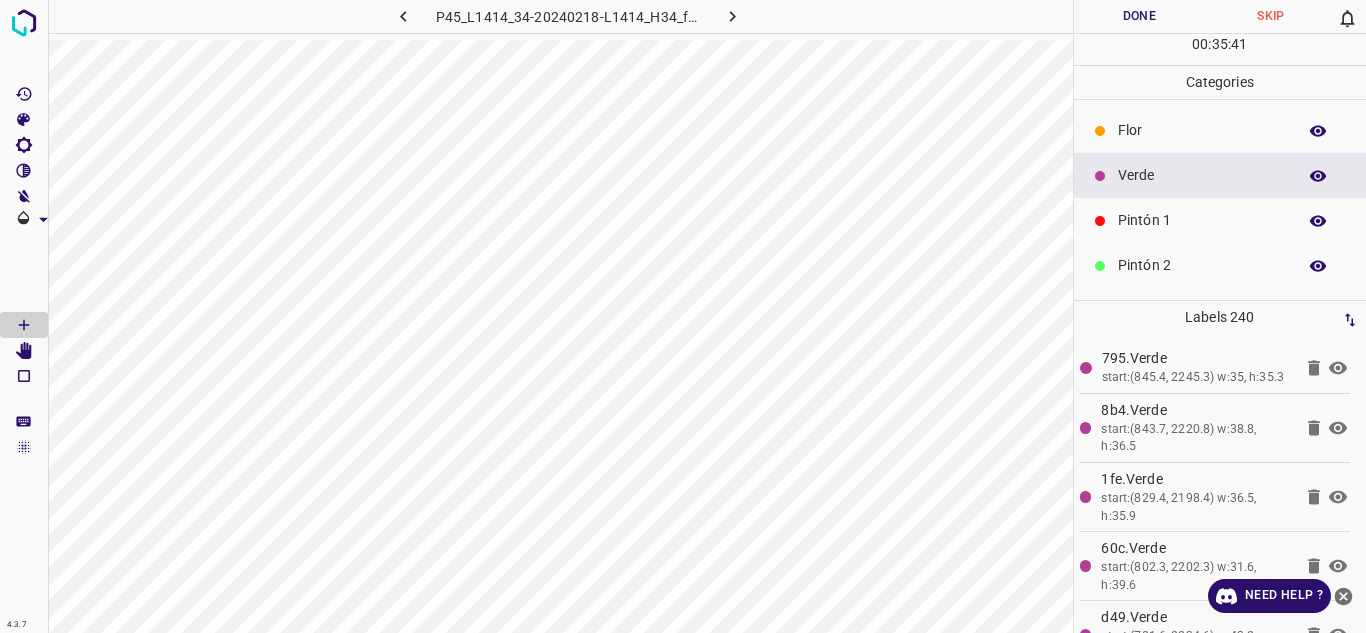 click on "Pintón 1" at bounding box center (1202, 220) 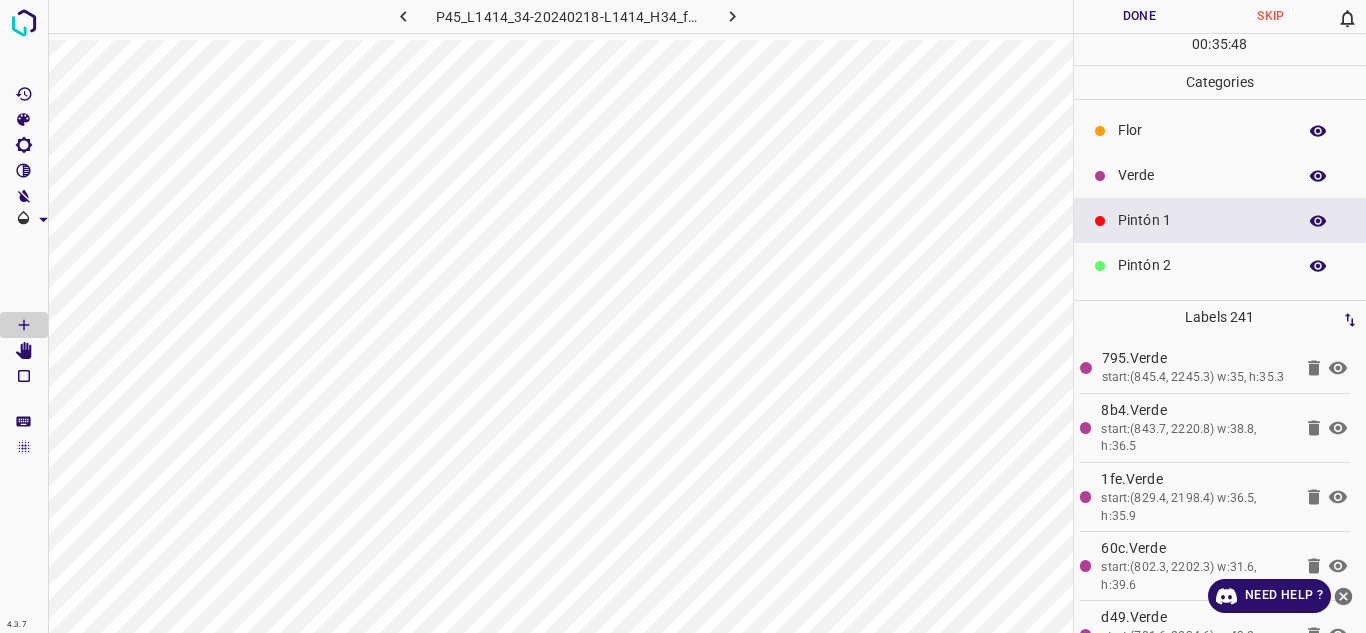click on "Verde" at bounding box center (1202, 175) 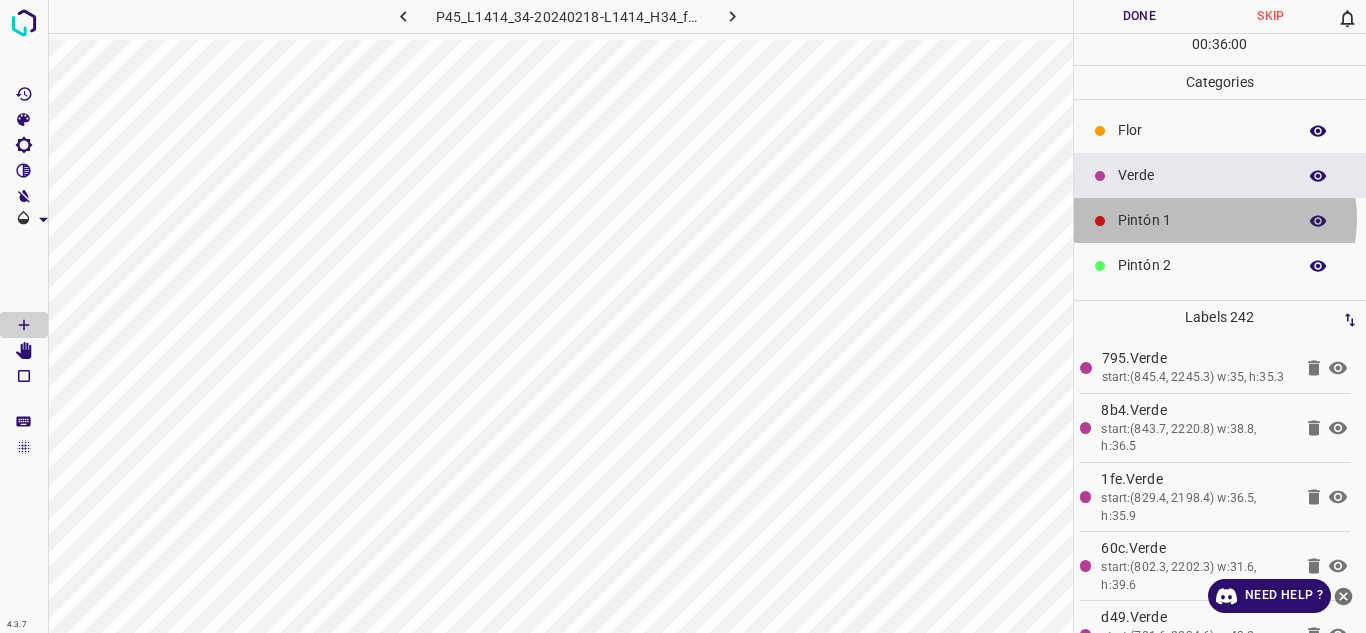 click on "Pintón 1" at bounding box center (1202, 220) 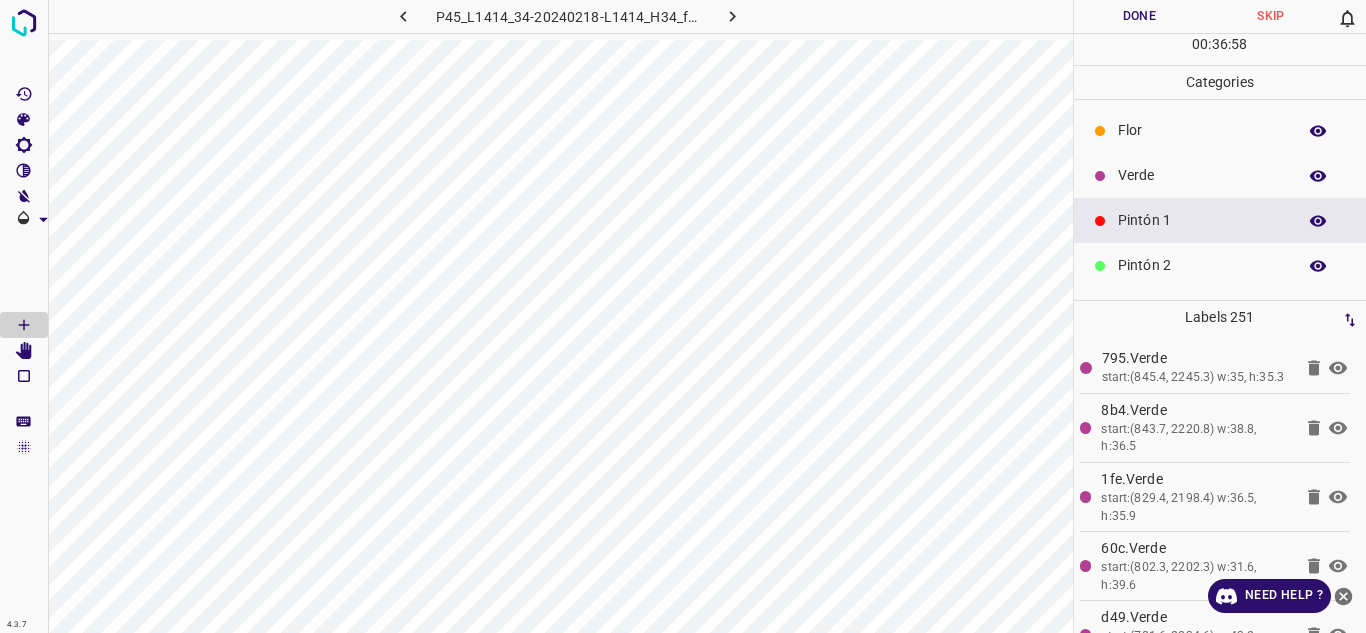 click on "Verde" at bounding box center [1202, 175] 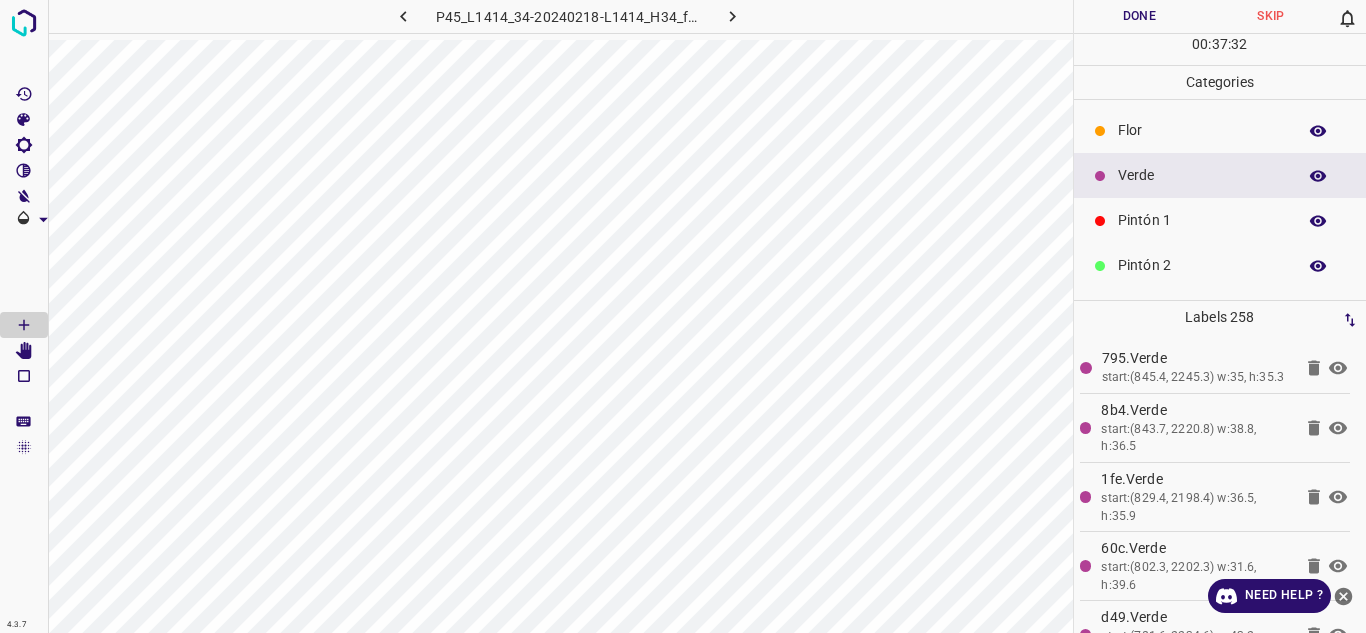 click on "Pintón 1" at bounding box center [1202, 220] 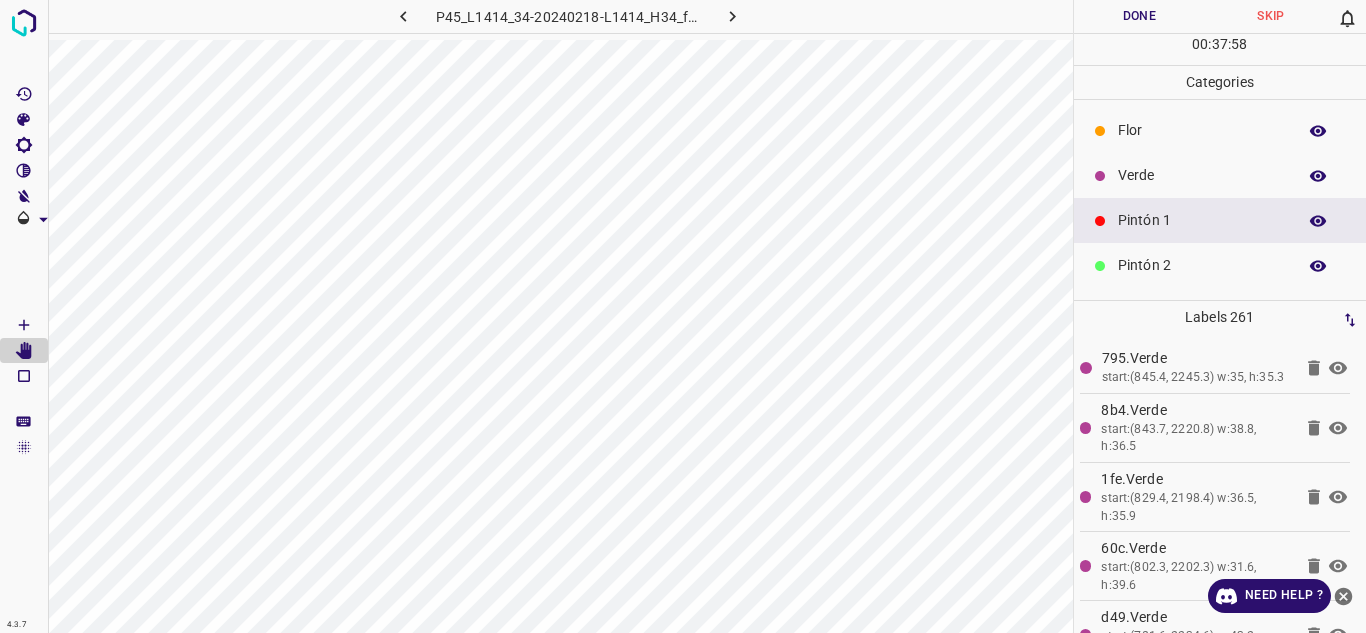 click 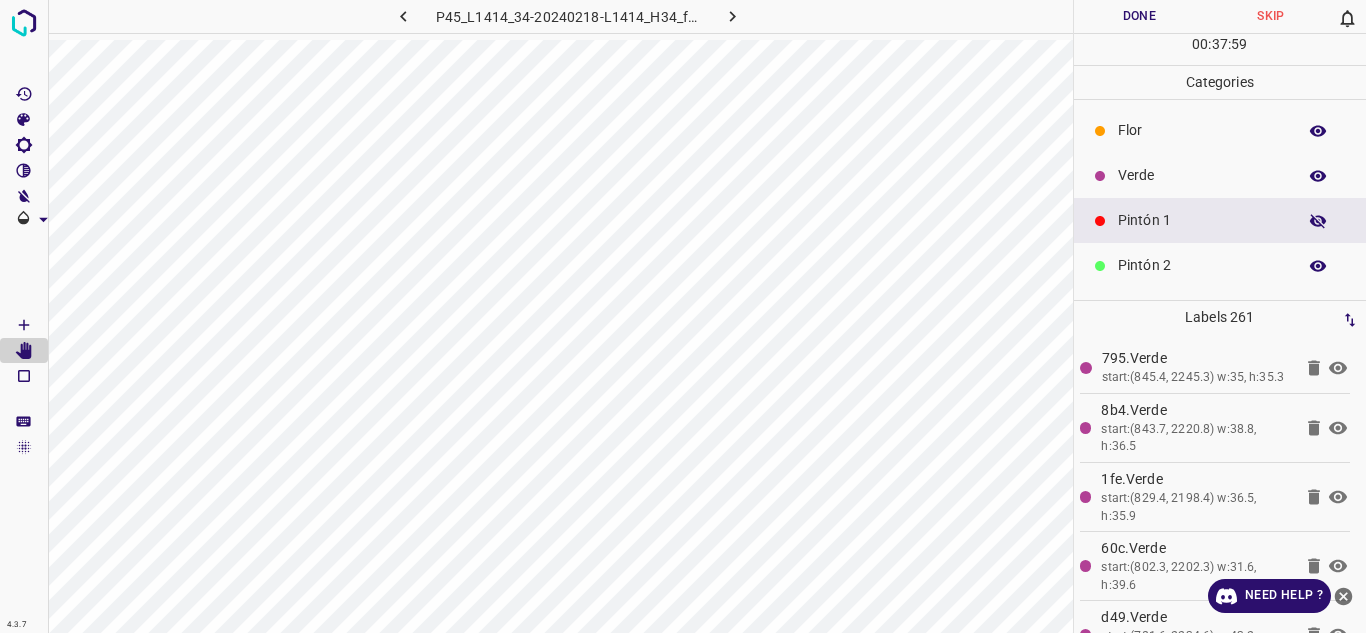 click 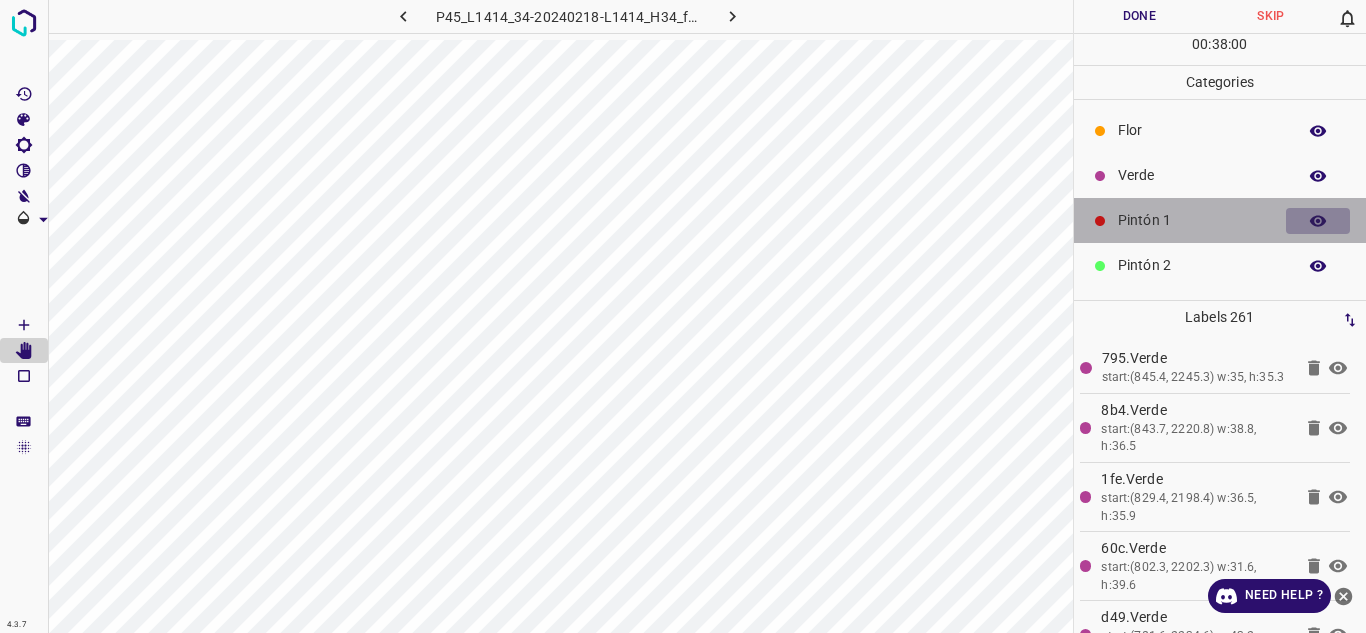 click 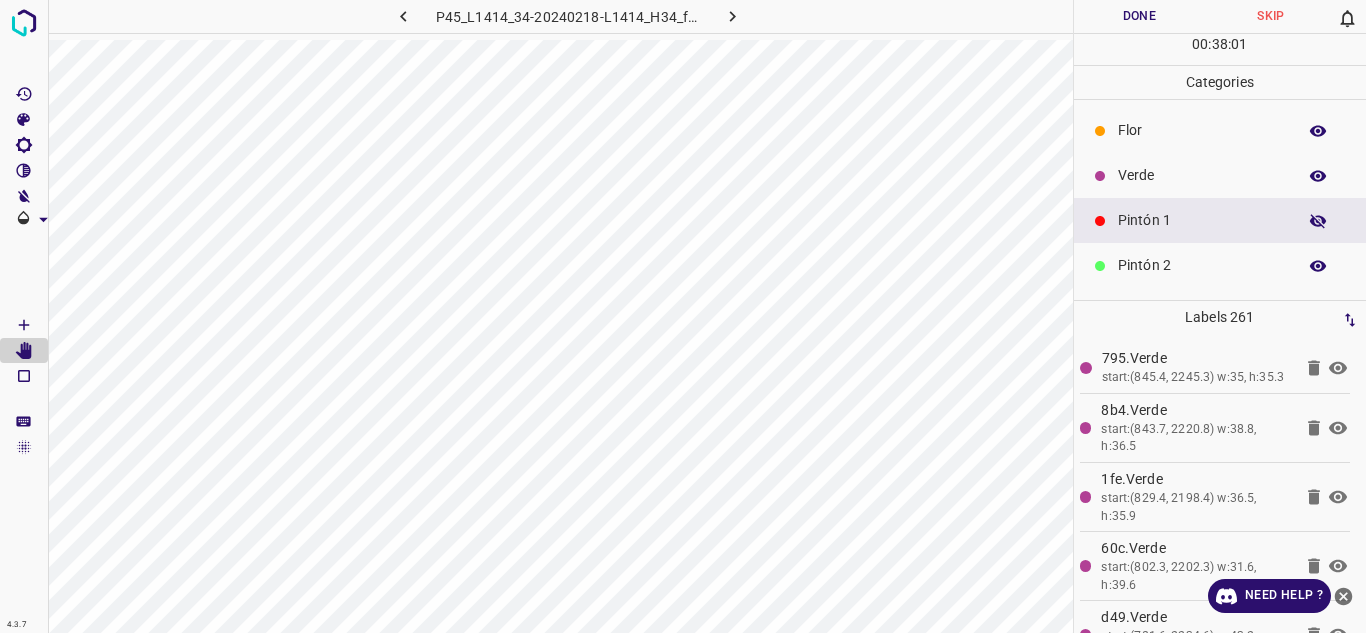 click 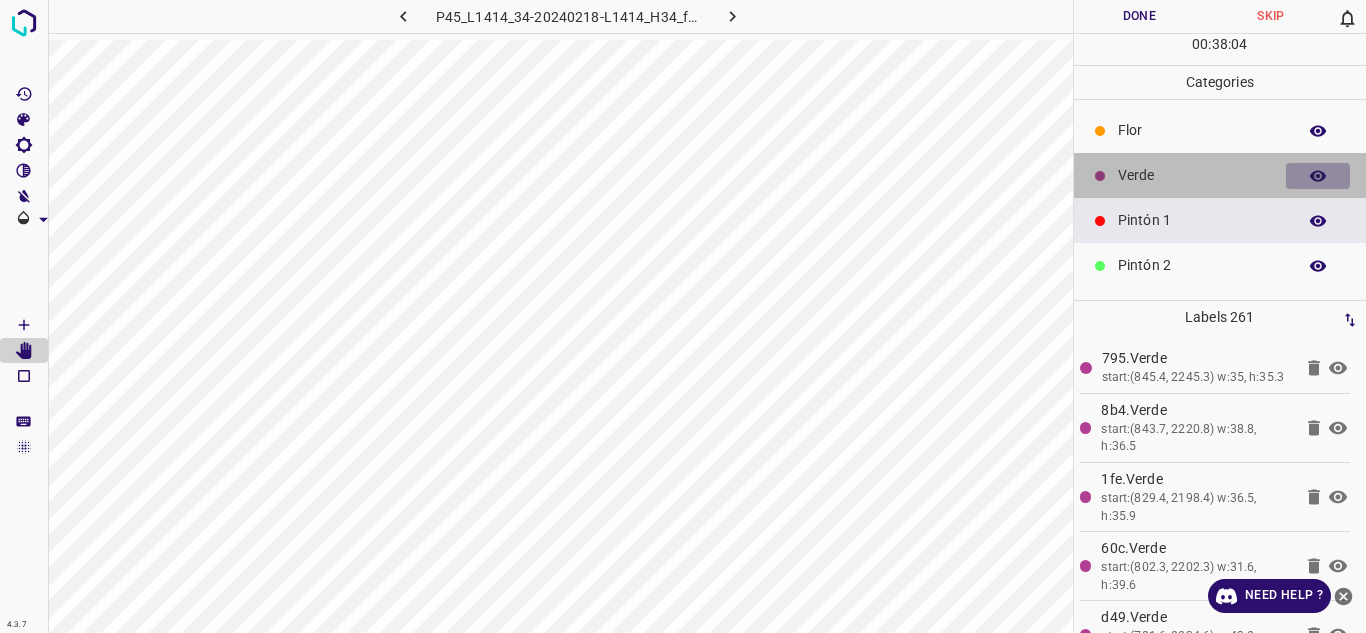 click 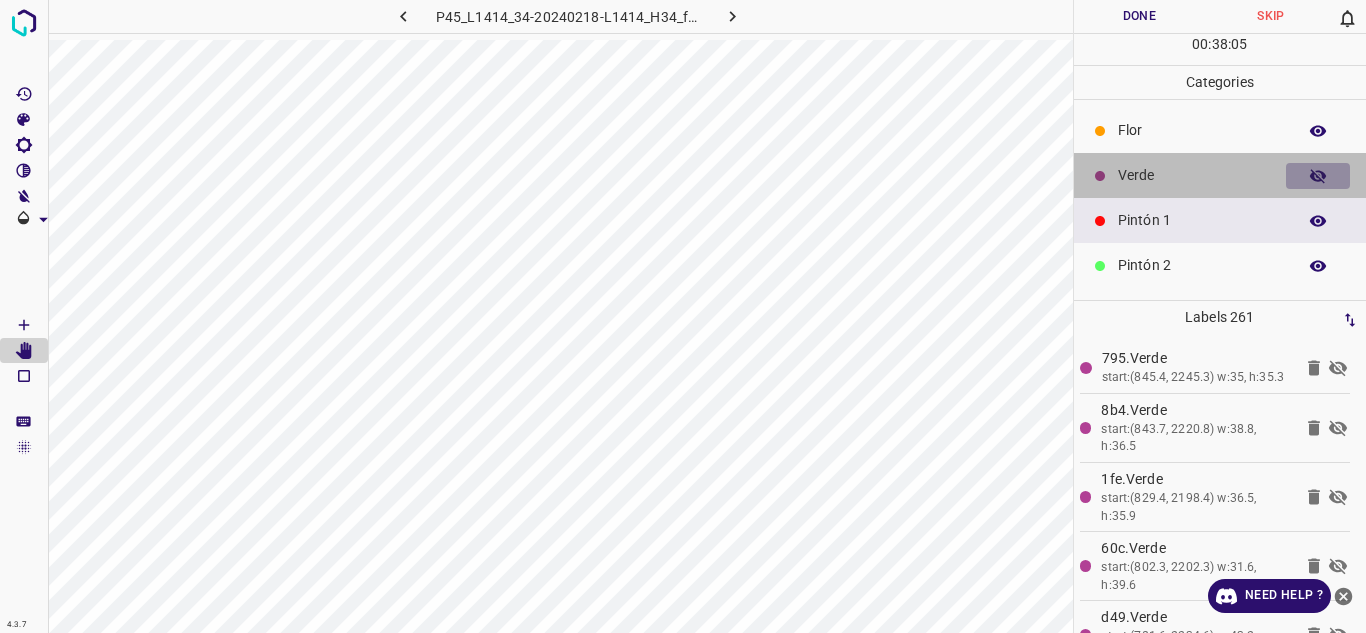 click 